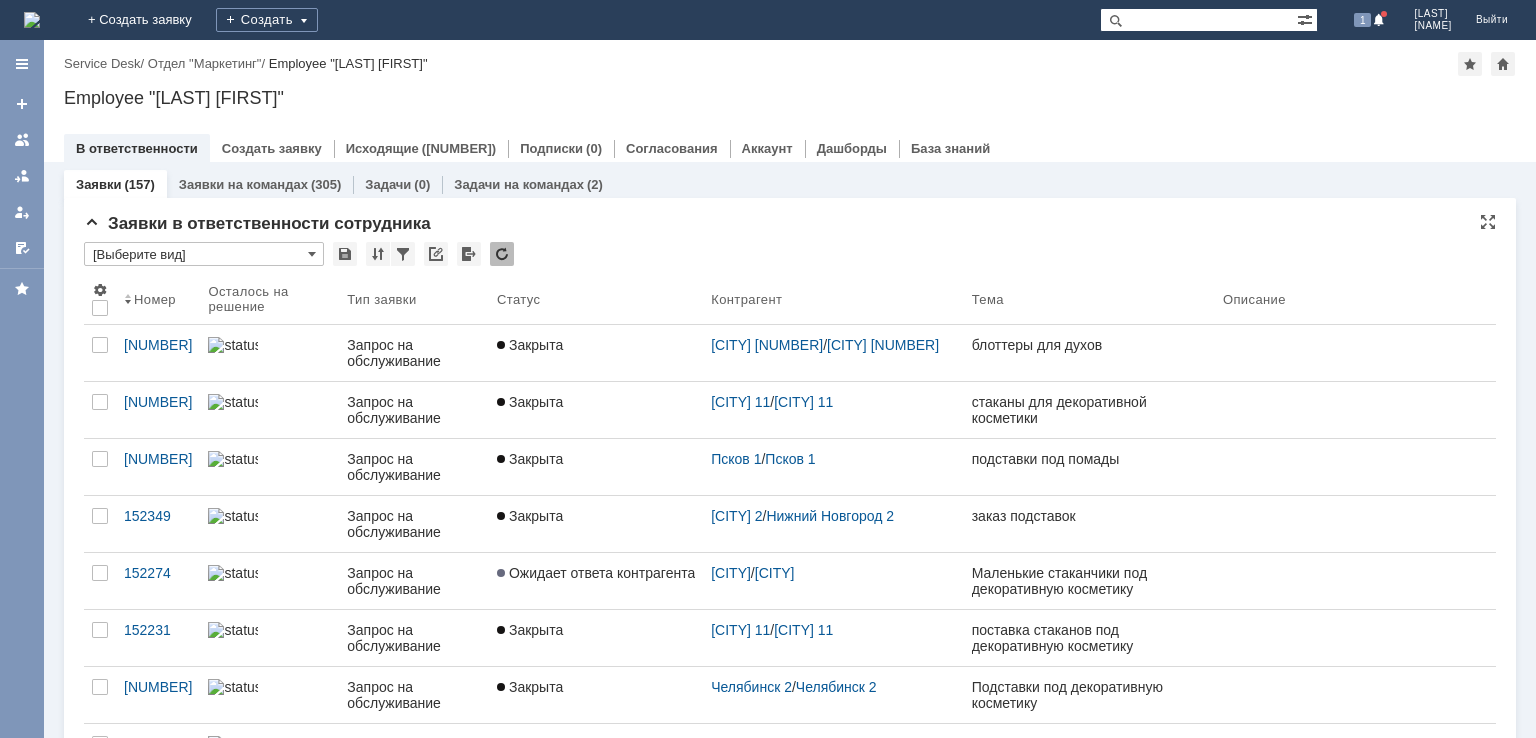 scroll, scrollTop: 0, scrollLeft: 0, axis: both 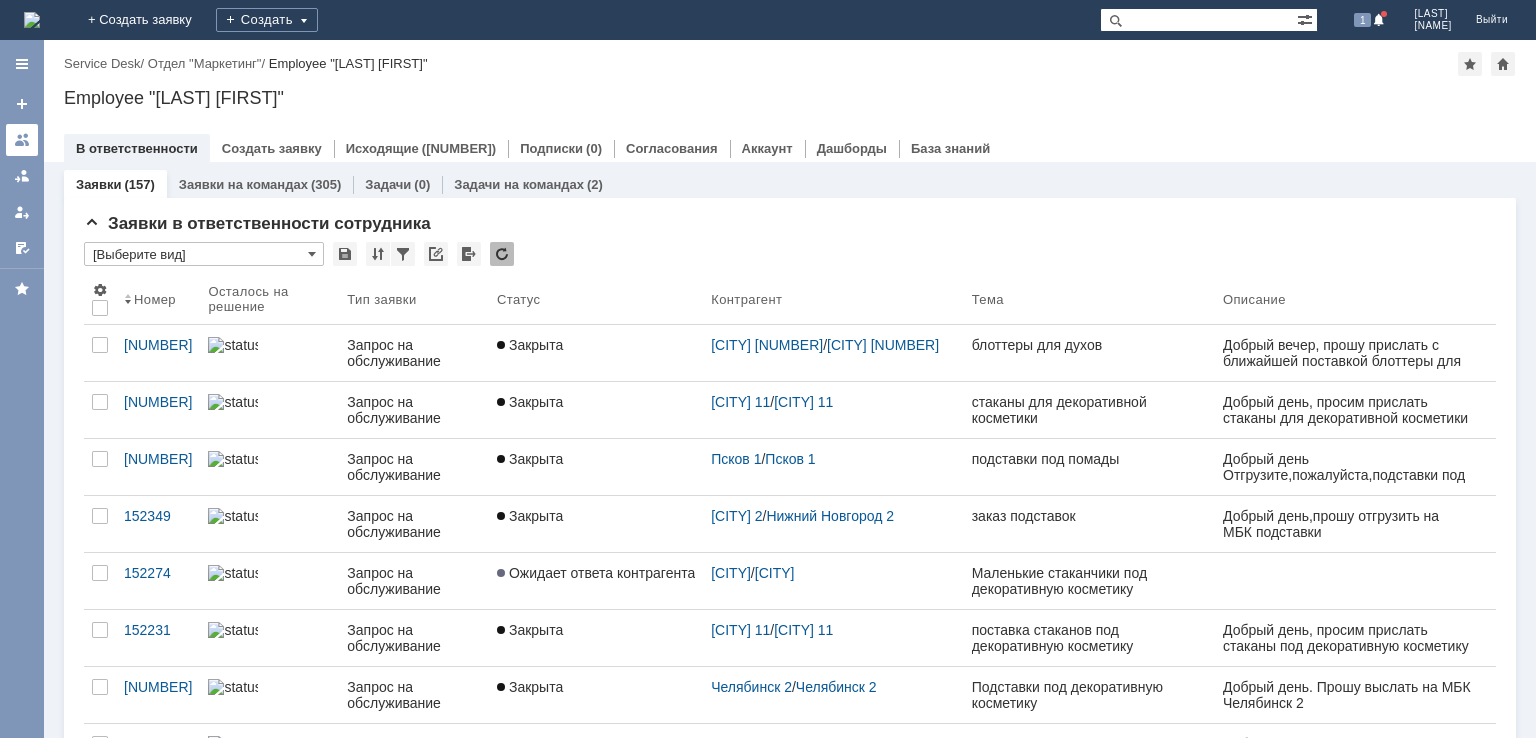 click at bounding box center (22, 140) 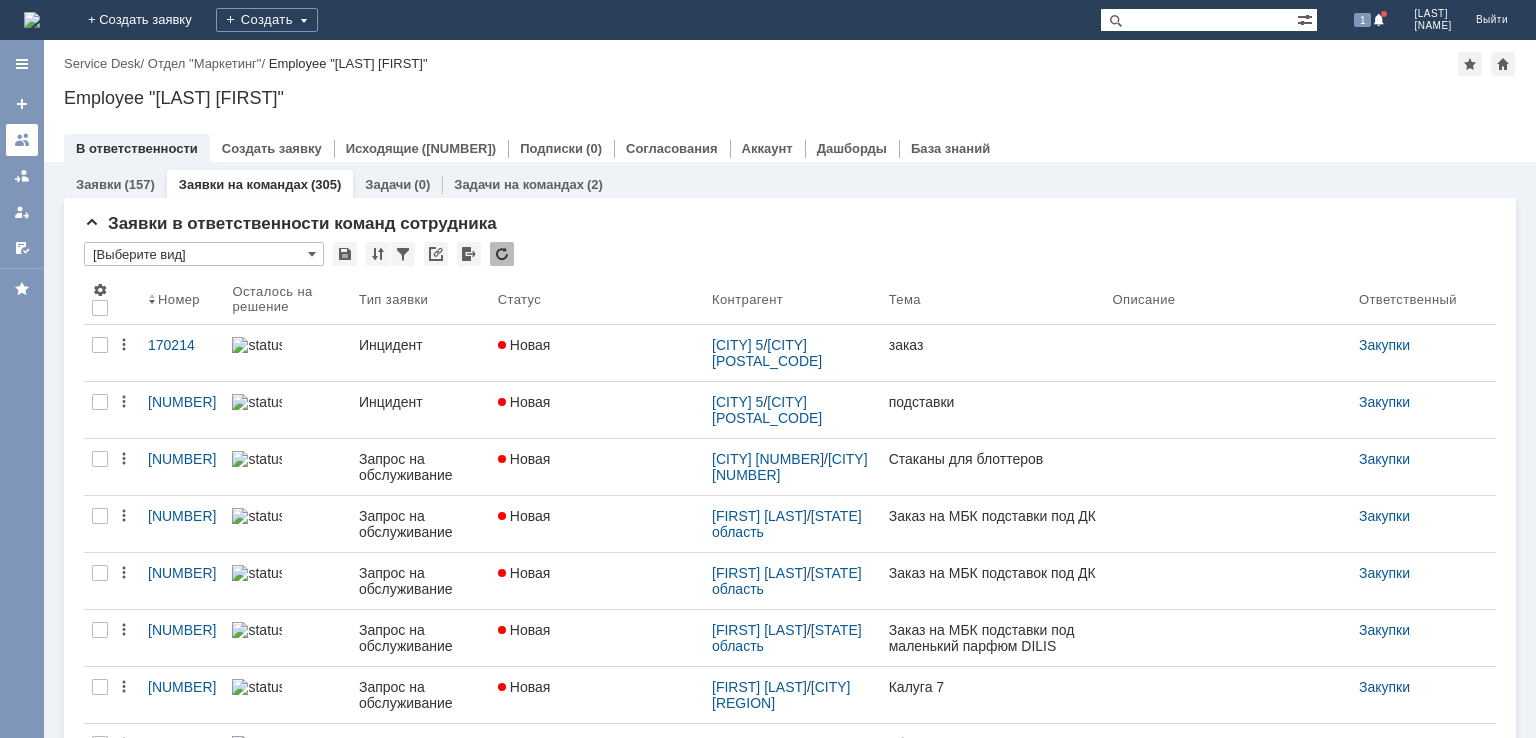 scroll, scrollTop: 0, scrollLeft: 0, axis: both 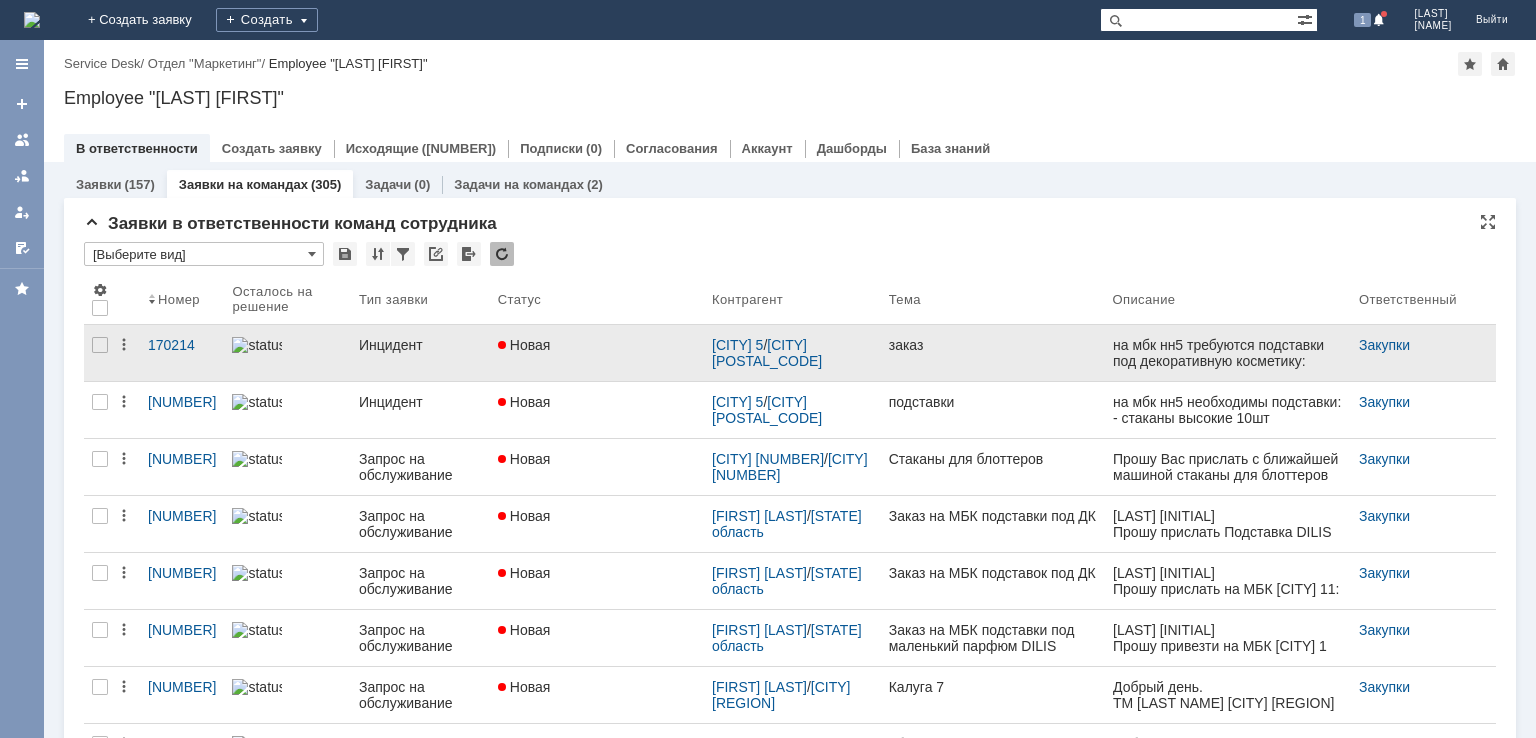 click on "Новая" at bounding box center [524, 345] 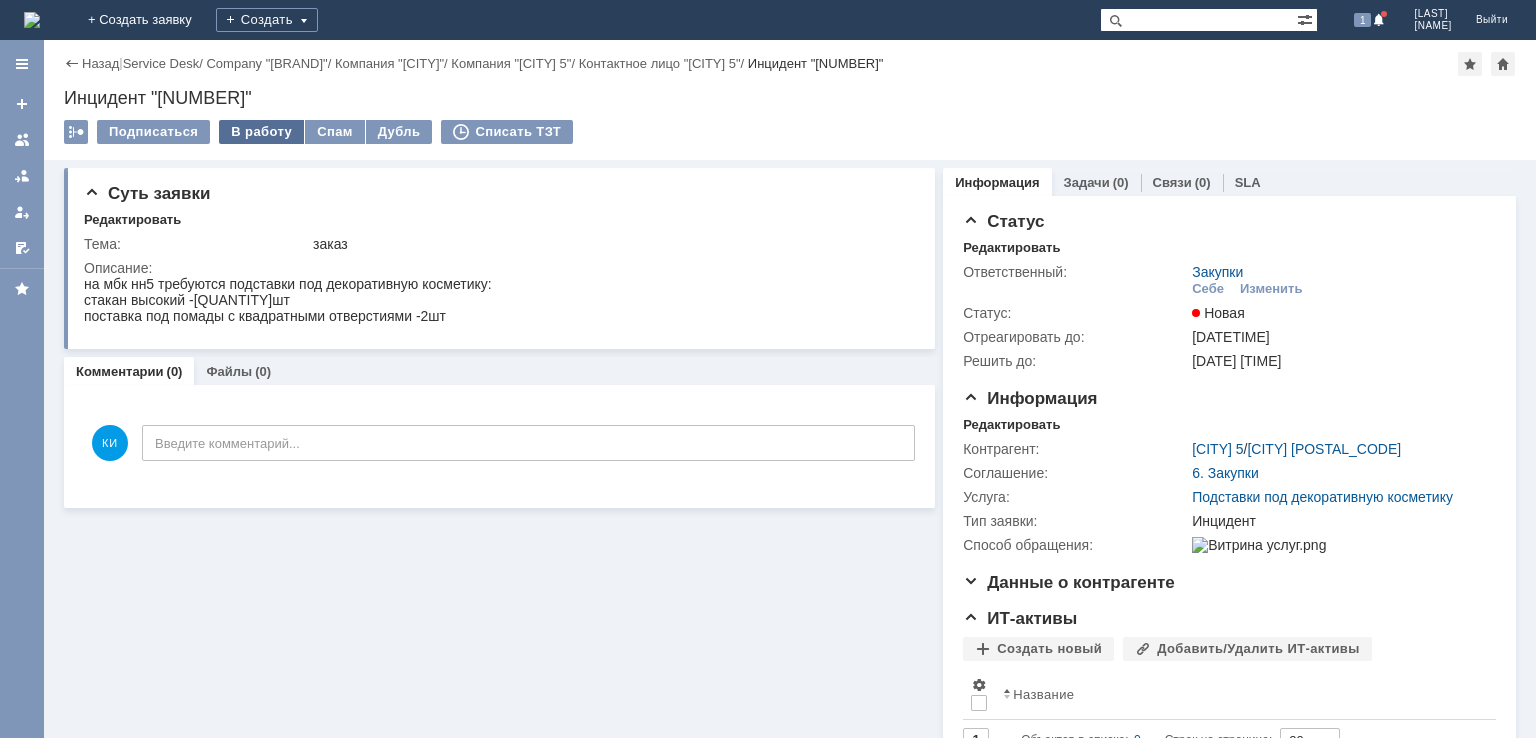 click on "В работу" at bounding box center [261, 132] 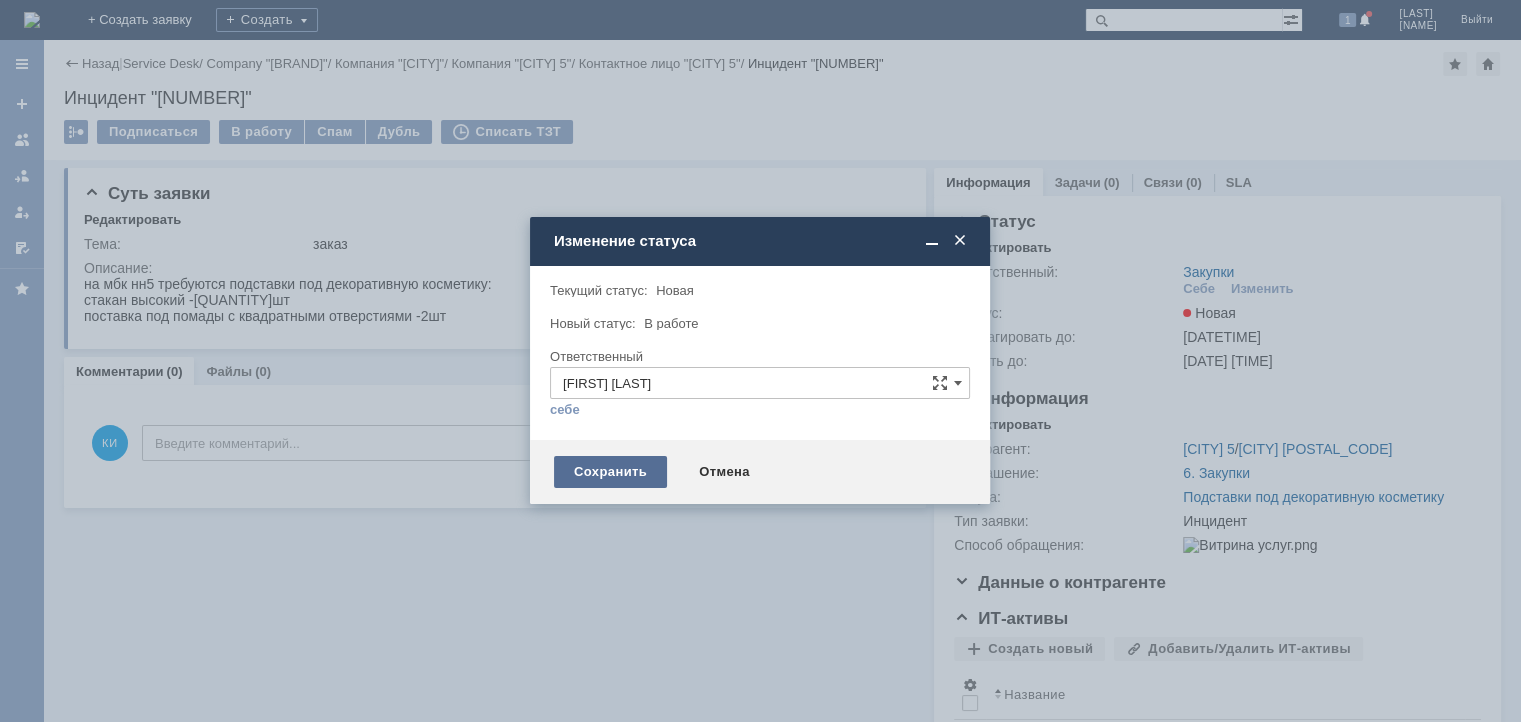 click on "Сохранить" at bounding box center (610, 472) 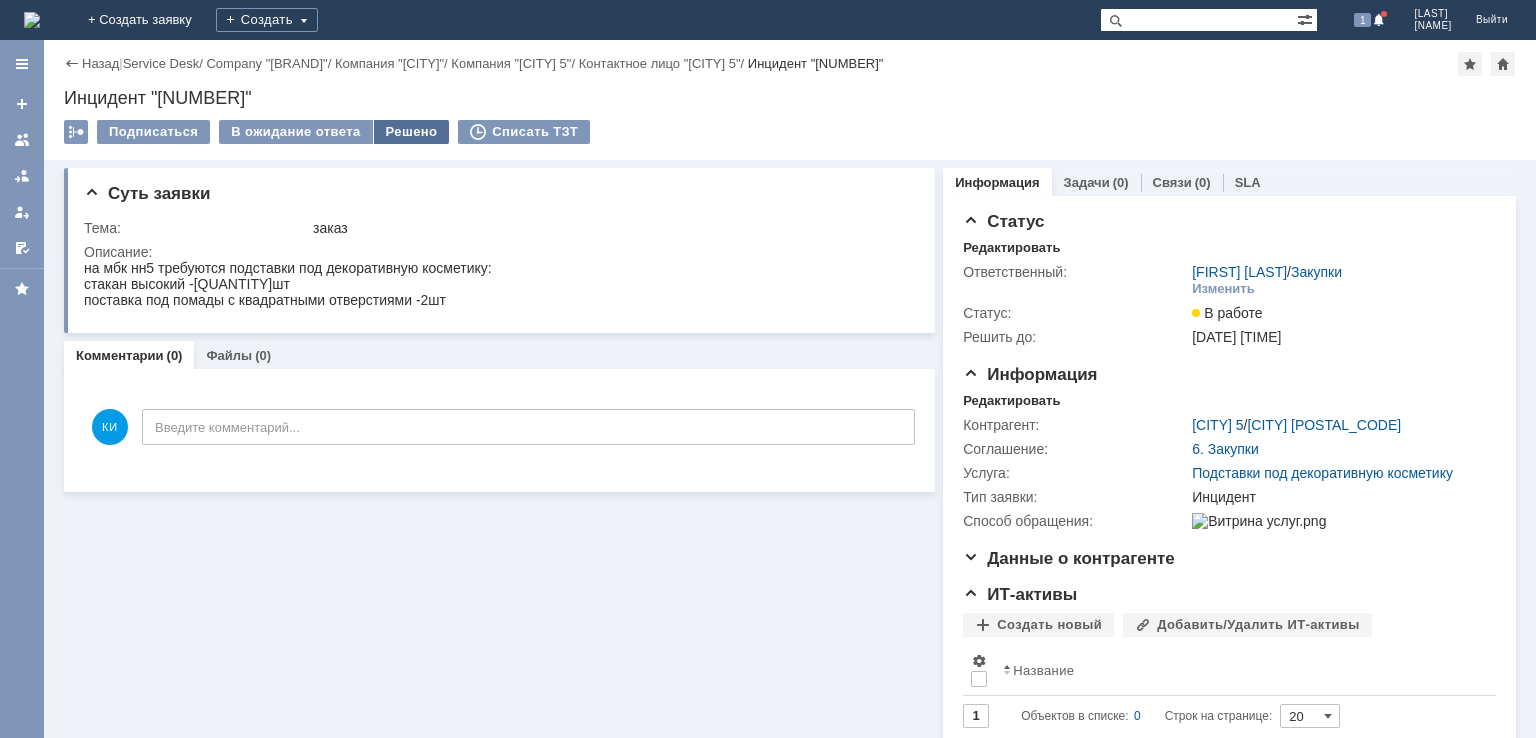 click on "Решено" at bounding box center [412, 132] 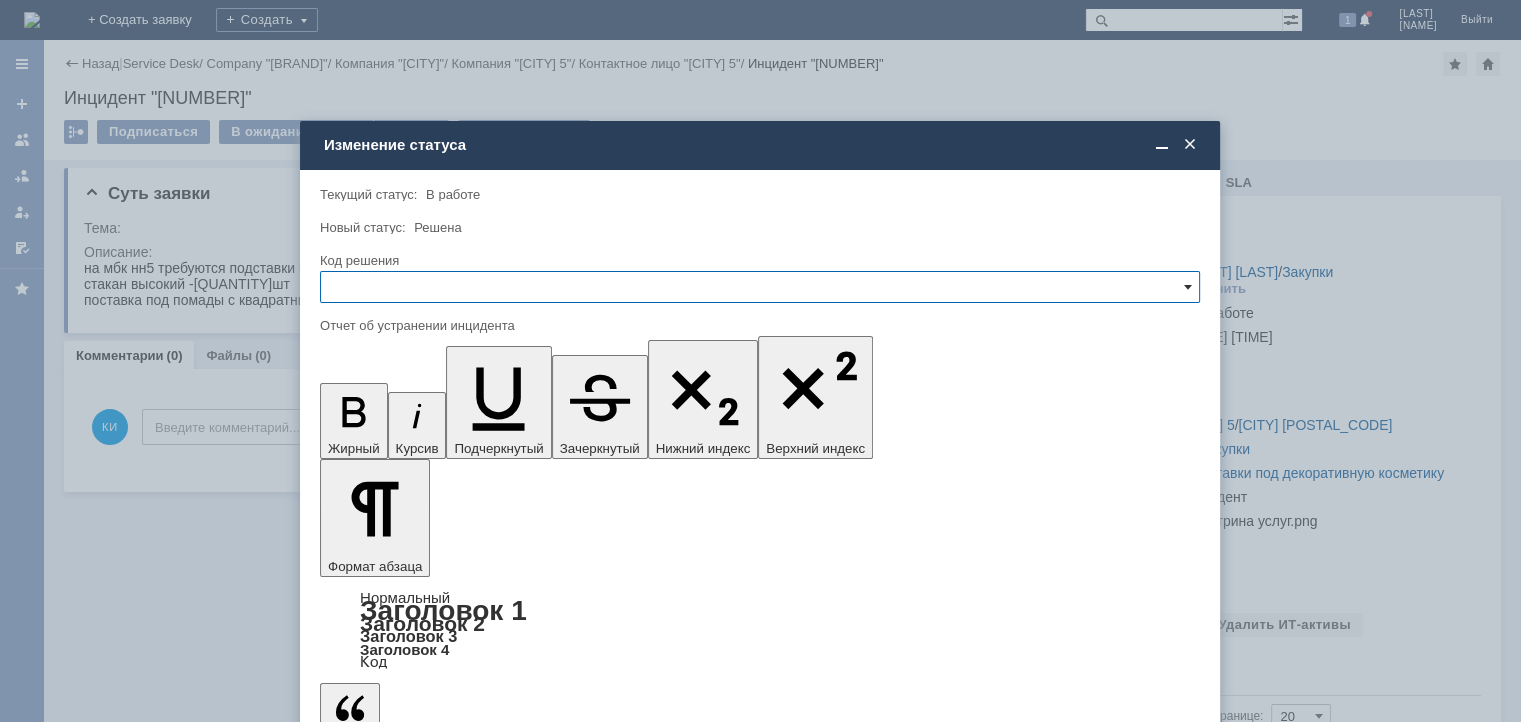 click at bounding box center [1188, 287] 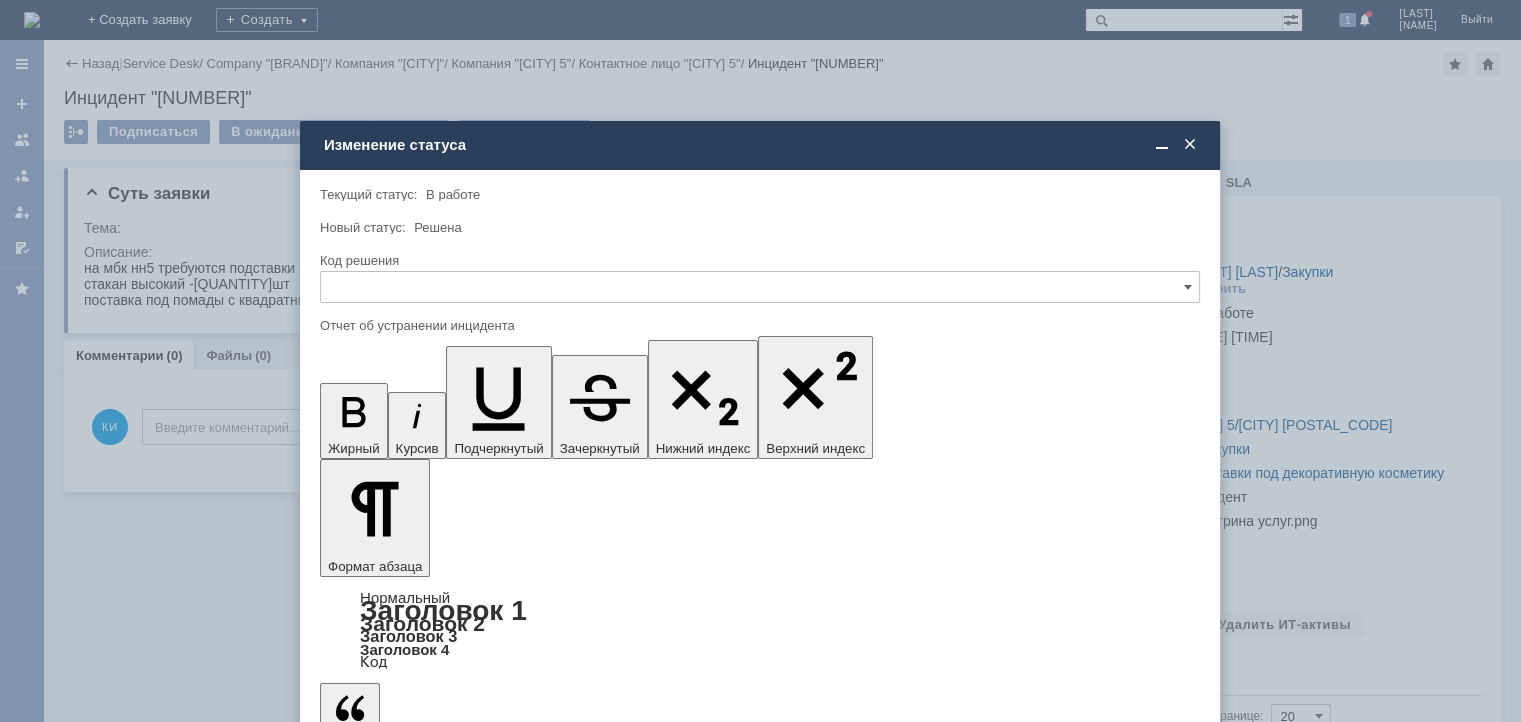 click on "Решено" at bounding box center [760, 423] 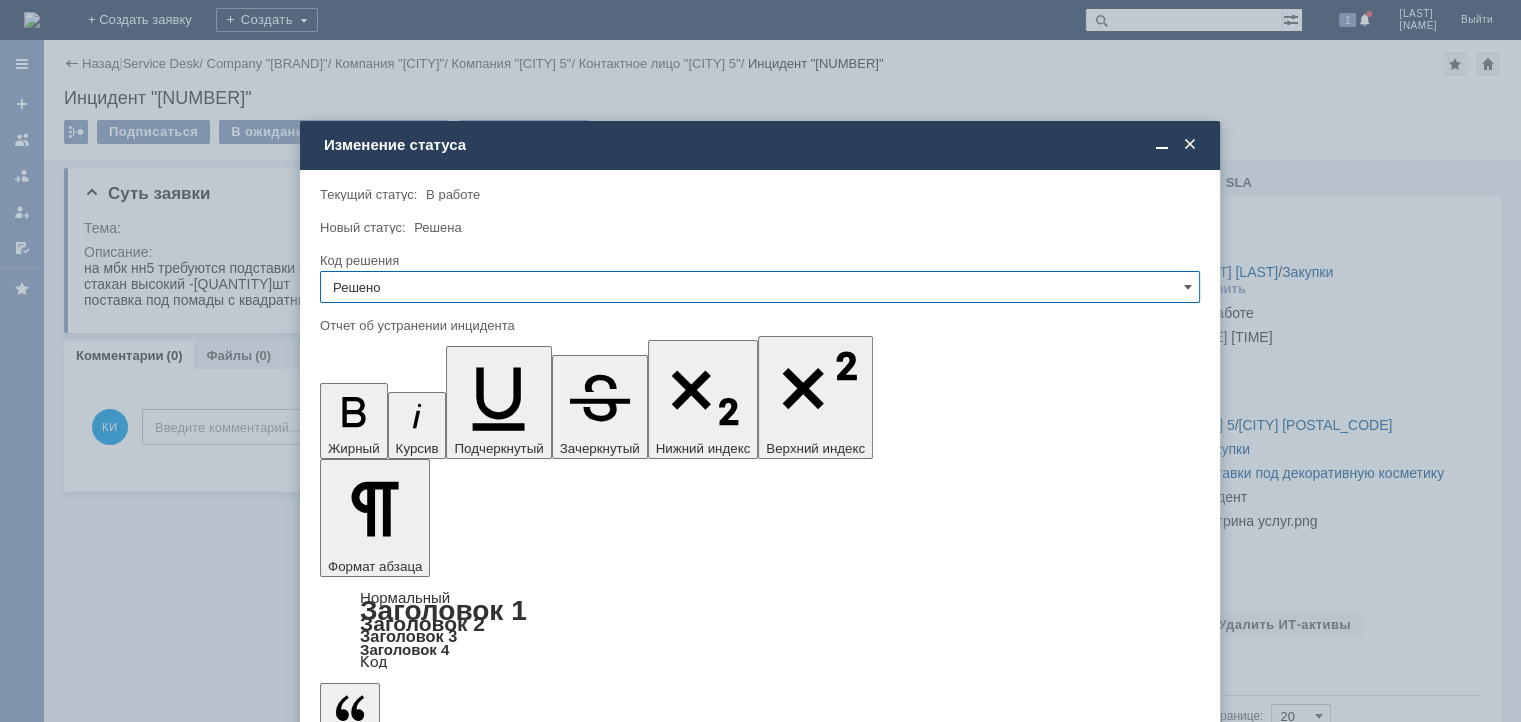 type on "Решено" 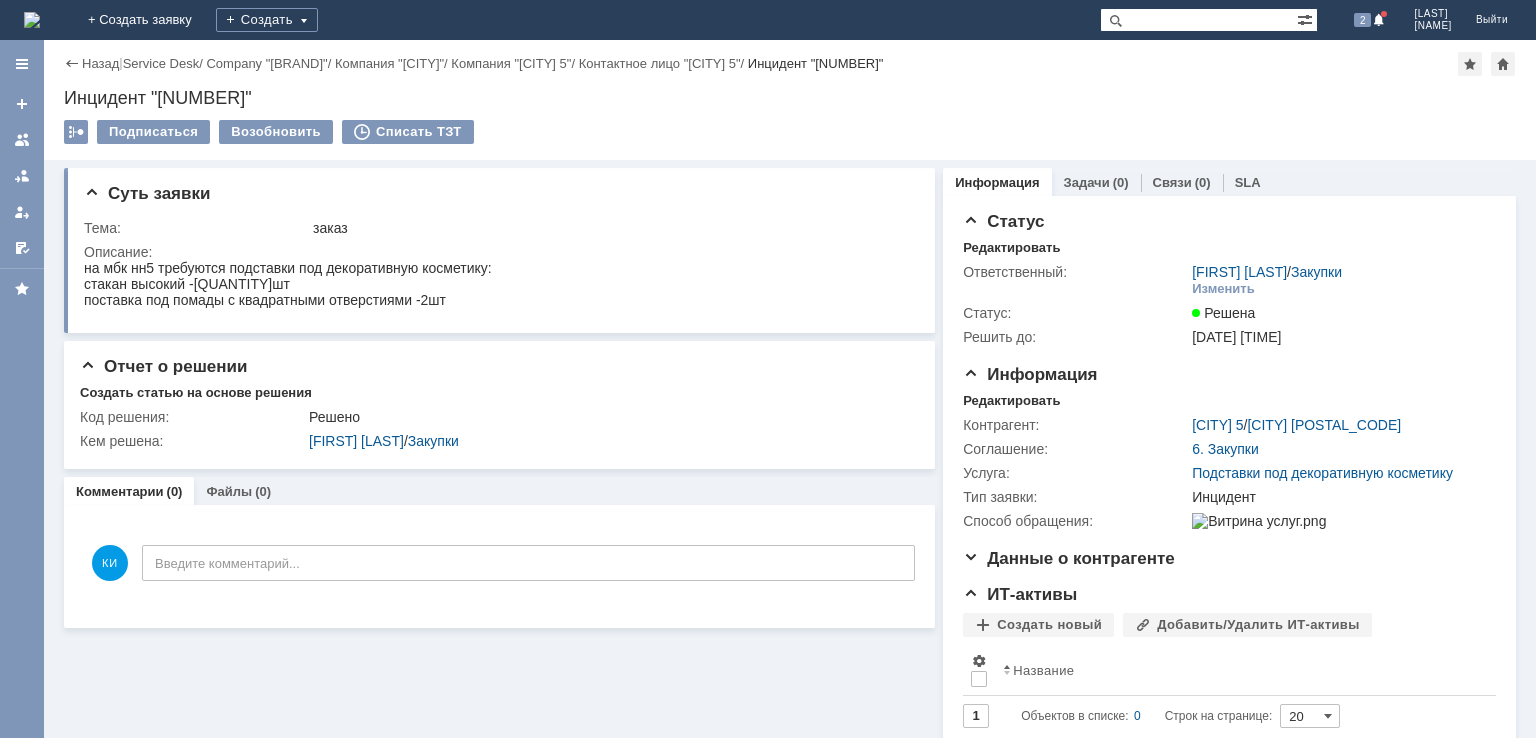 click at bounding box center (22, 140) 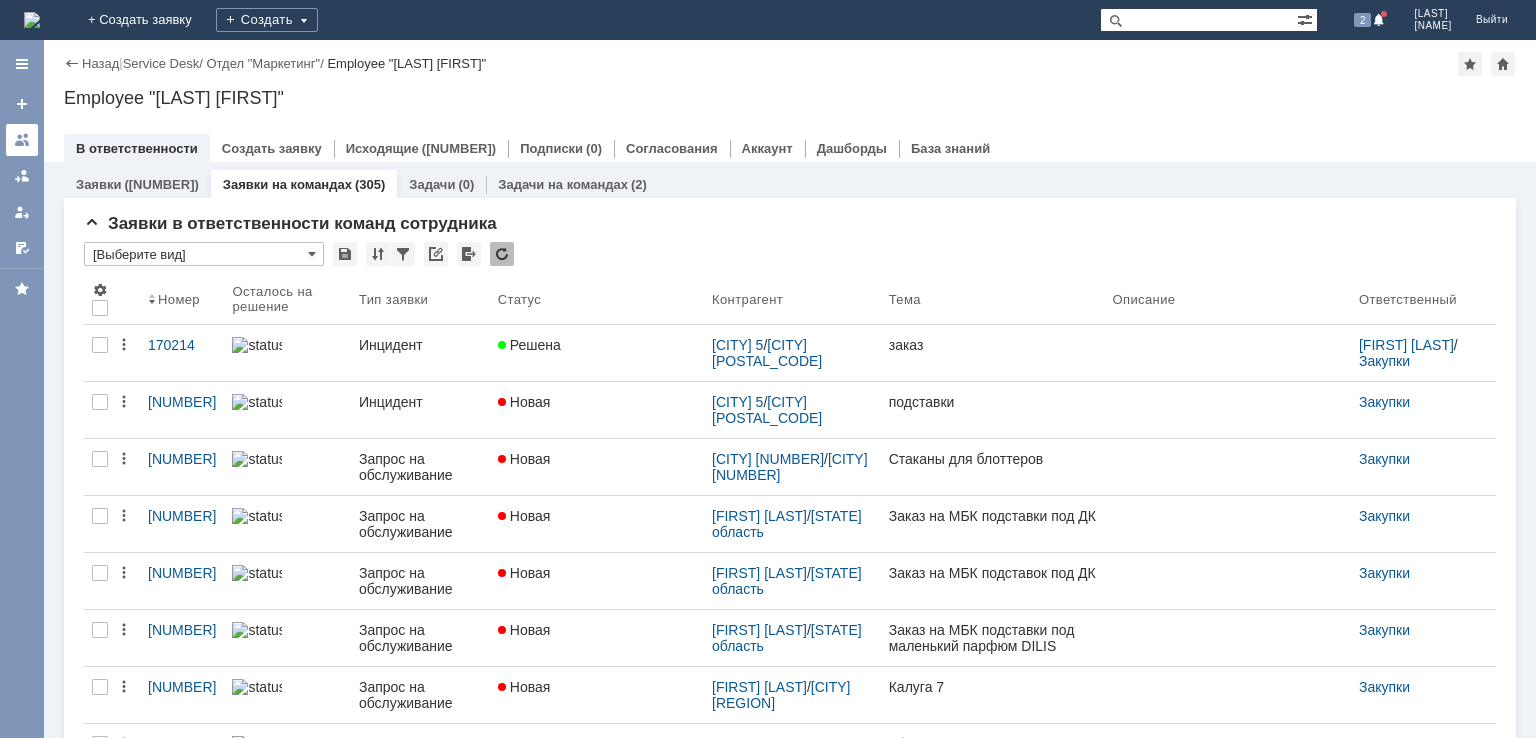 scroll, scrollTop: 0, scrollLeft: 0, axis: both 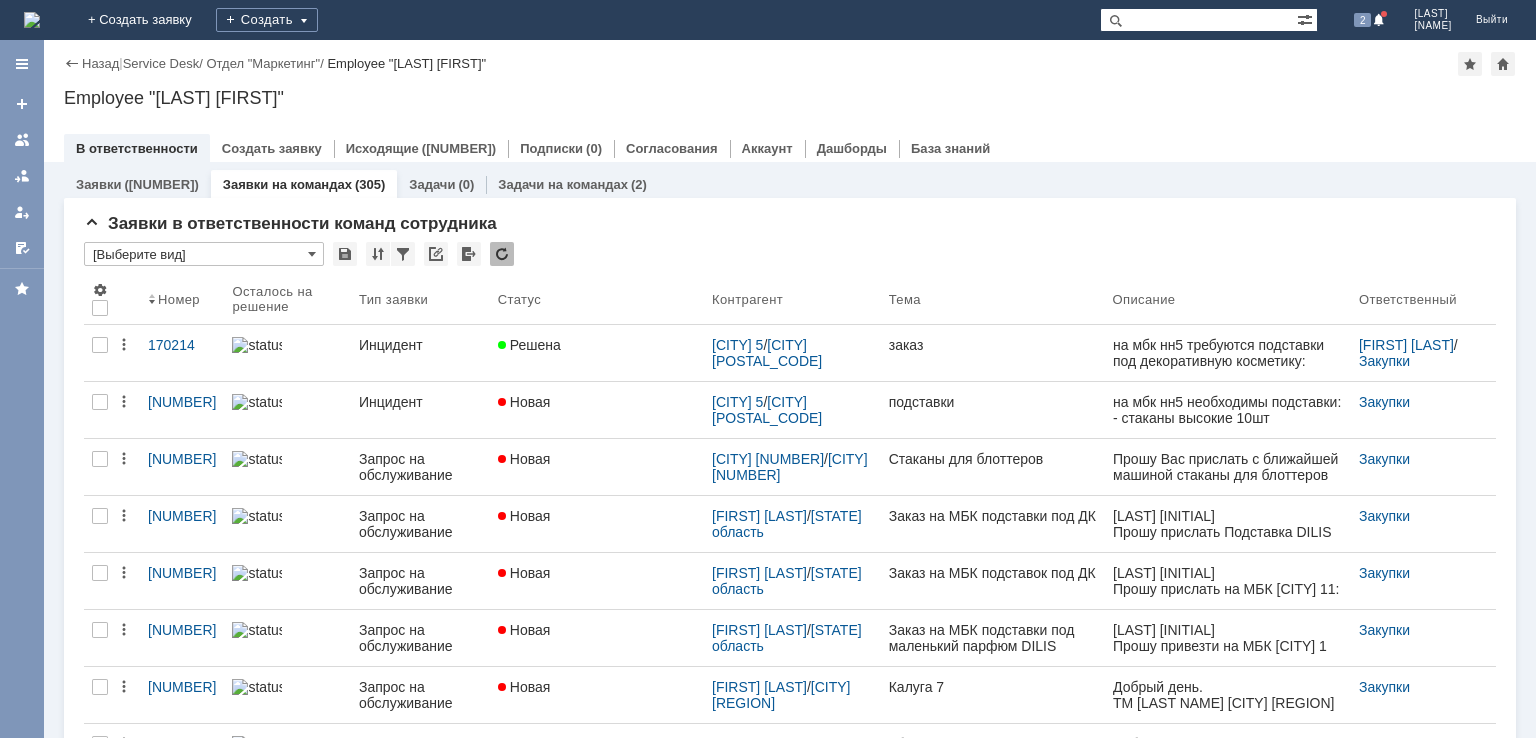 click on "Новая" at bounding box center (524, 402) 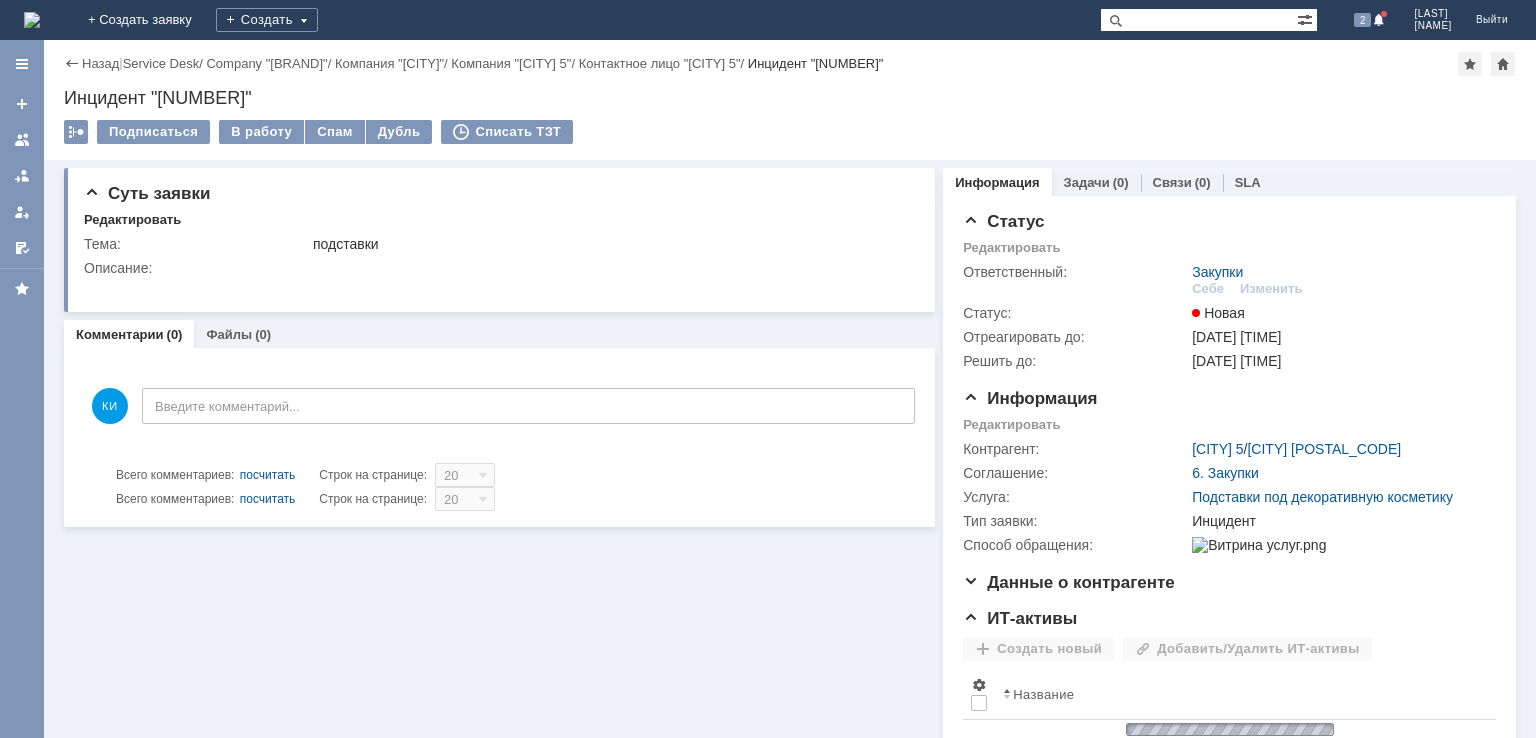 scroll, scrollTop: 0, scrollLeft: 0, axis: both 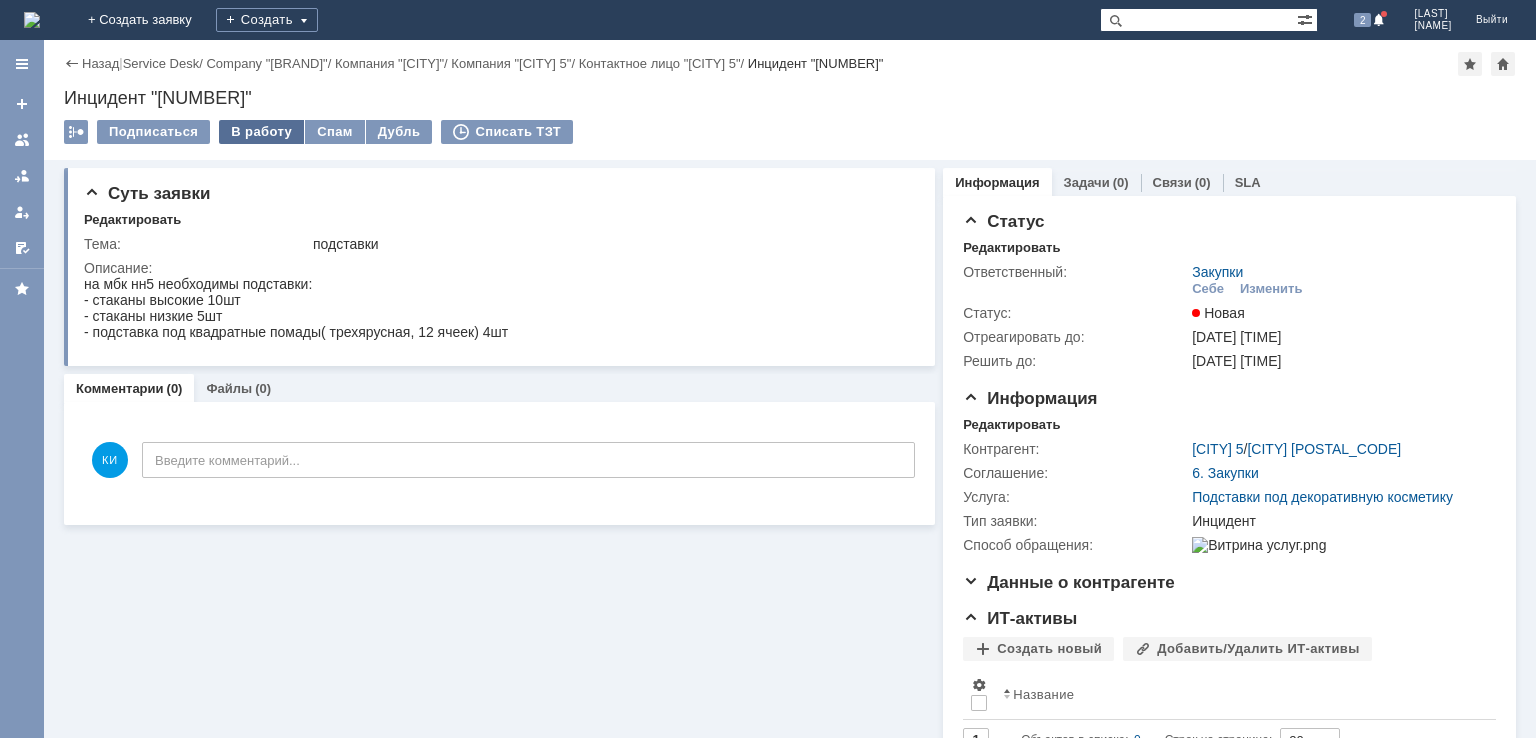 click on "В работу" at bounding box center [261, 132] 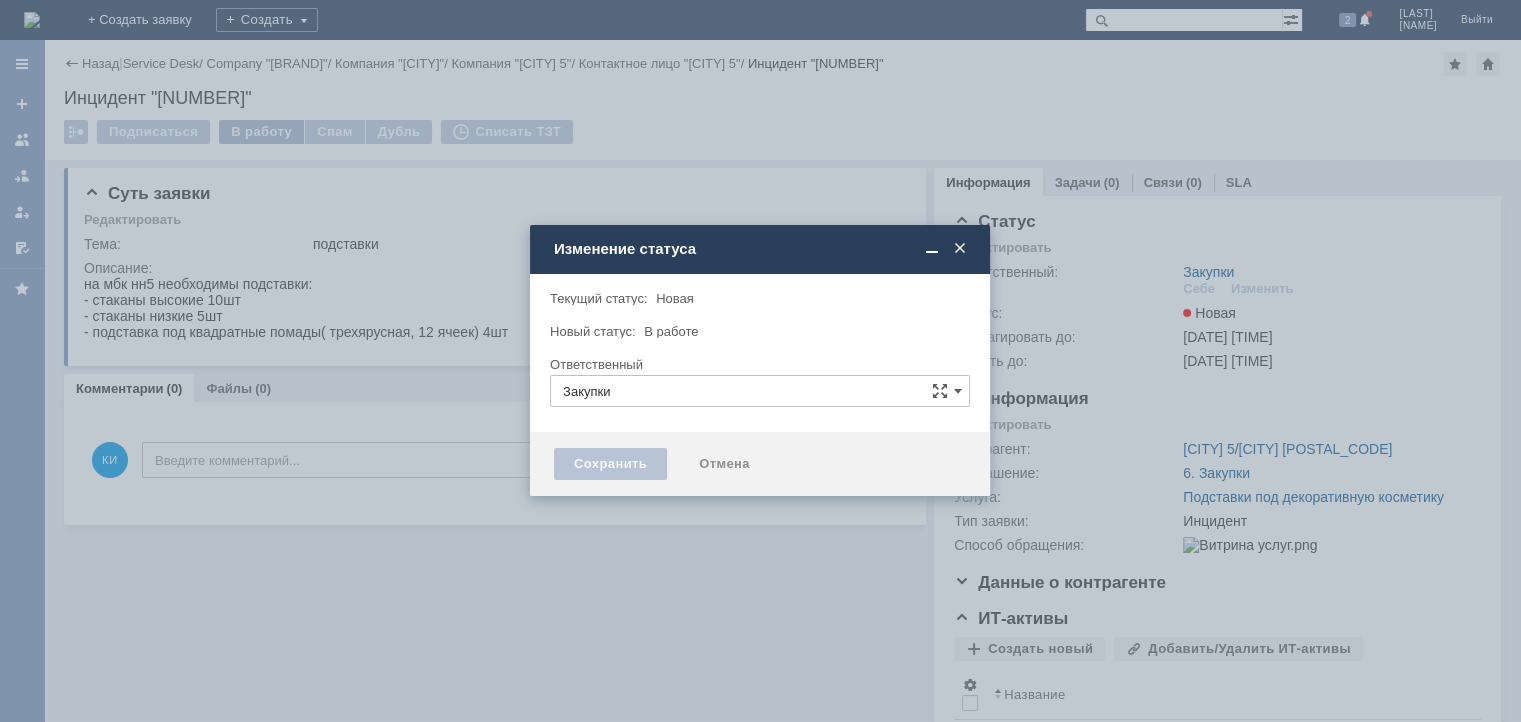 type on "[FIRST] [LAST]" 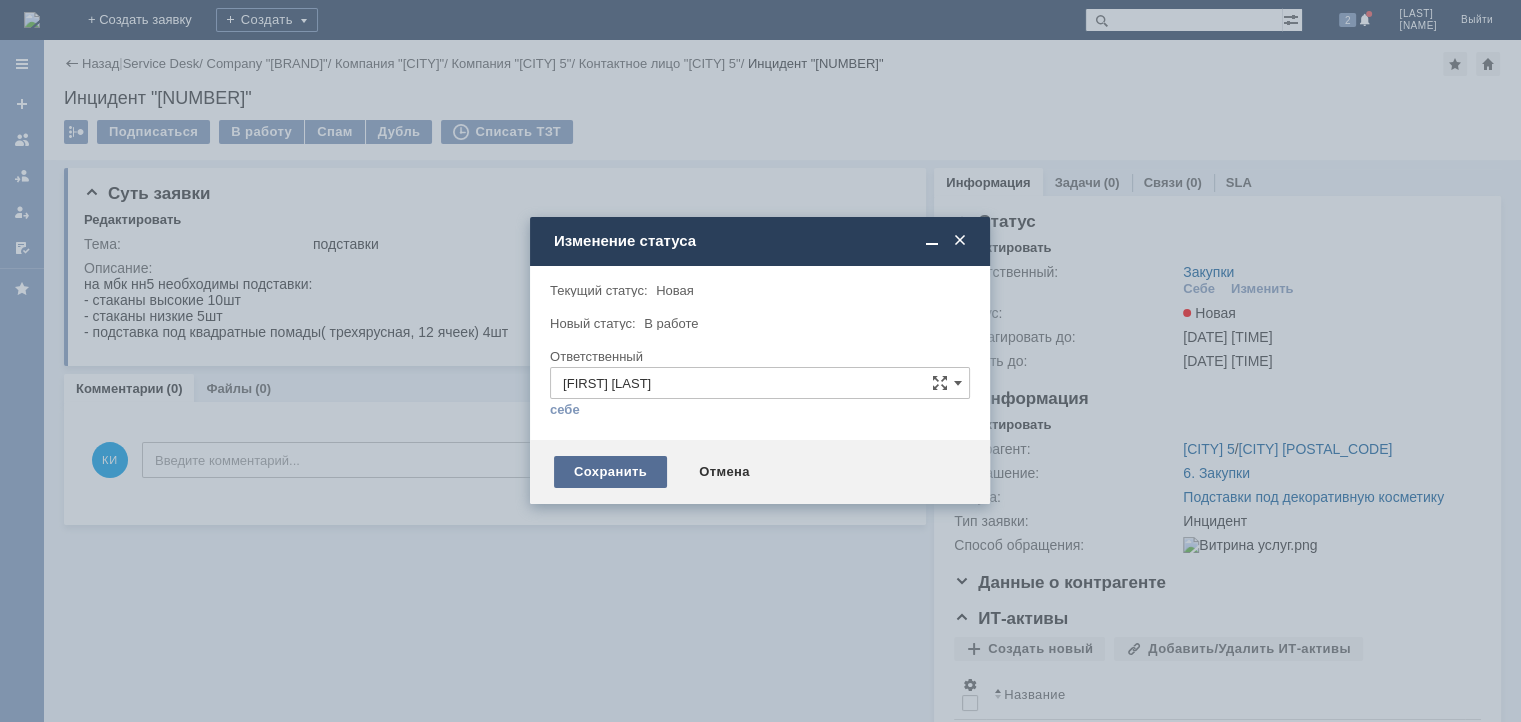 click on "Сохранить" at bounding box center (610, 472) 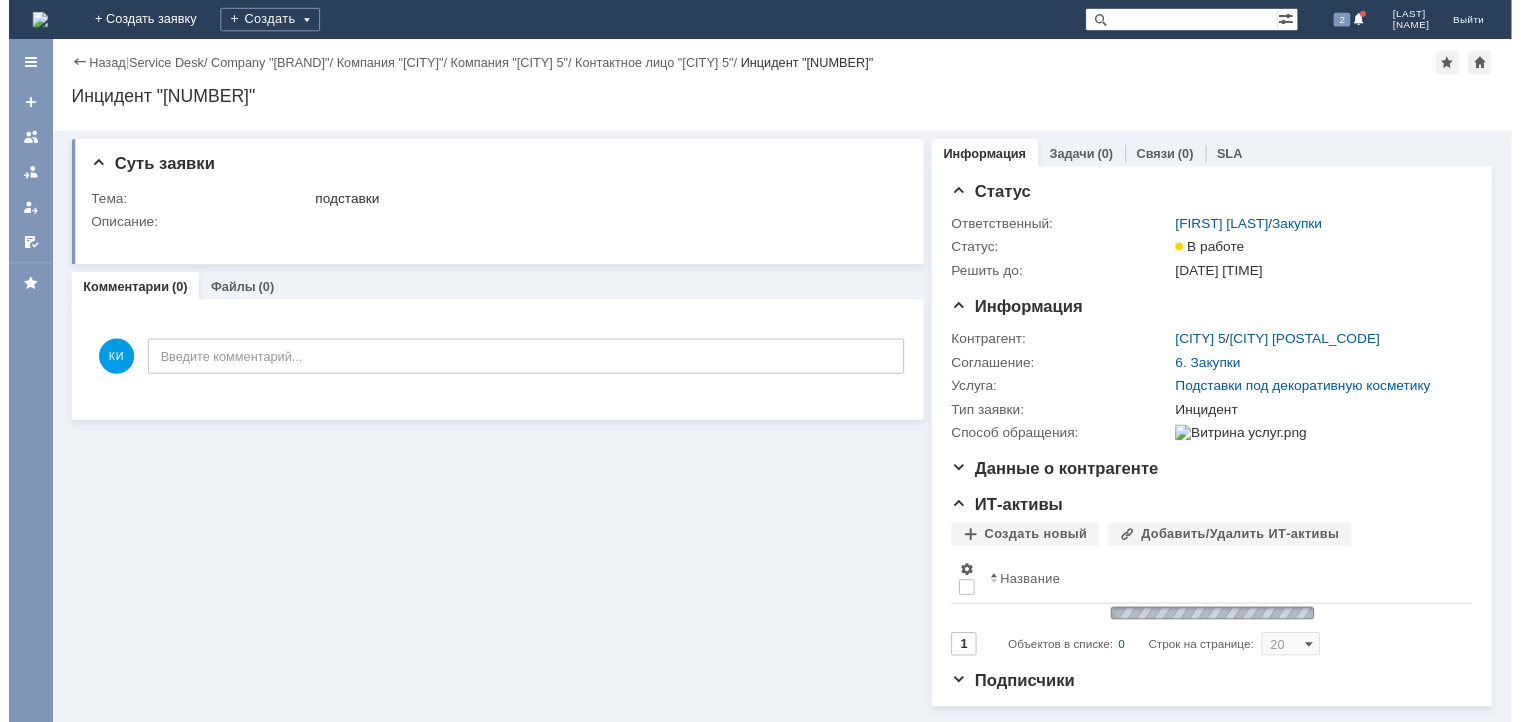 scroll, scrollTop: 0, scrollLeft: 0, axis: both 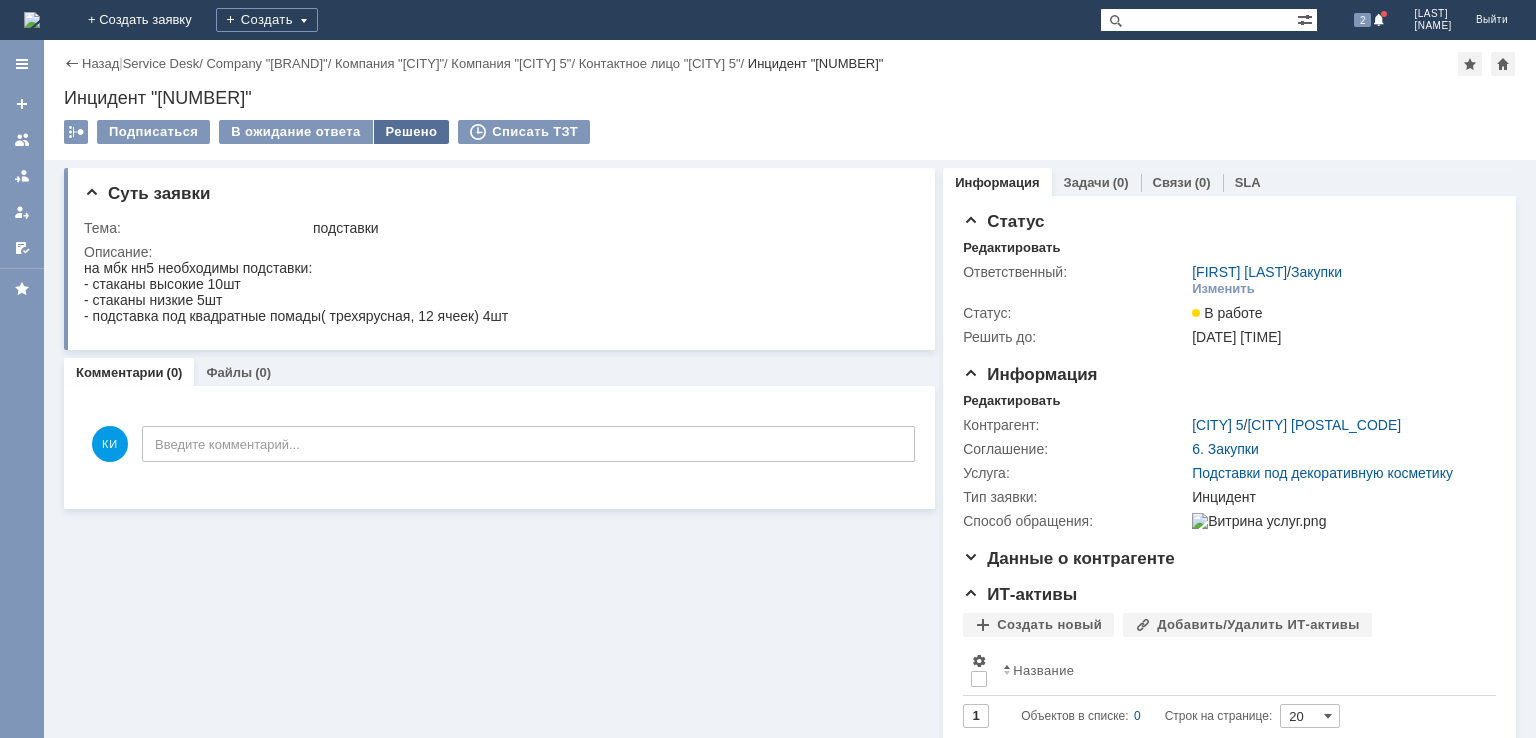 click on "Решено" at bounding box center (412, 132) 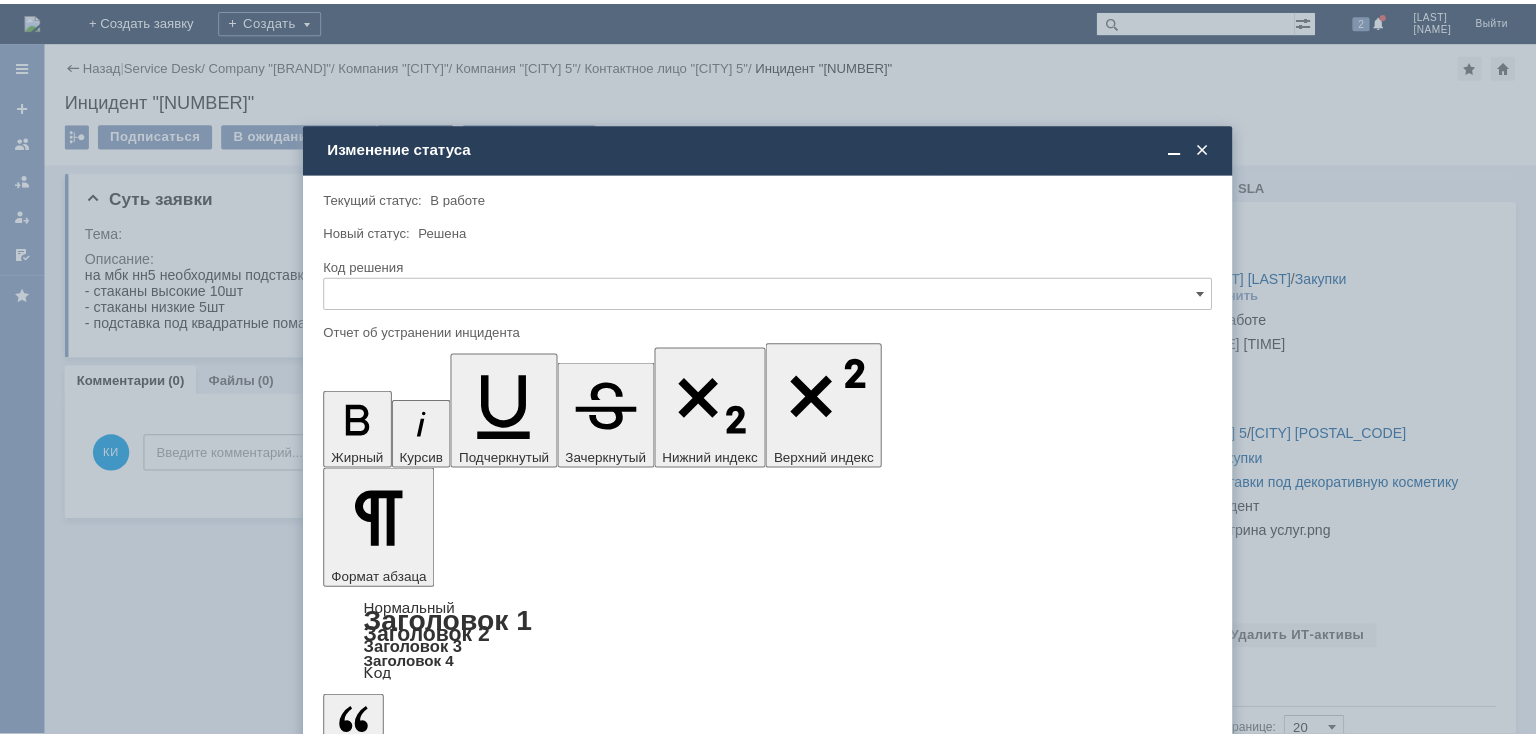 scroll, scrollTop: 0, scrollLeft: 0, axis: both 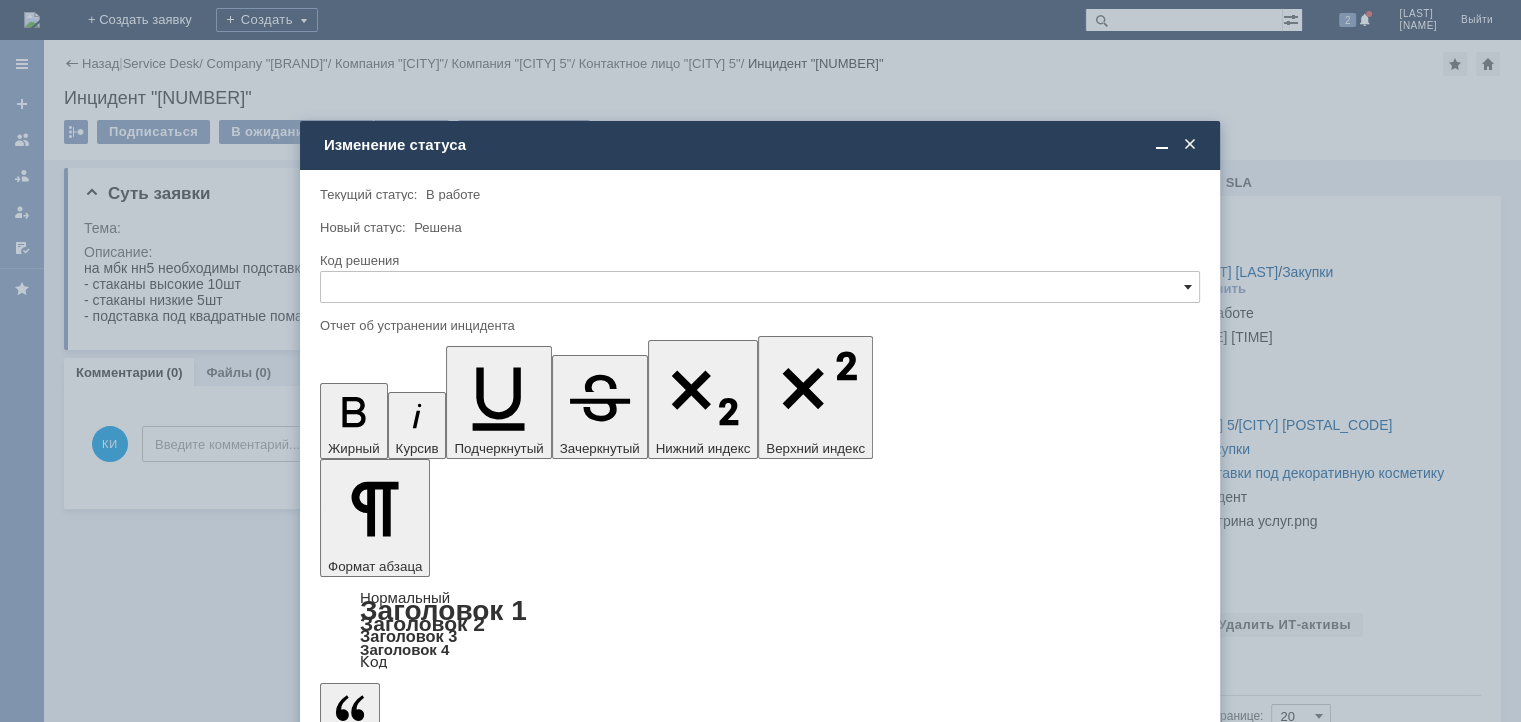 click at bounding box center (1188, 287) 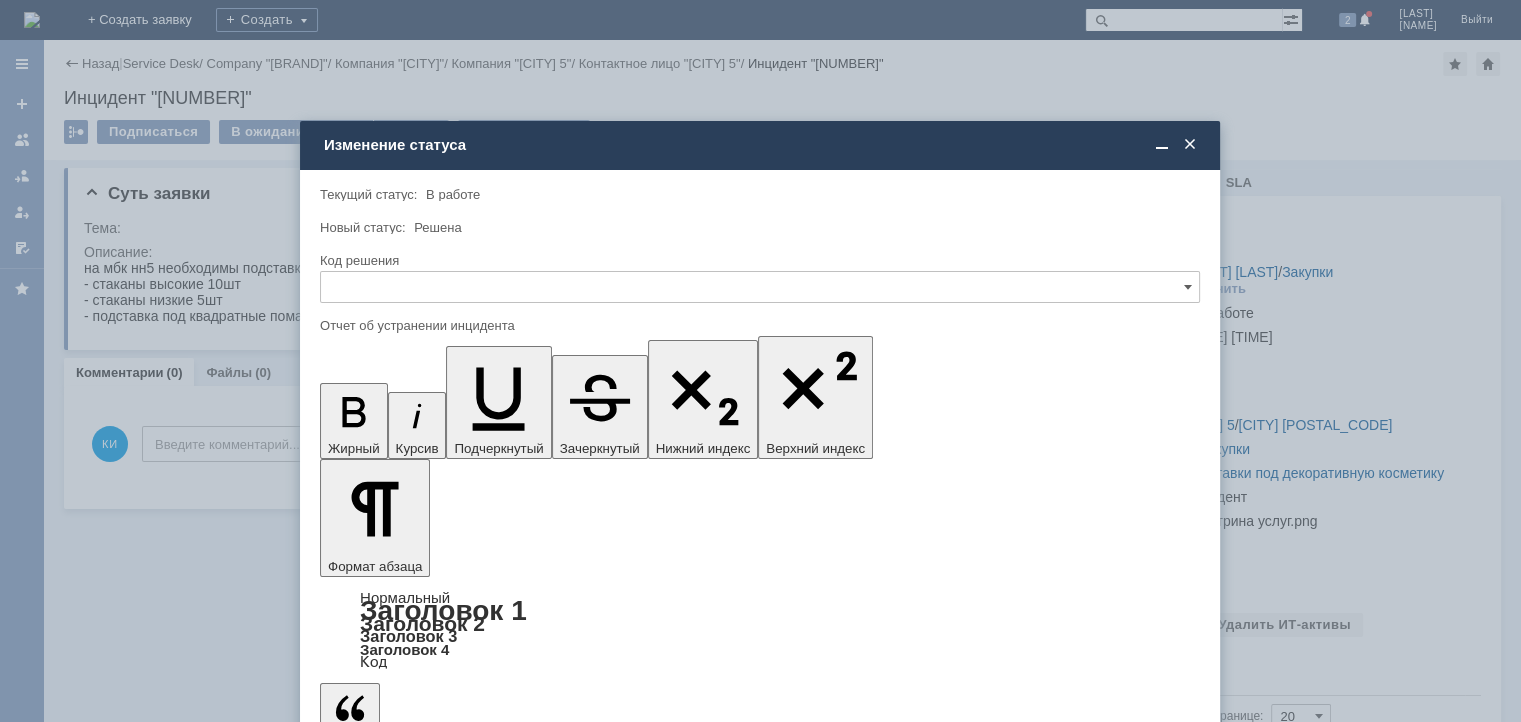 click on "Решено" at bounding box center [760, 423] 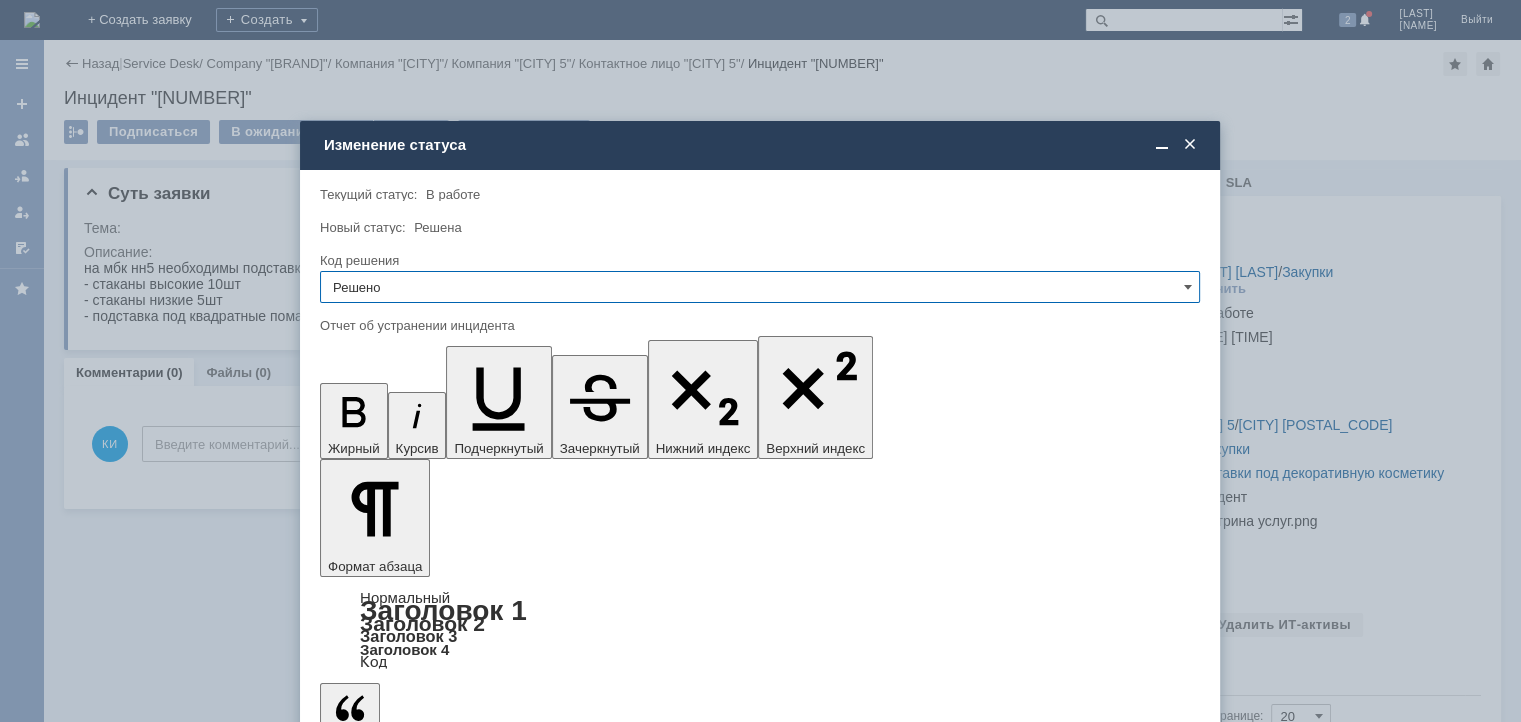 type on "Решено" 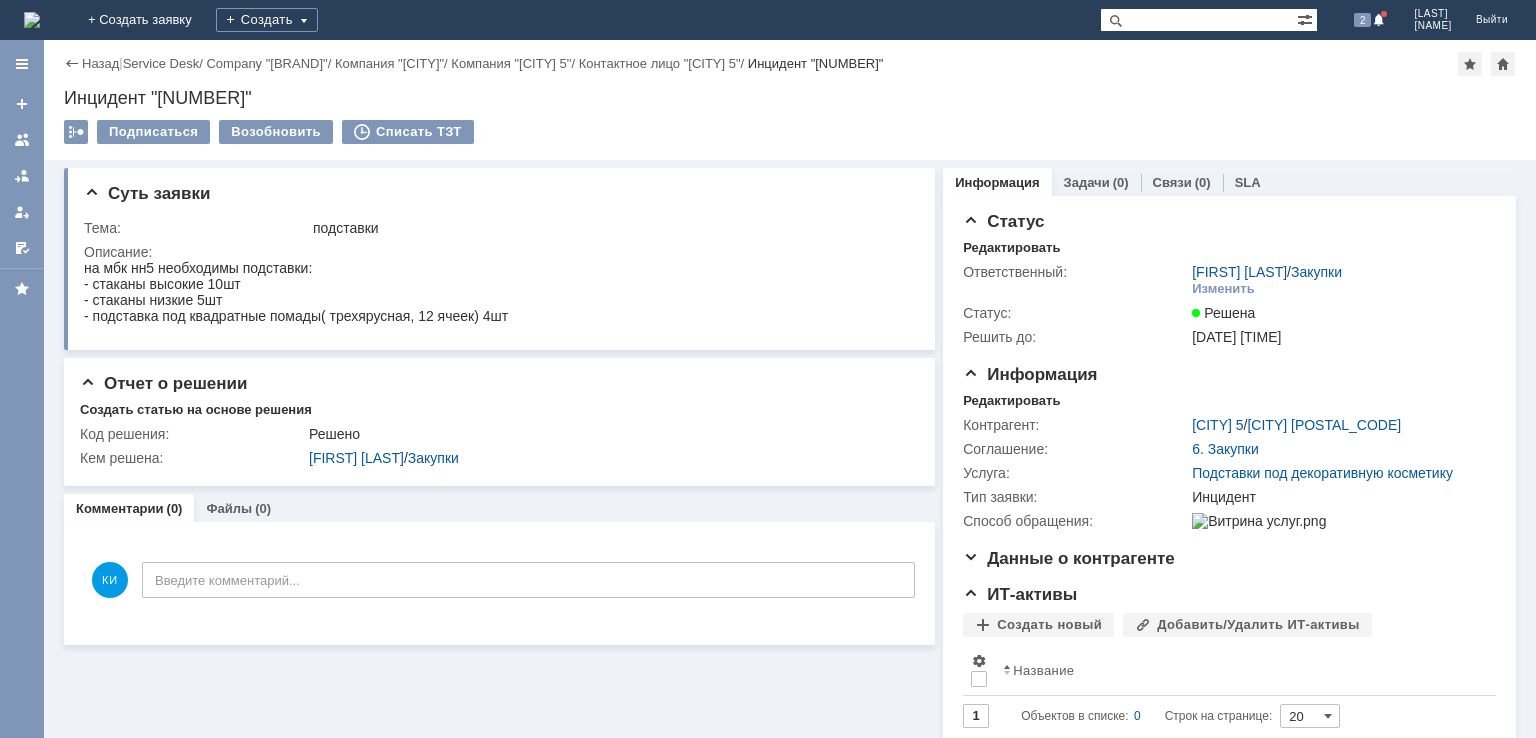 scroll, scrollTop: 0, scrollLeft: 0, axis: both 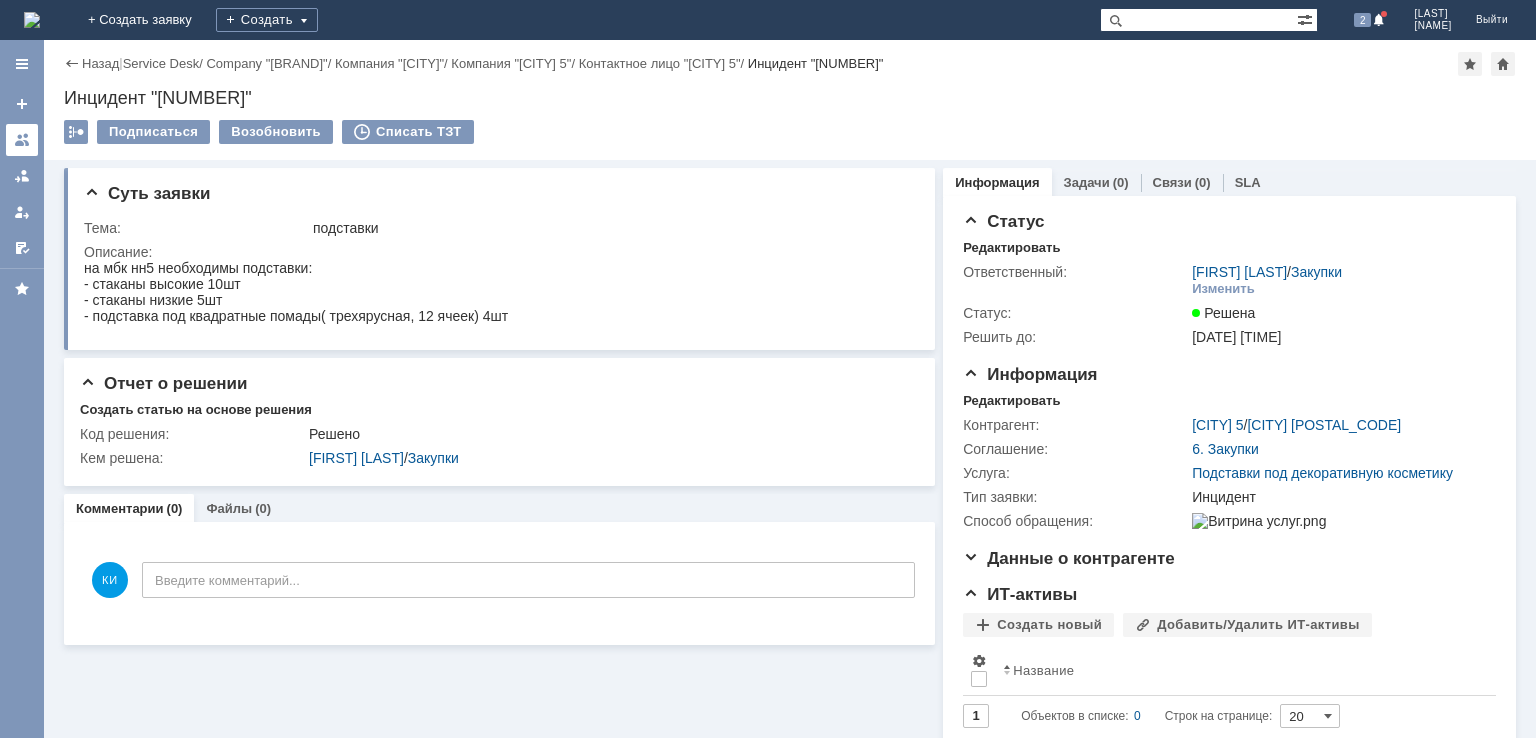 click at bounding box center [22, 140] 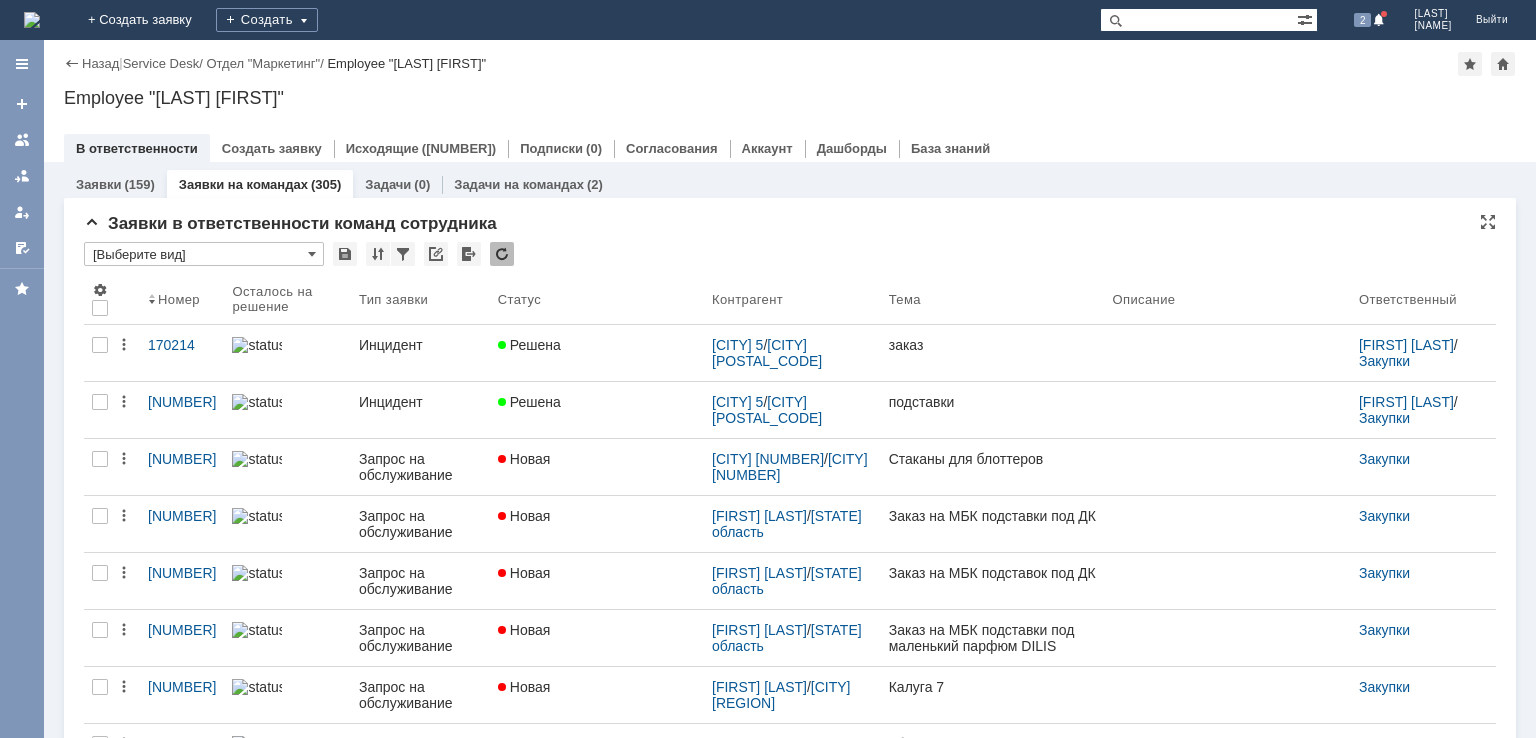 scroll, scrollTop: 0, scrollLeft: 0, axis: both 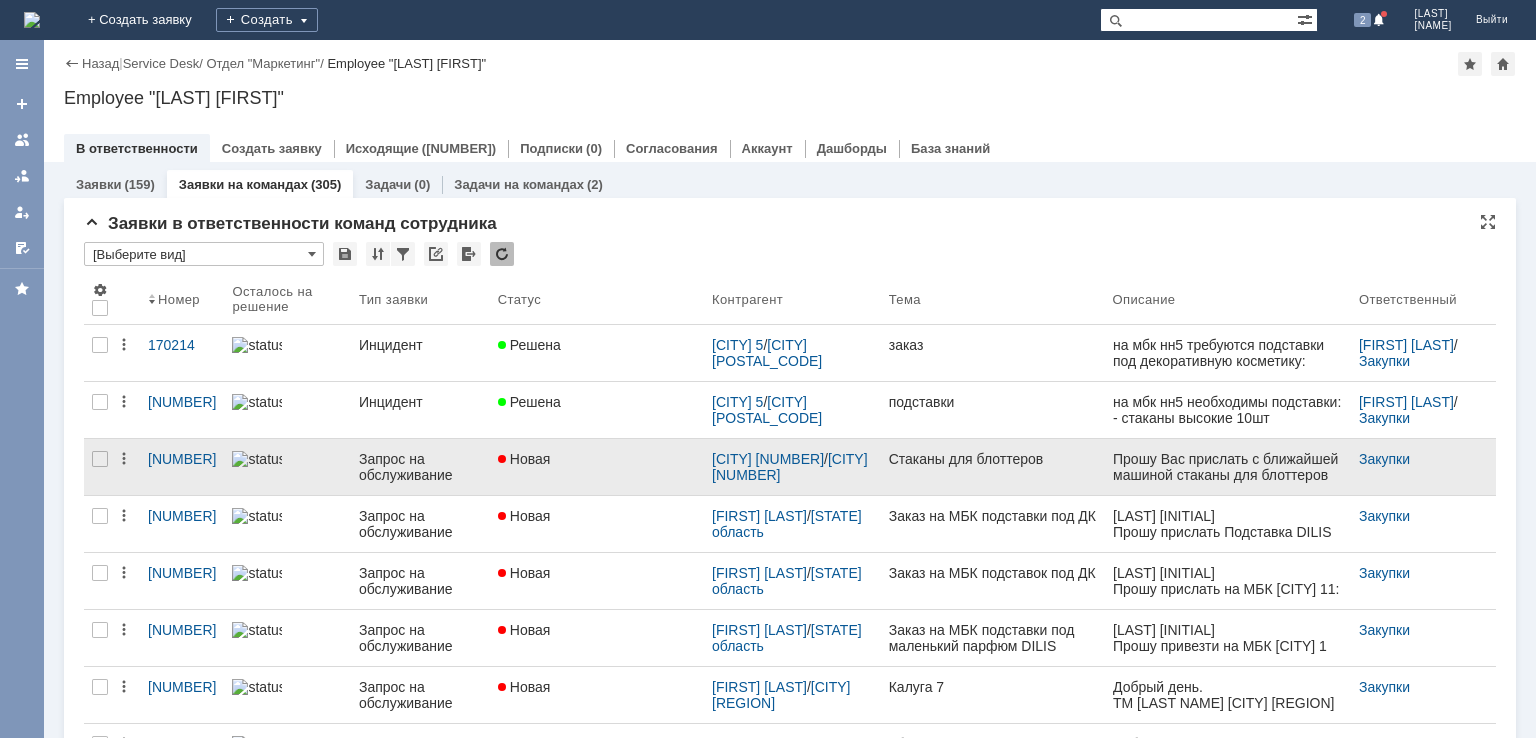 click on "Новая" at bounding box center (597, 459) 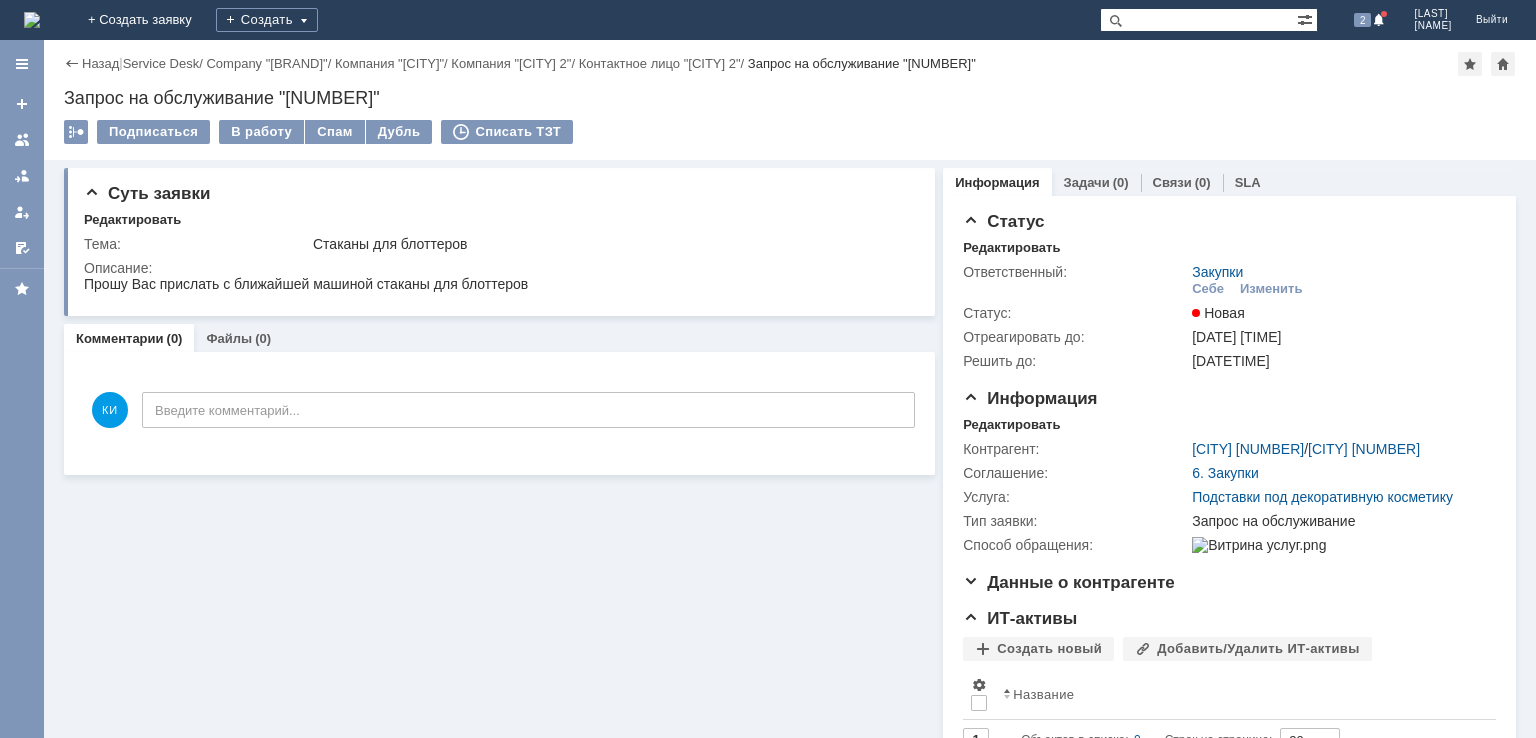 scroll, scrollTop: 0, scrollLeft: 0, axis: both 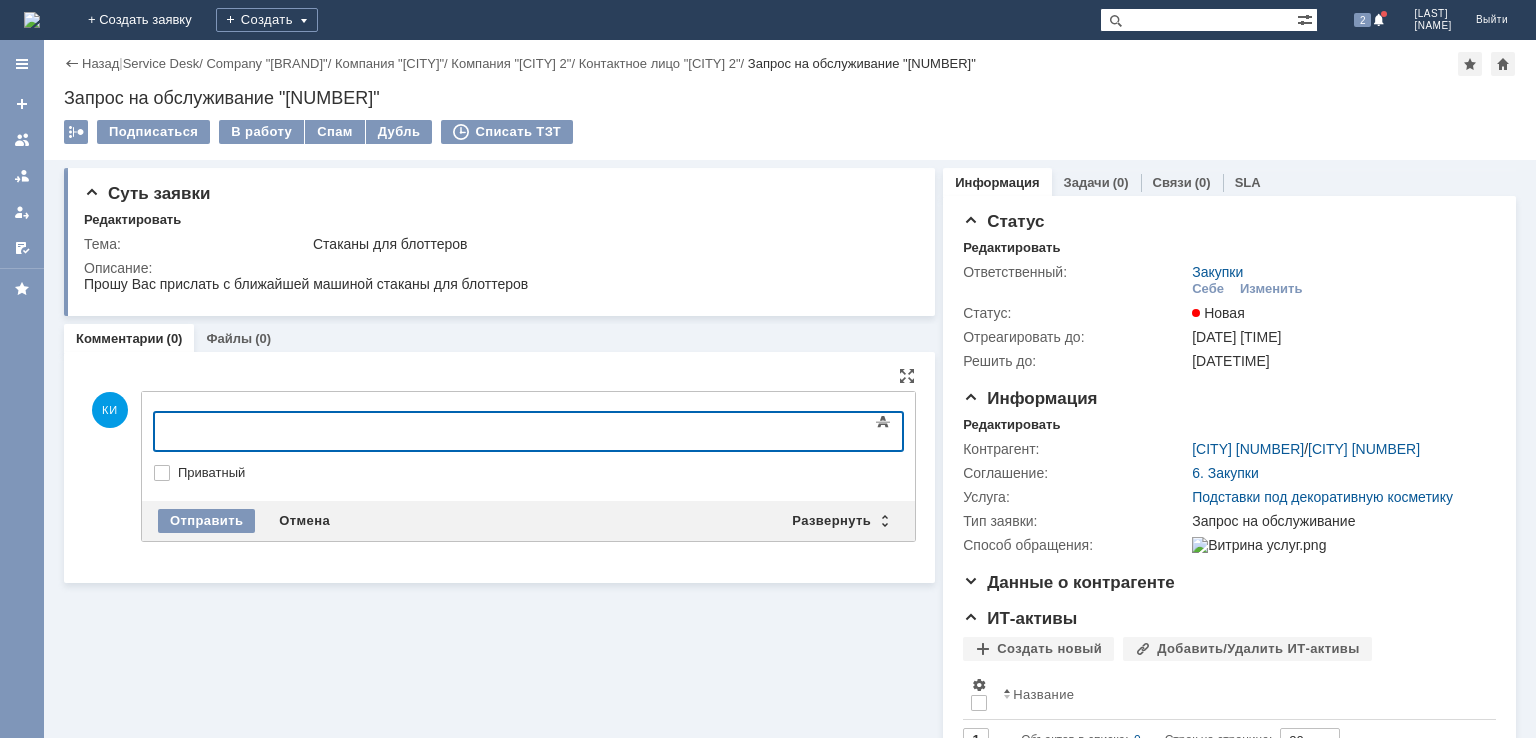 type 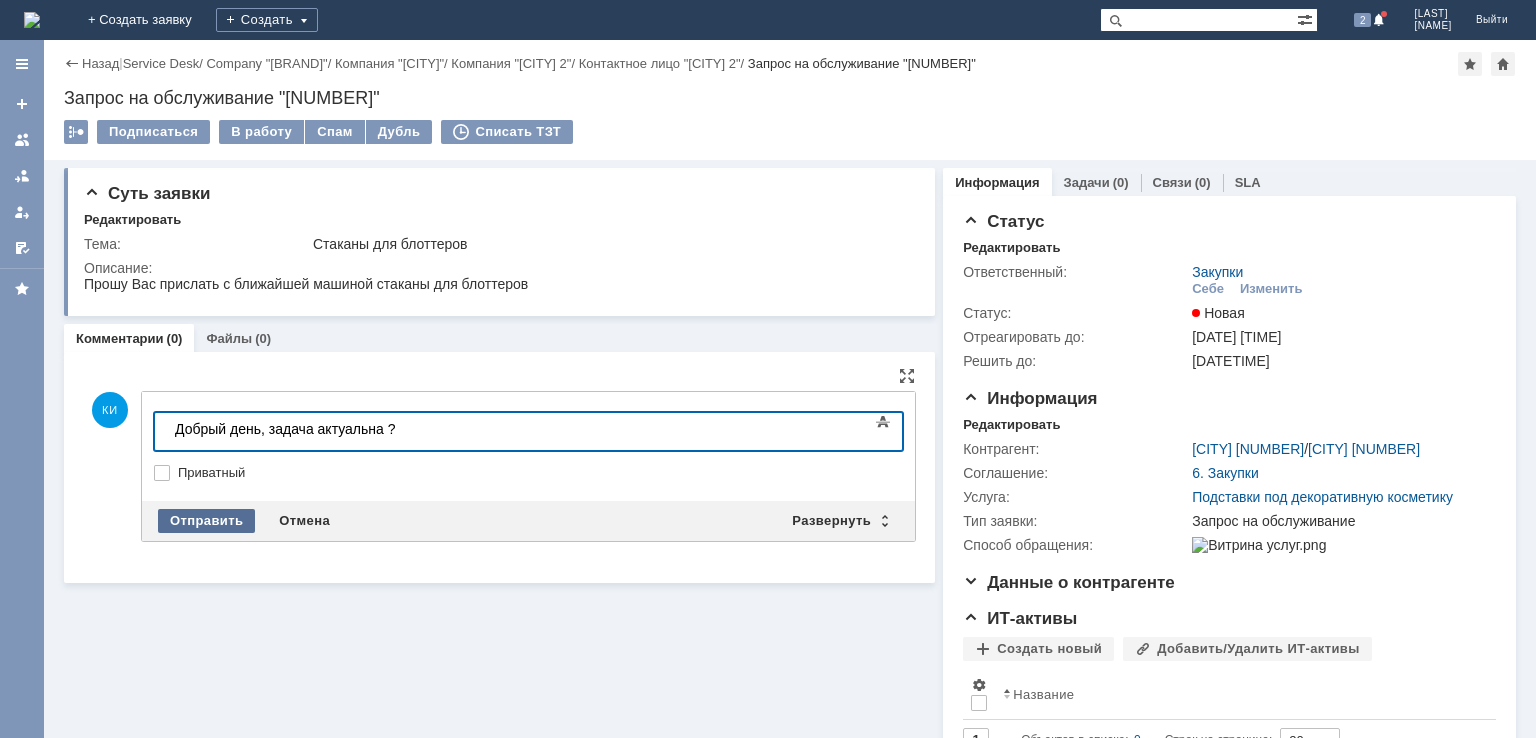 click on "Отправить" at bounding box center [206, 521] 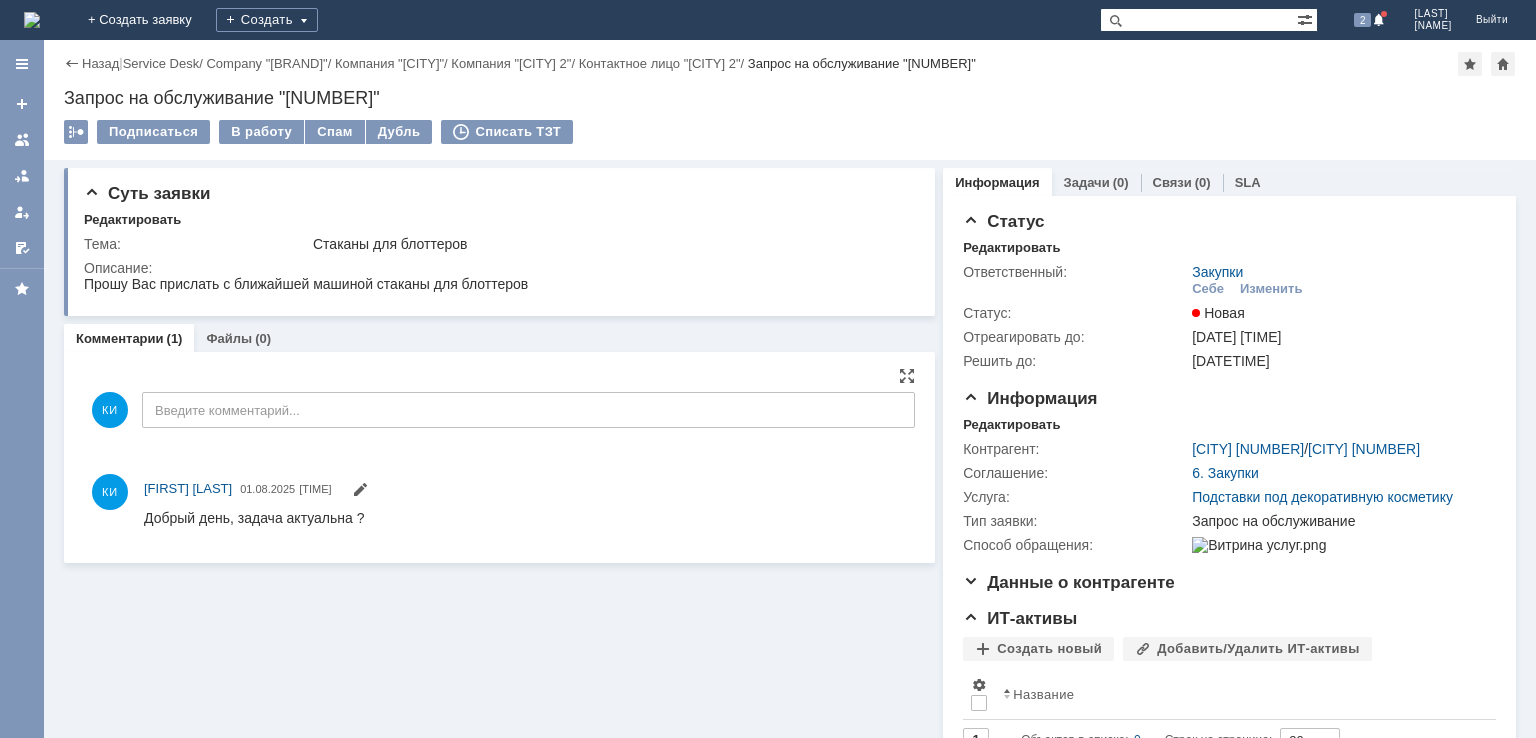 scroll, scrollTop: 0, scrollLeft: 0, axis: both 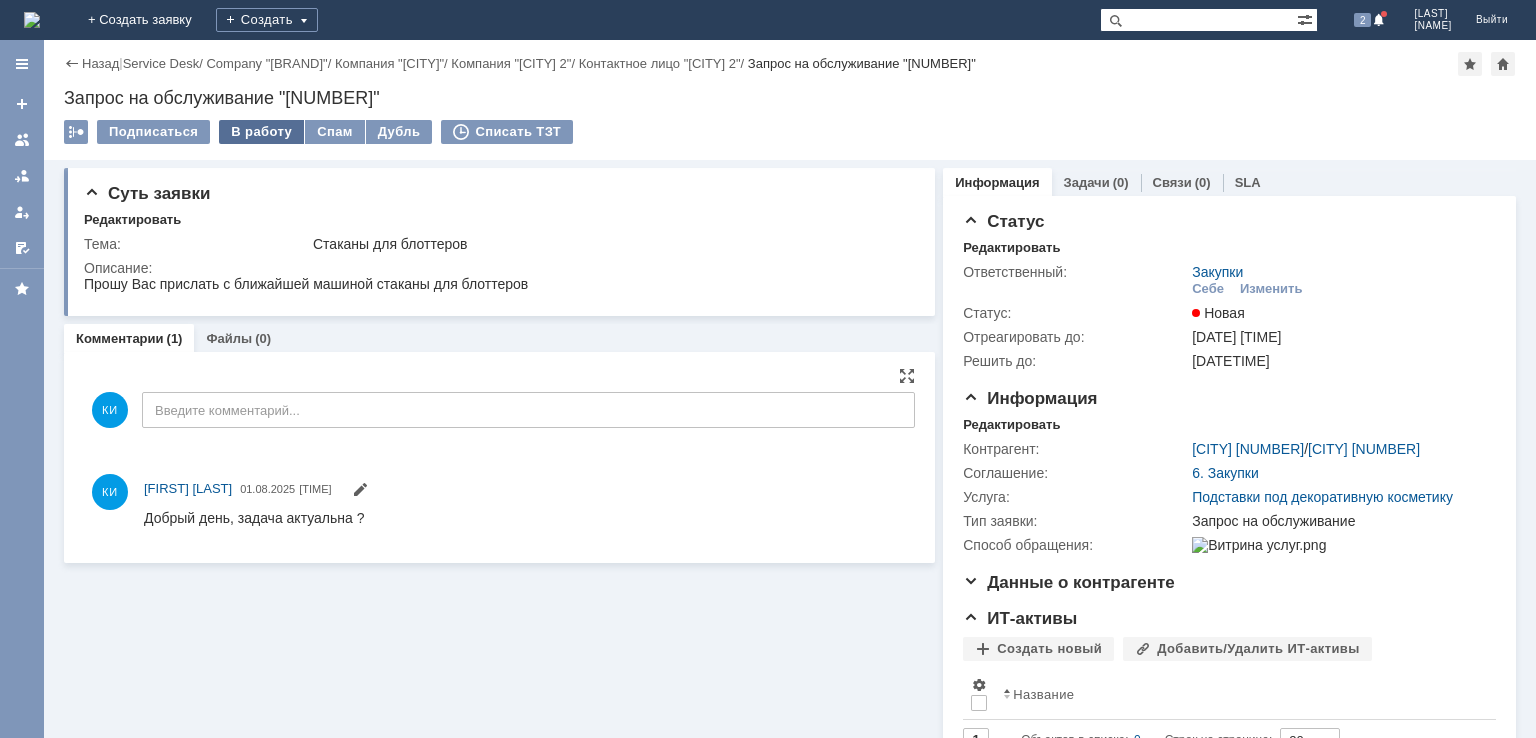 click on "В работу" at bounding box center [261, 132] 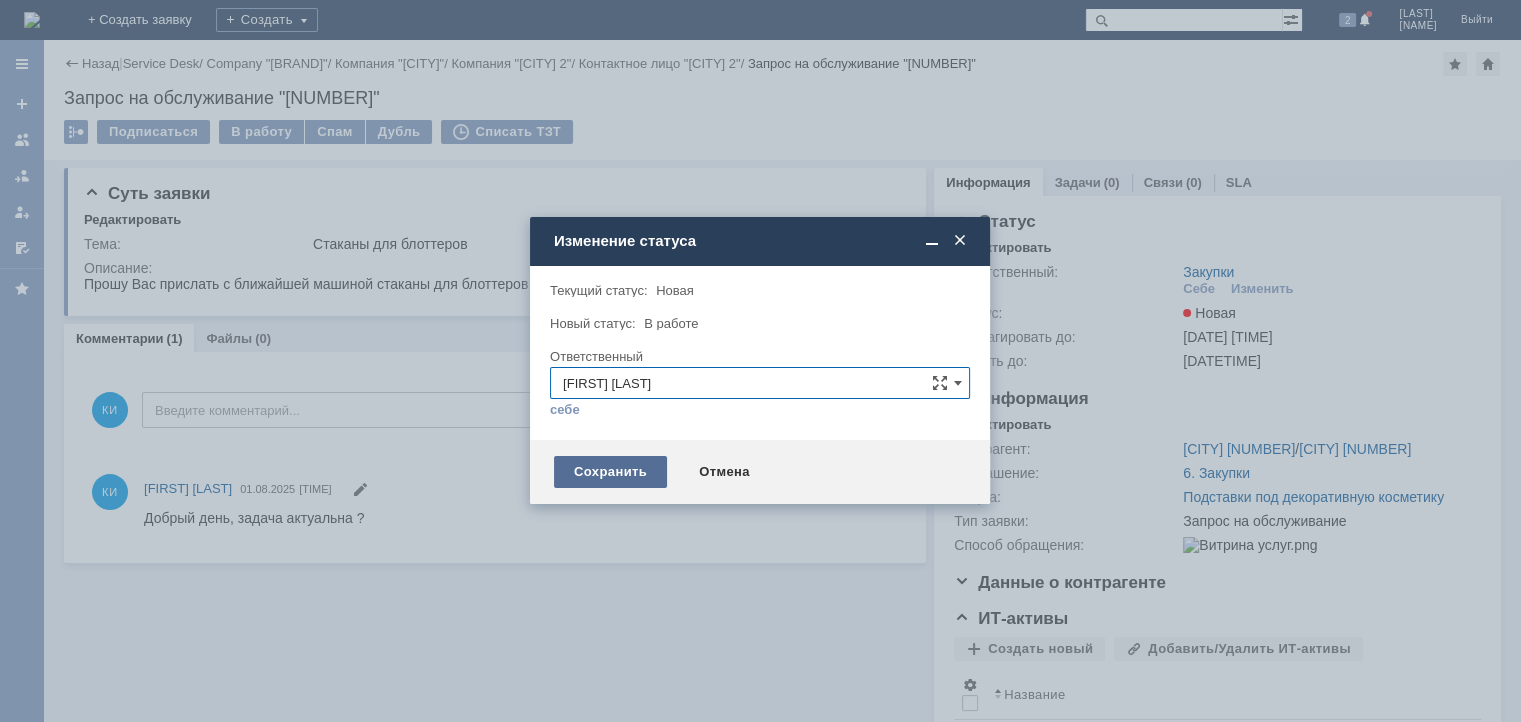 click on "Сохранить" at bounding box center [610, 472] 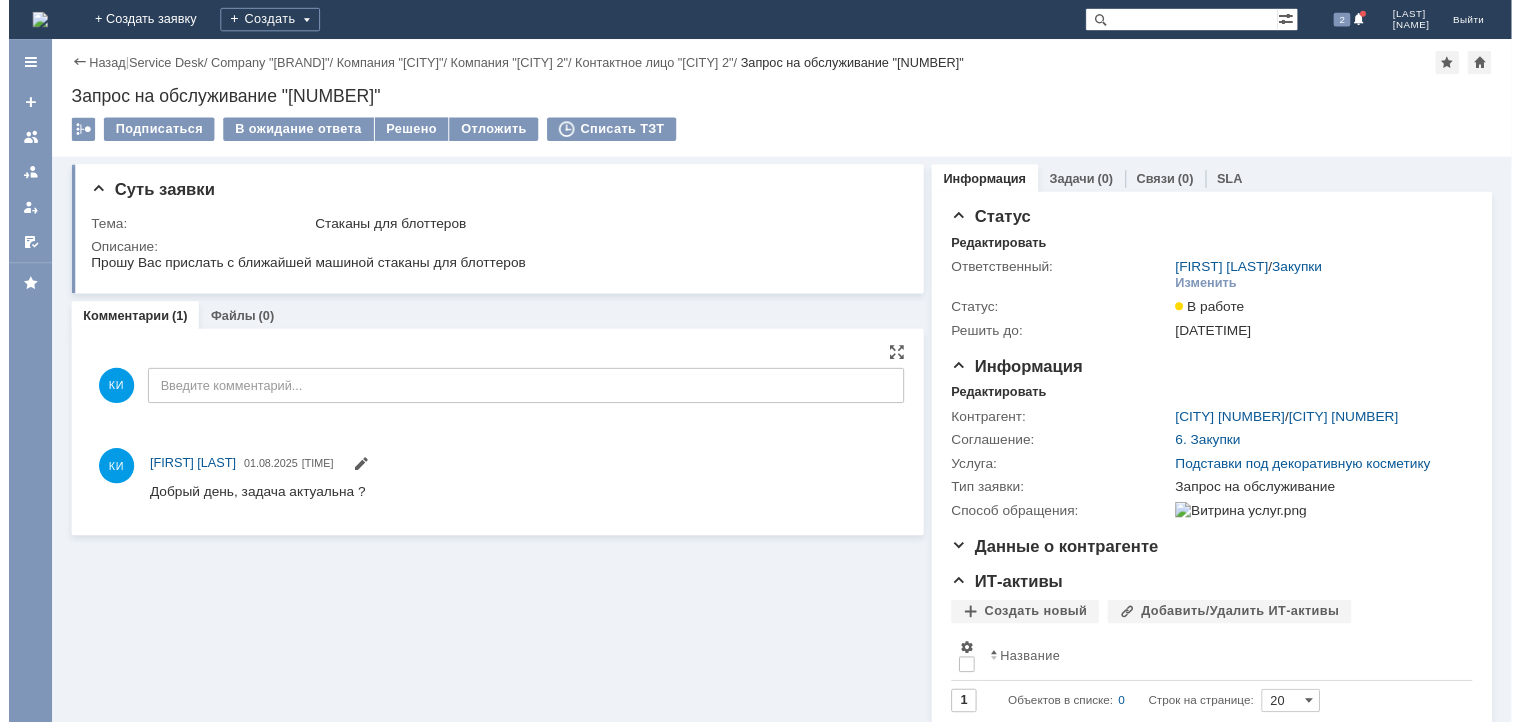 scroll, scrollTop: 0, scrollLeft: 0, axis: both 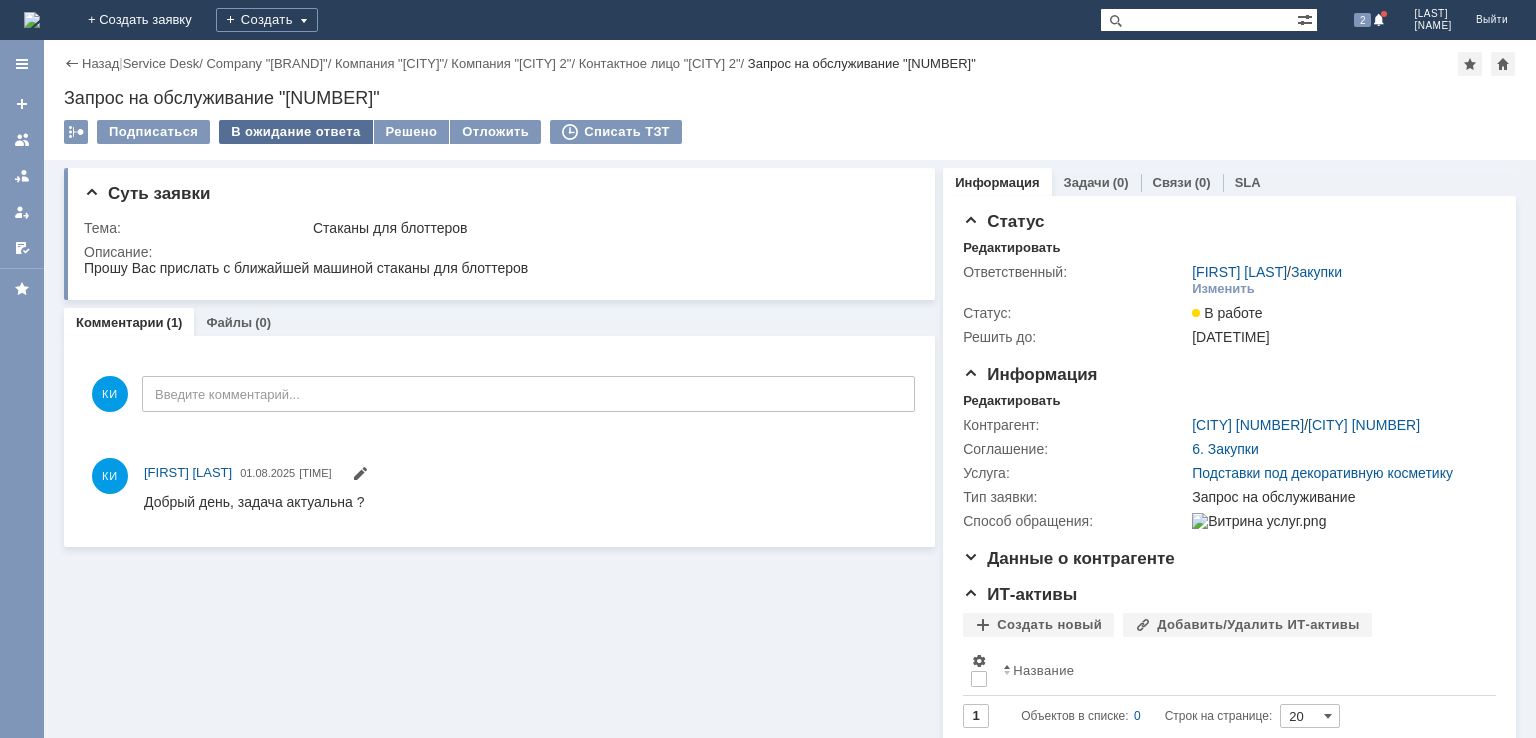 click on "В ожидание ответа" at bounding box center [295, 132] 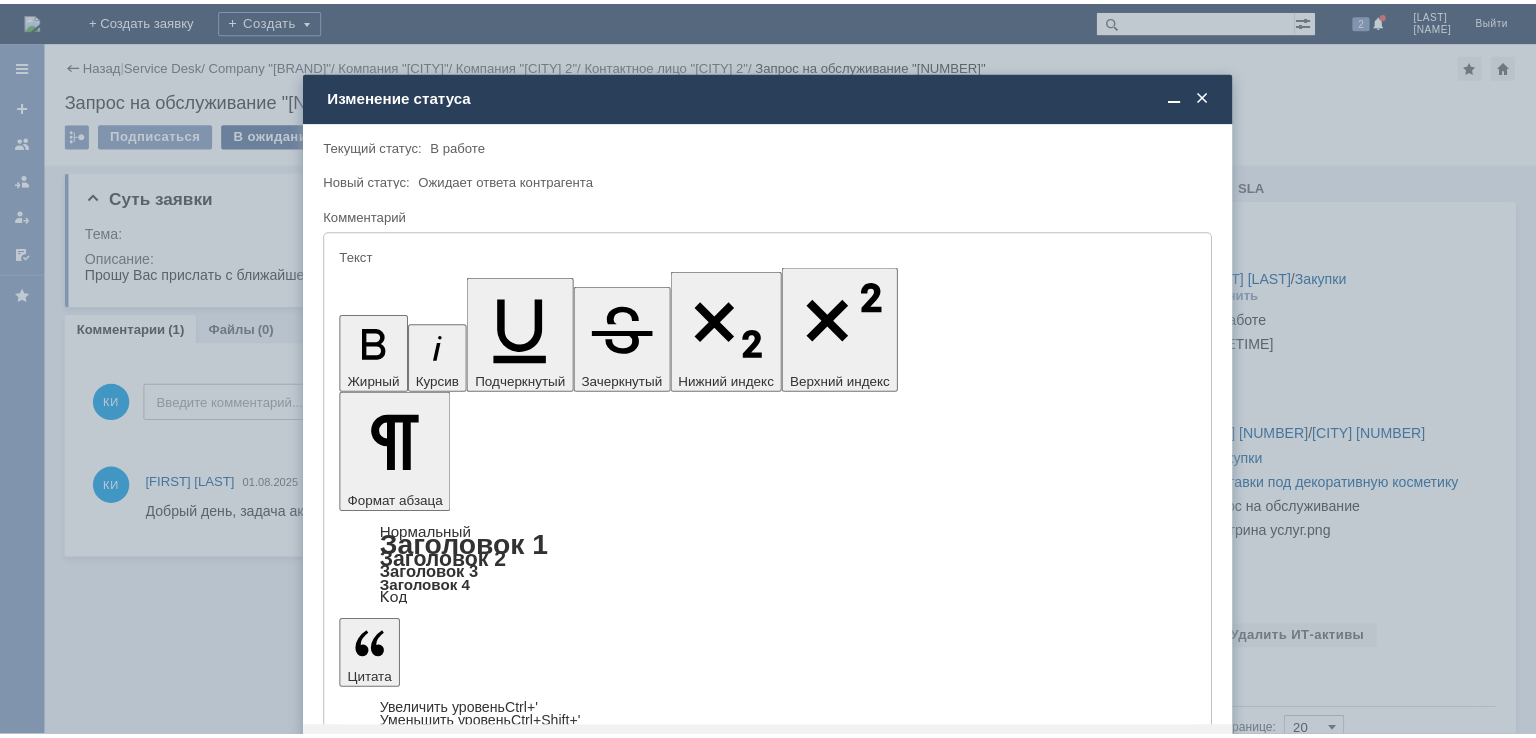 scroll, scrollTop: 0, scrollLeft: 0, axis: both 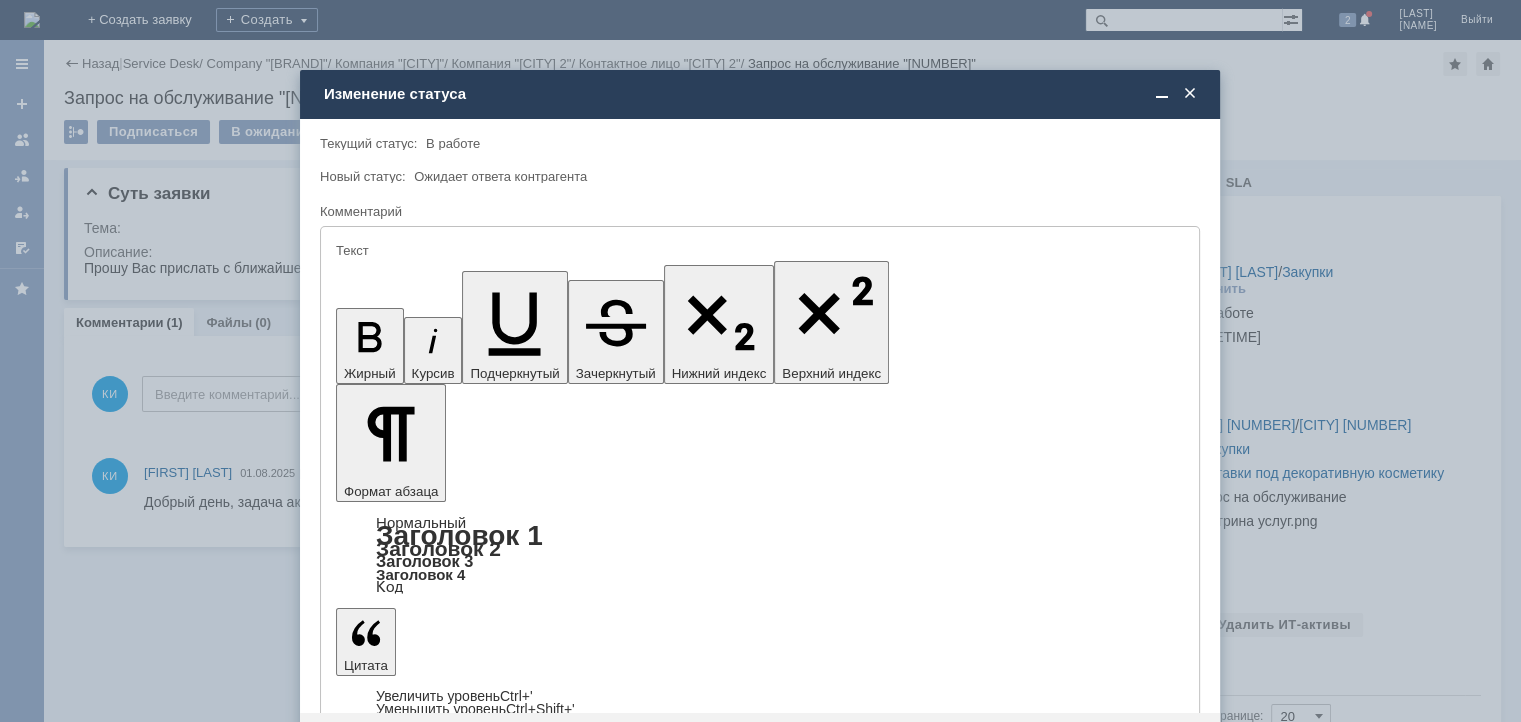 click at bounding box center (499, 5548) 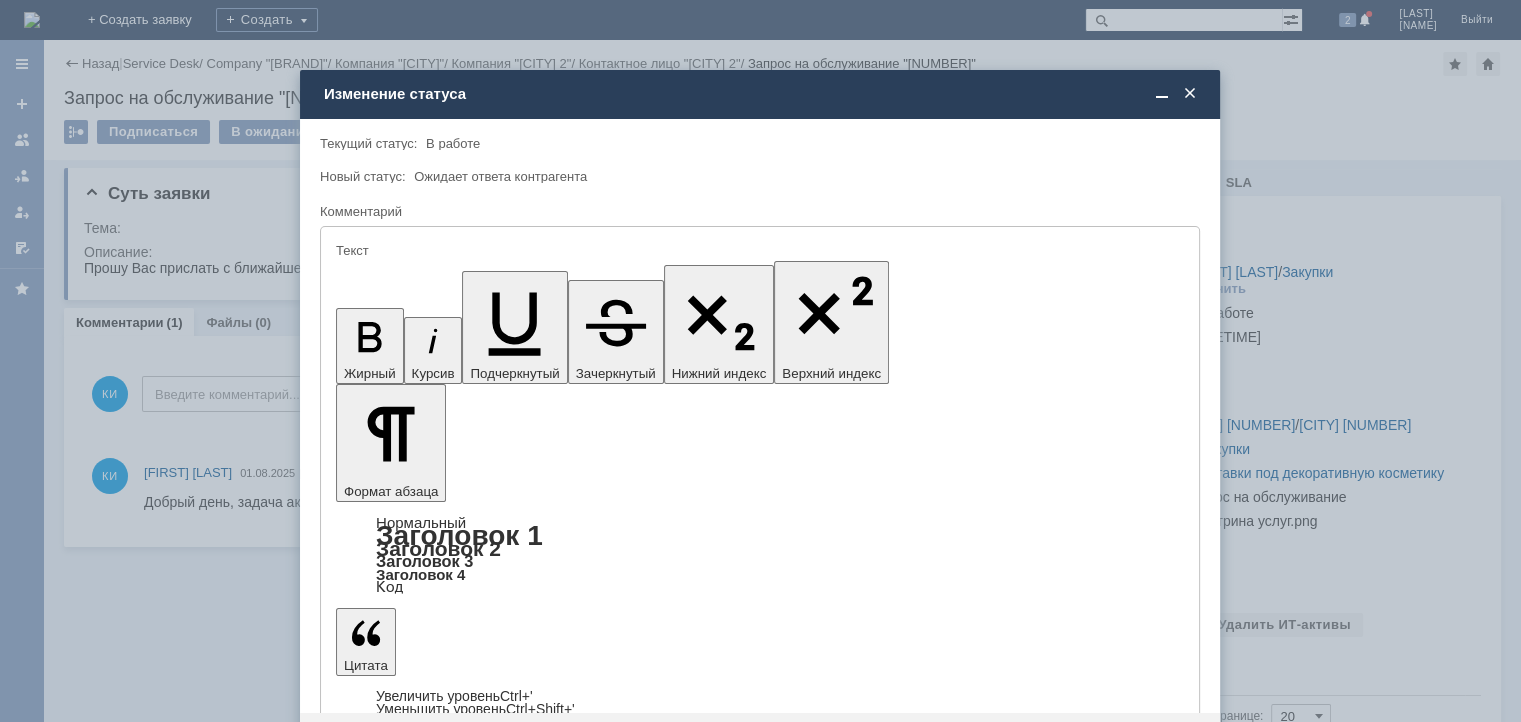 type 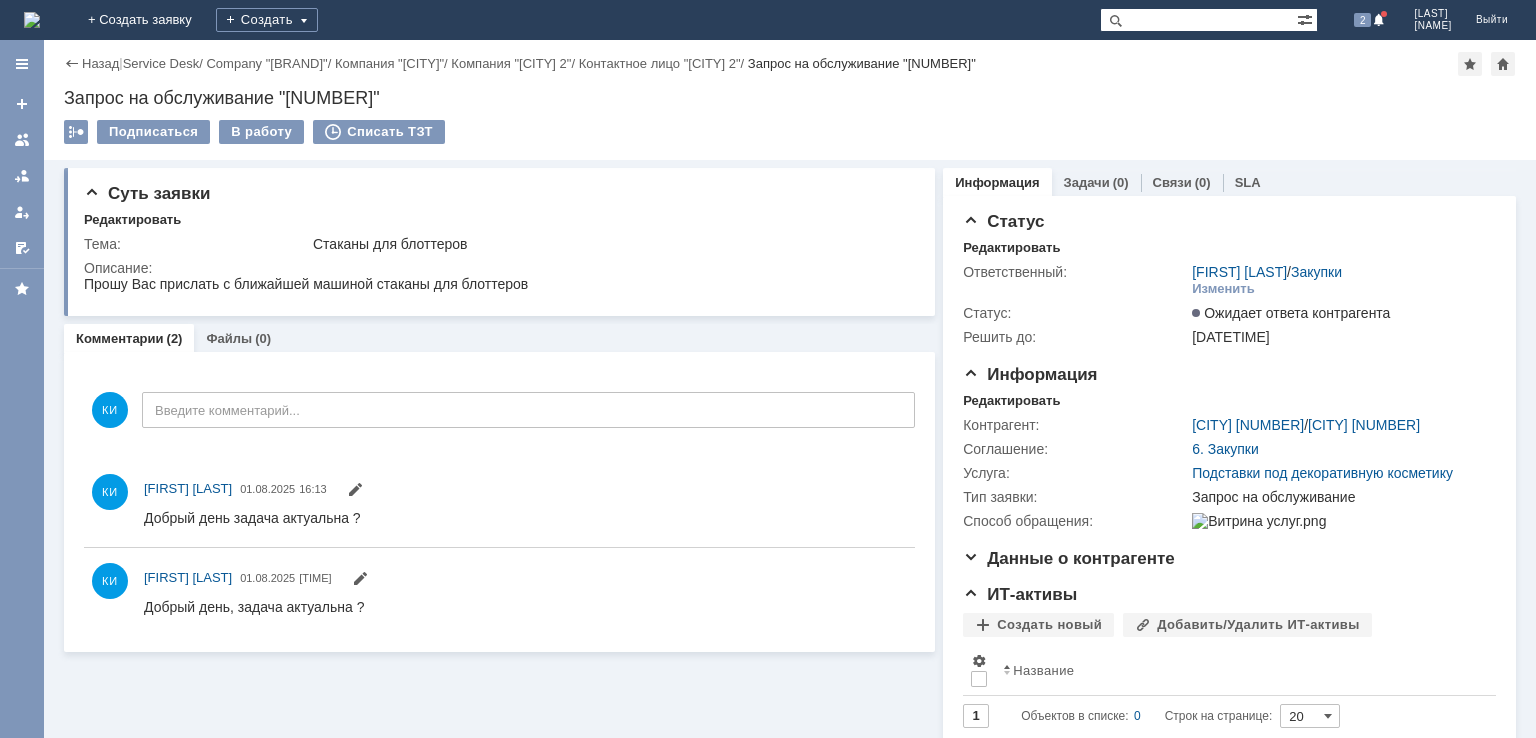 scroll, scrollTop: 0, scrollLeft: 0, axis: both 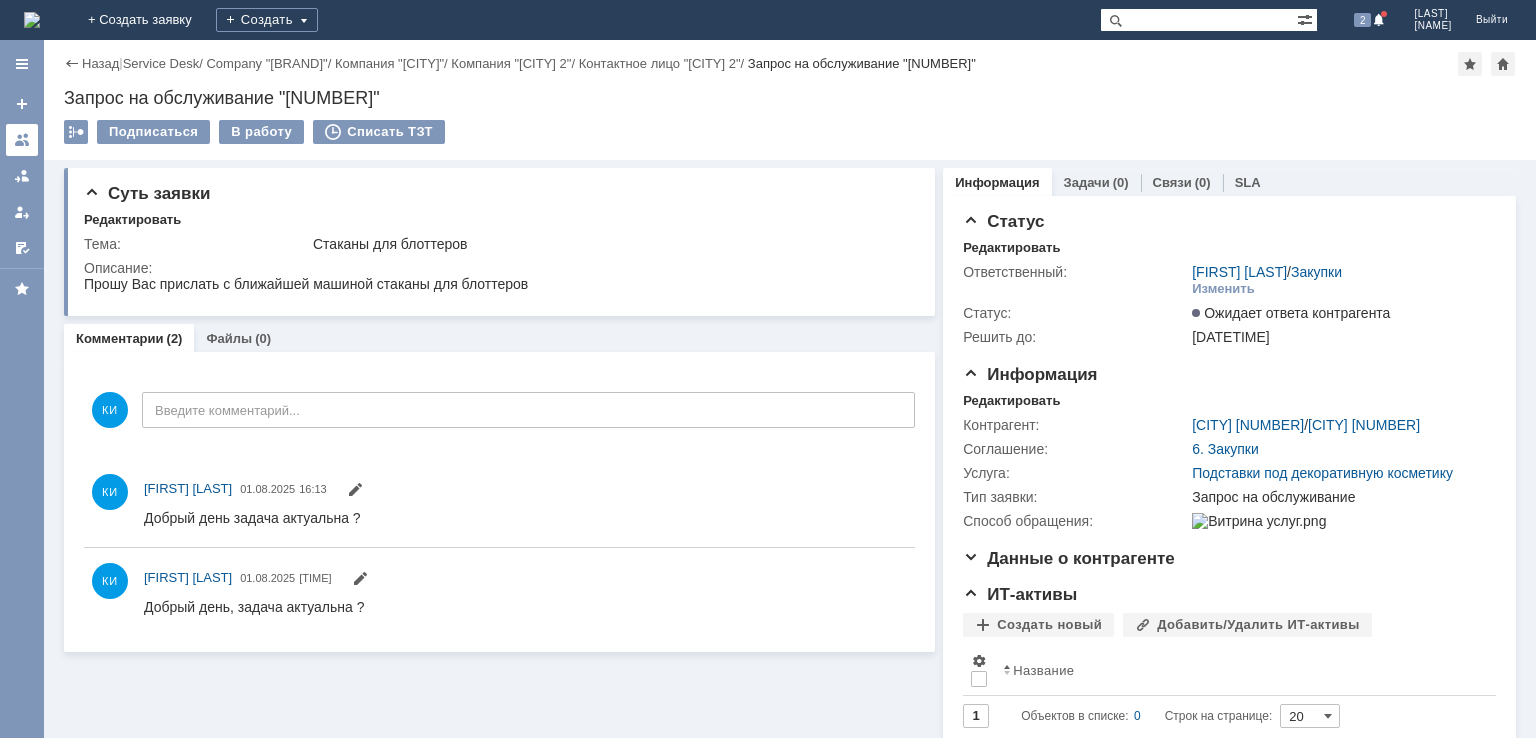 click at bounding box center (22, 140) 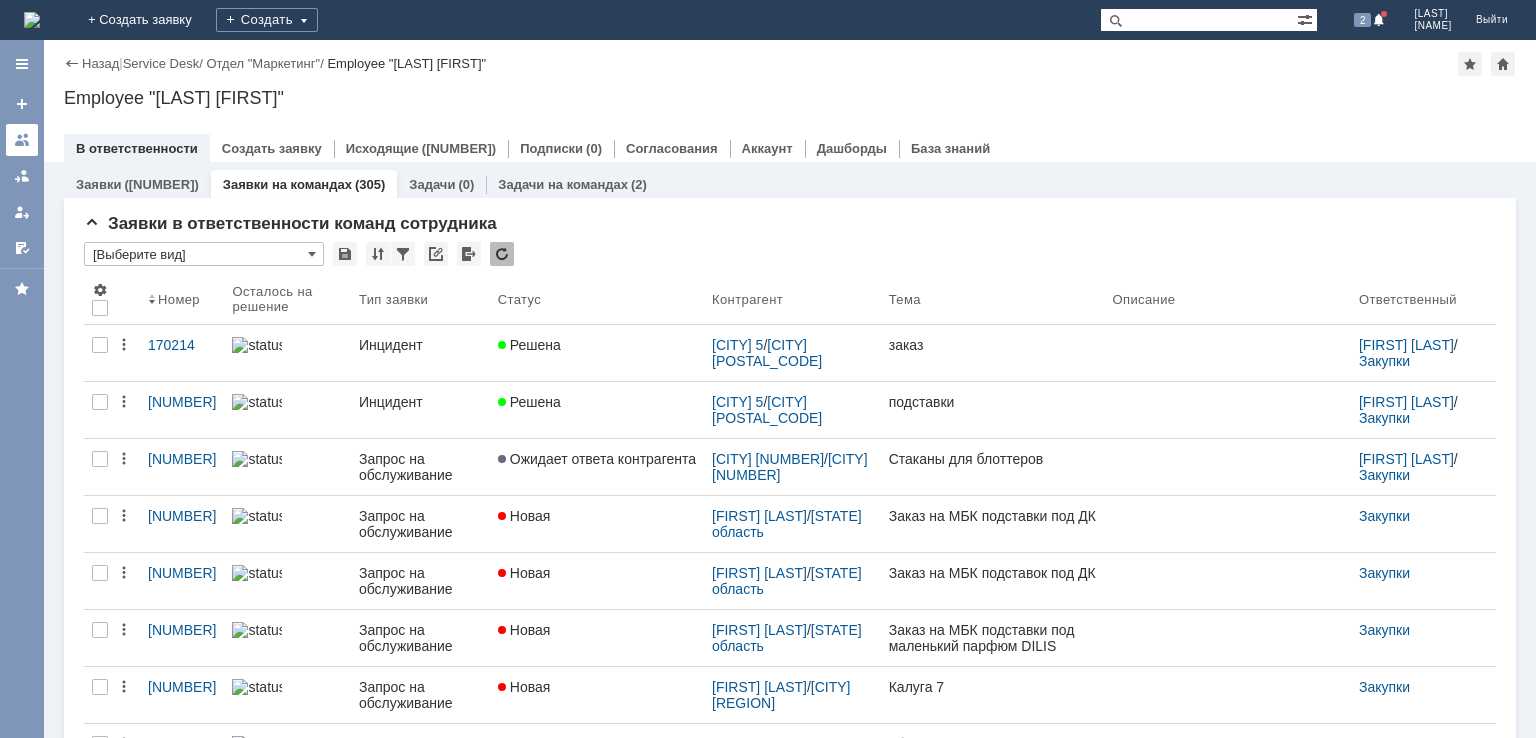 scroll, scrollTop: 0, scrollLeft: 0, axis: both 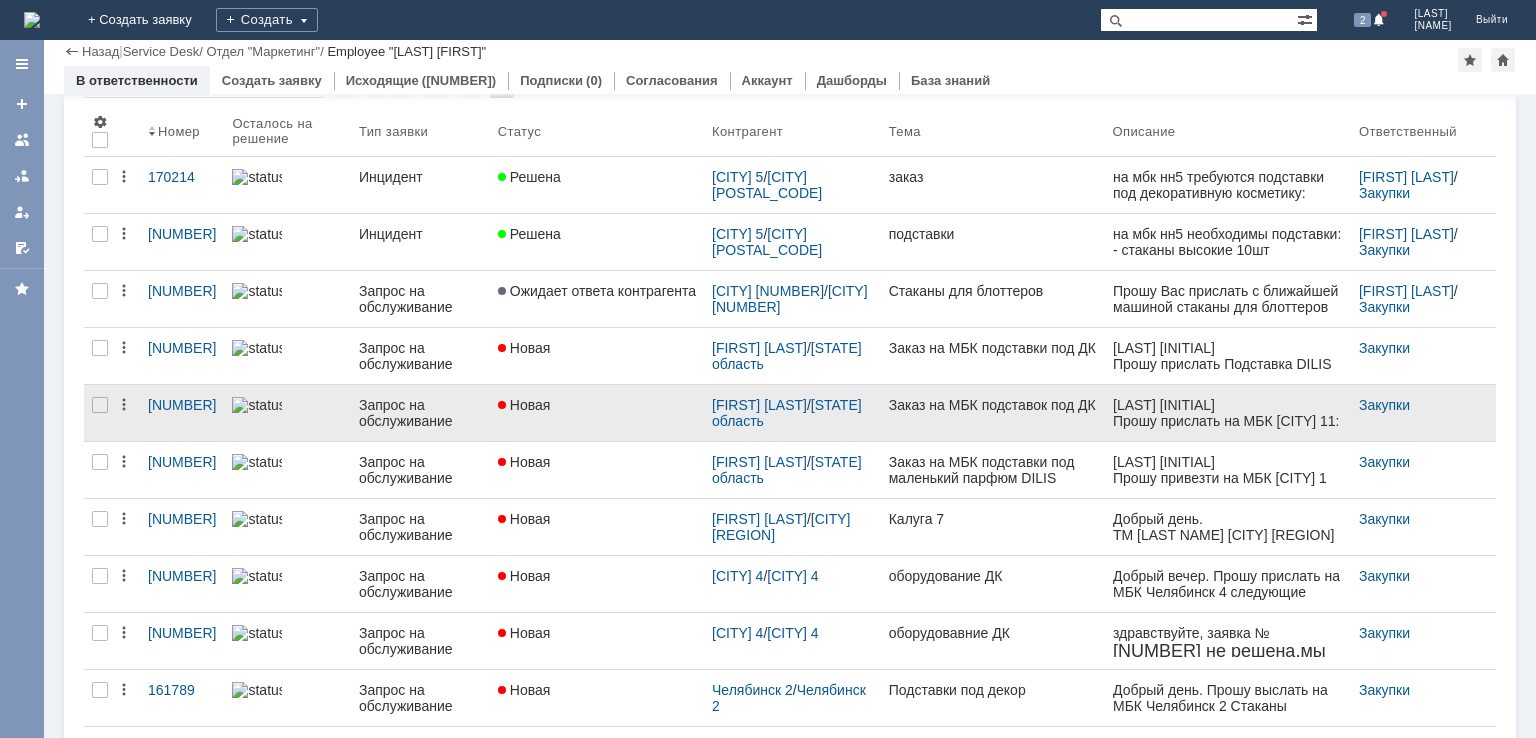 click on "Новая" at bounding box center (597, 413) 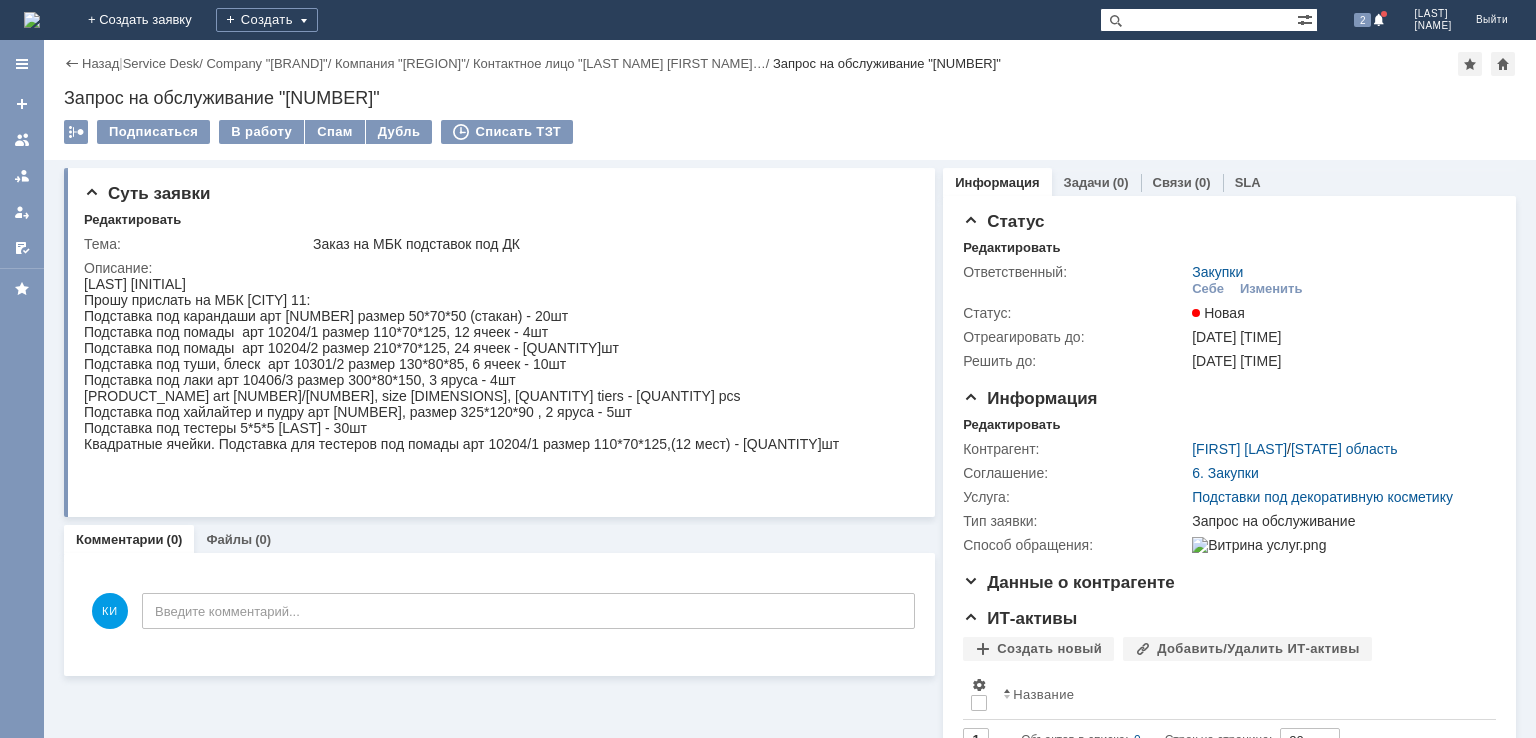 scroll, scrollTop: 0, scrollLeft: 0, axis: both 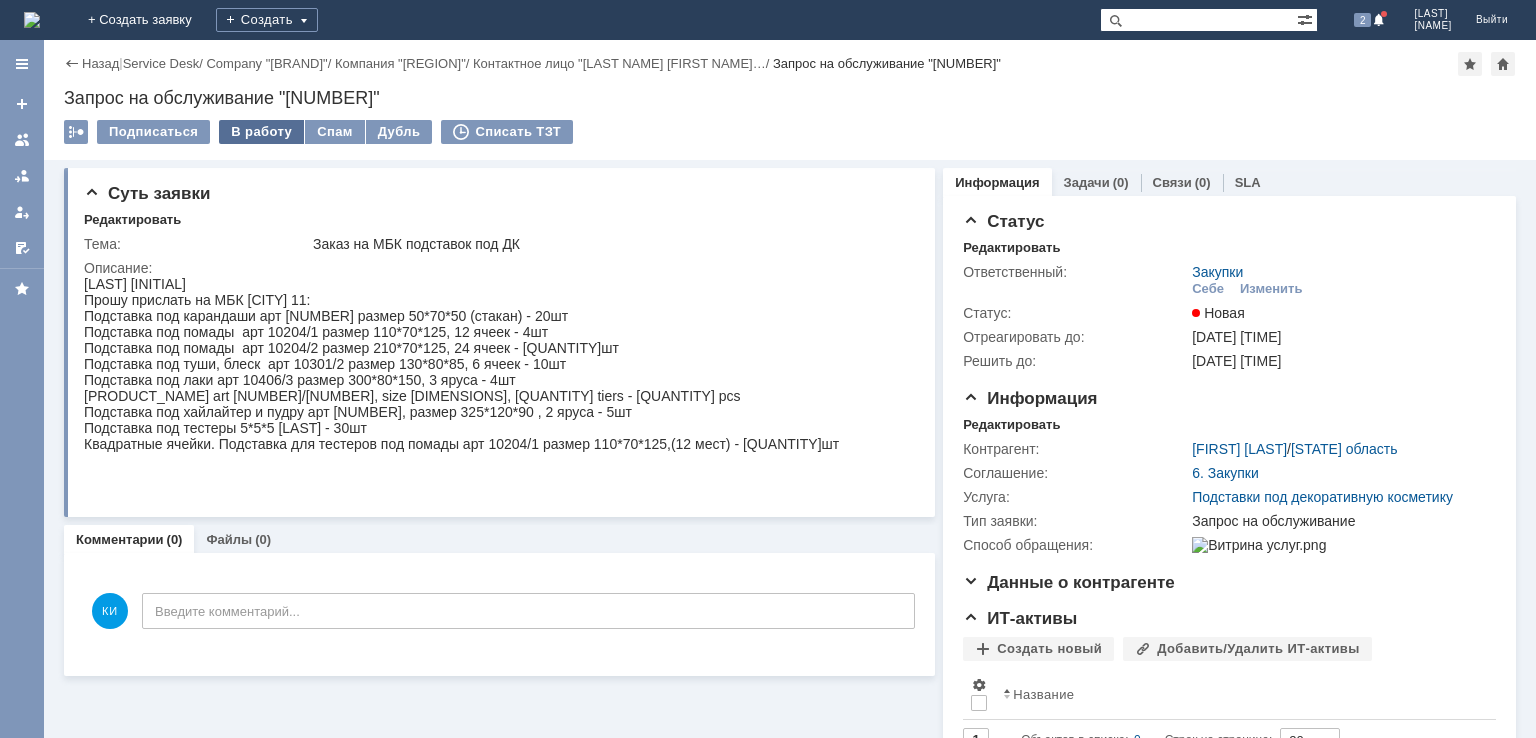 click on "В работу" at bounding box center [261, 132] 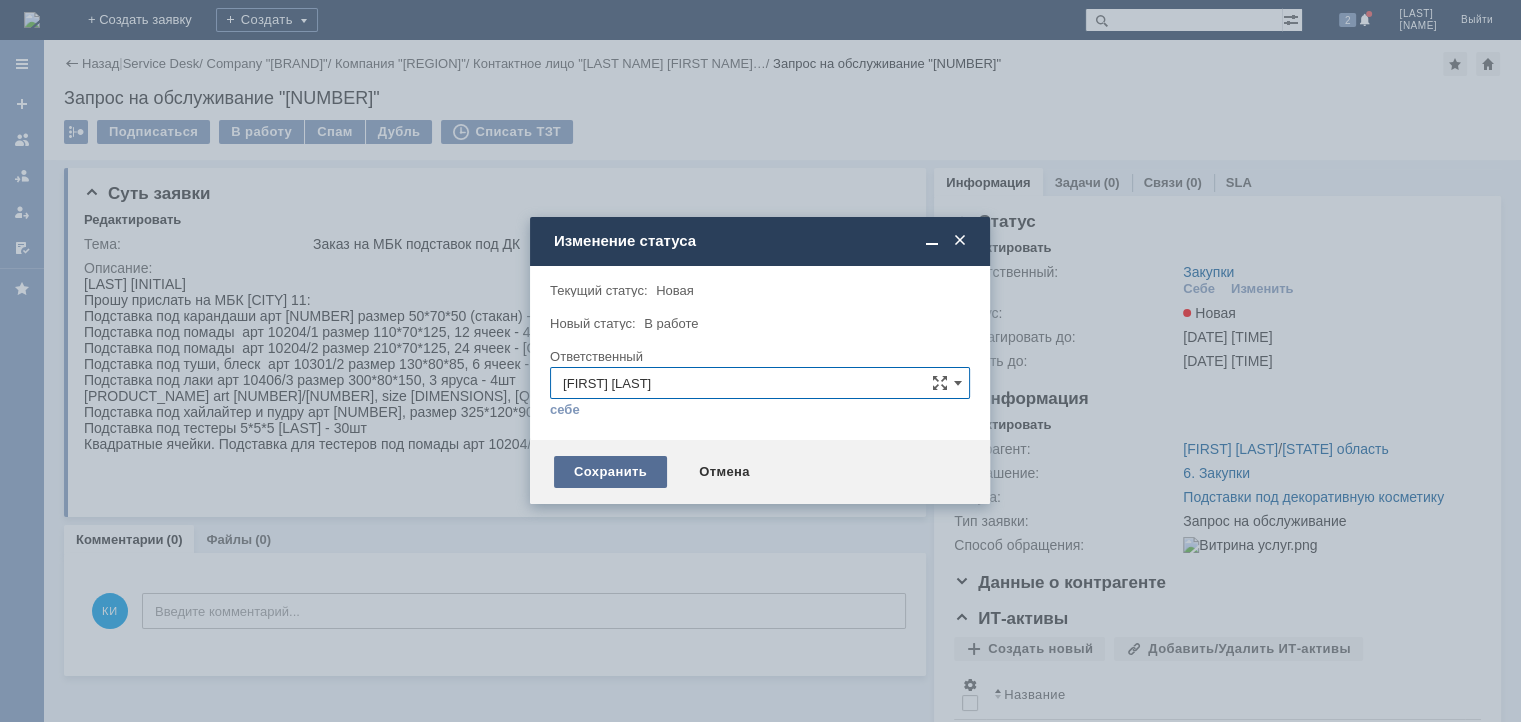 click on "Сохранить" at bounding box center (610, 472) 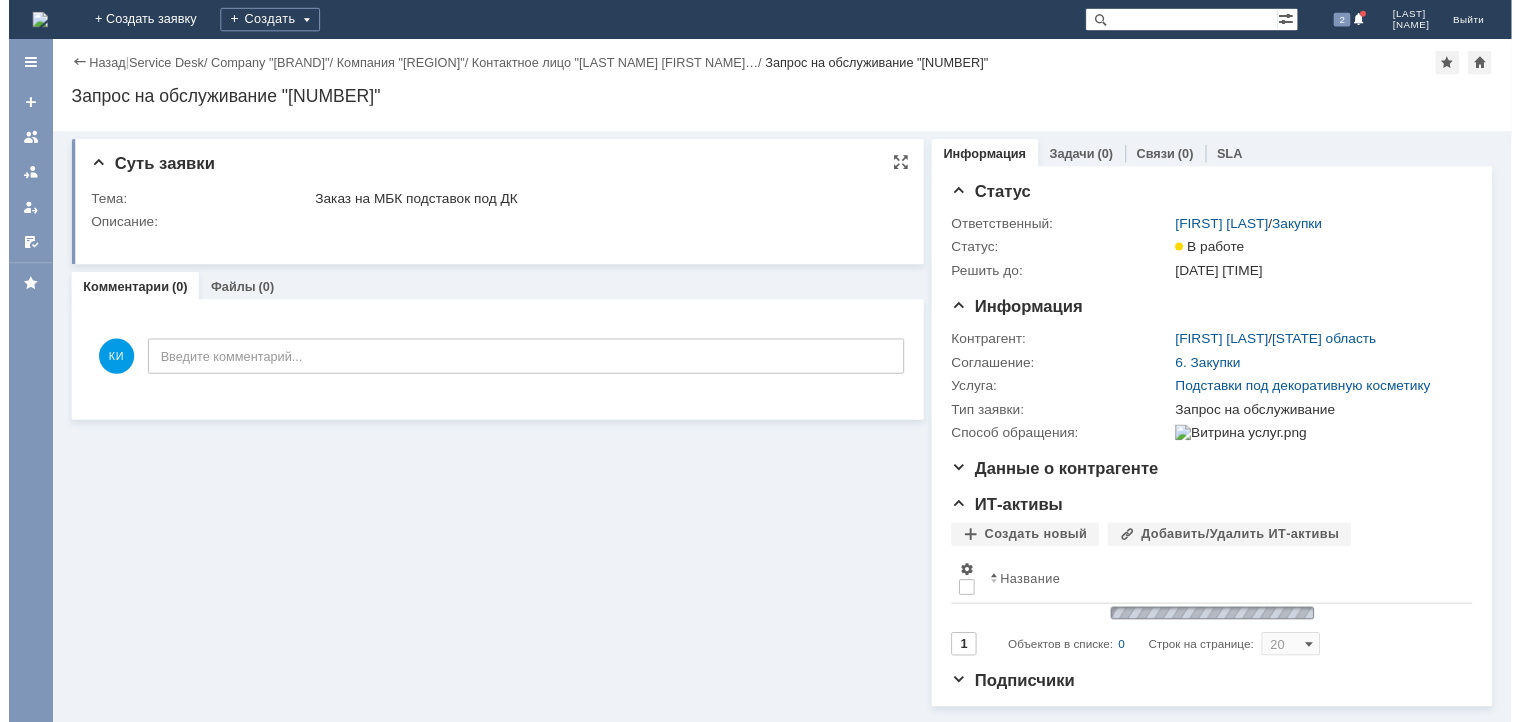 scroll, scrollTop: 0, scrollLeft: 0, axis: both 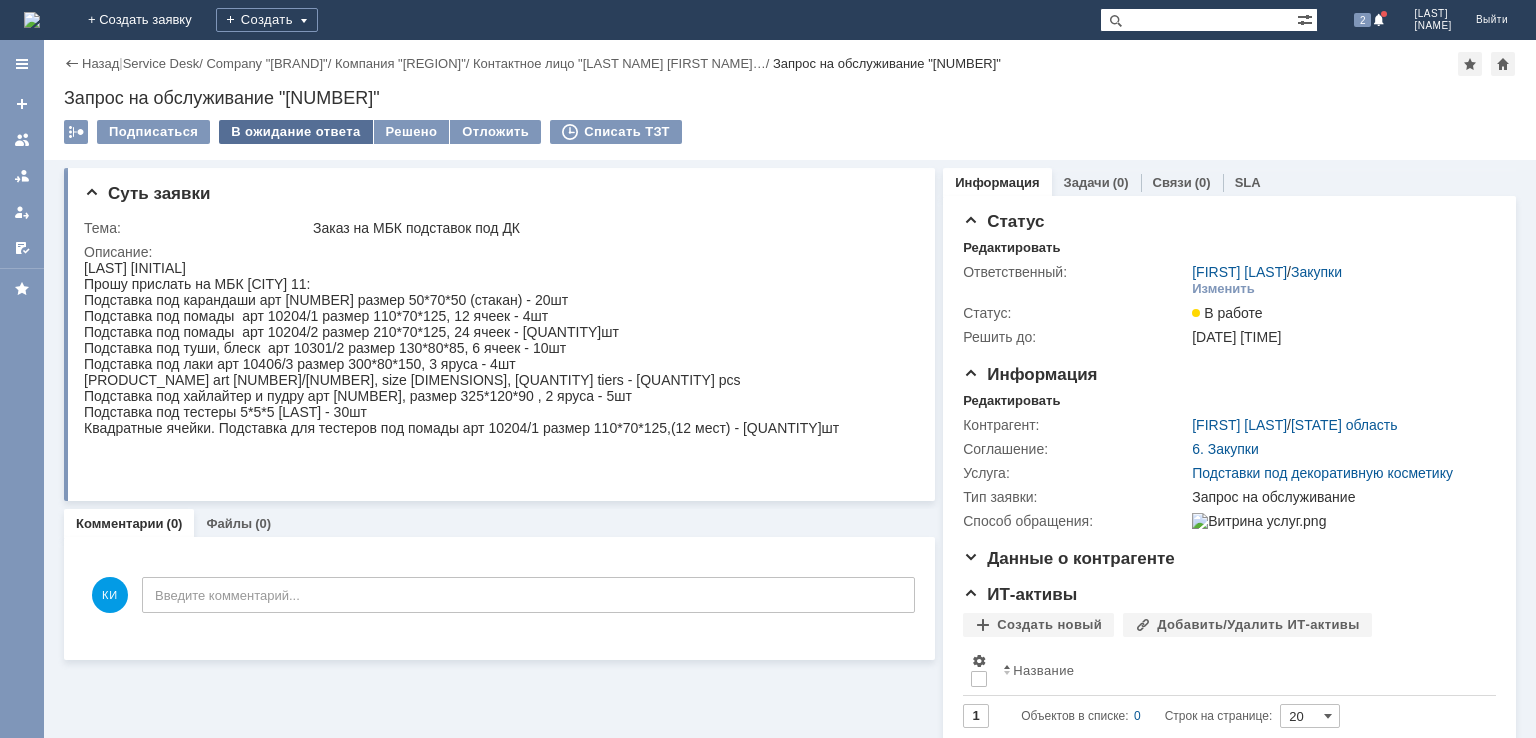 click on "В ожидание ответа" at bounding box center (295, 132) 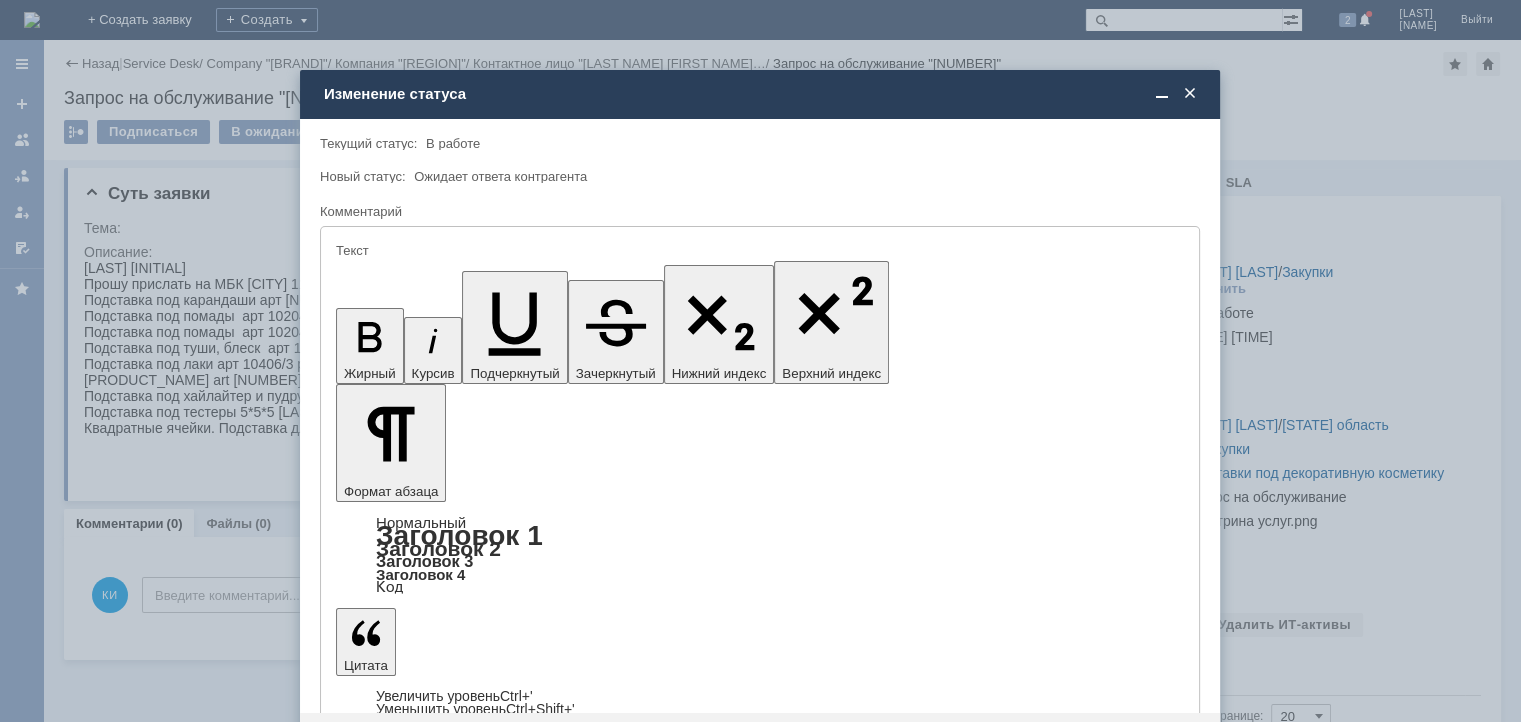 scroll, scrollTop: 0, scrollLeft: 0, axis: both 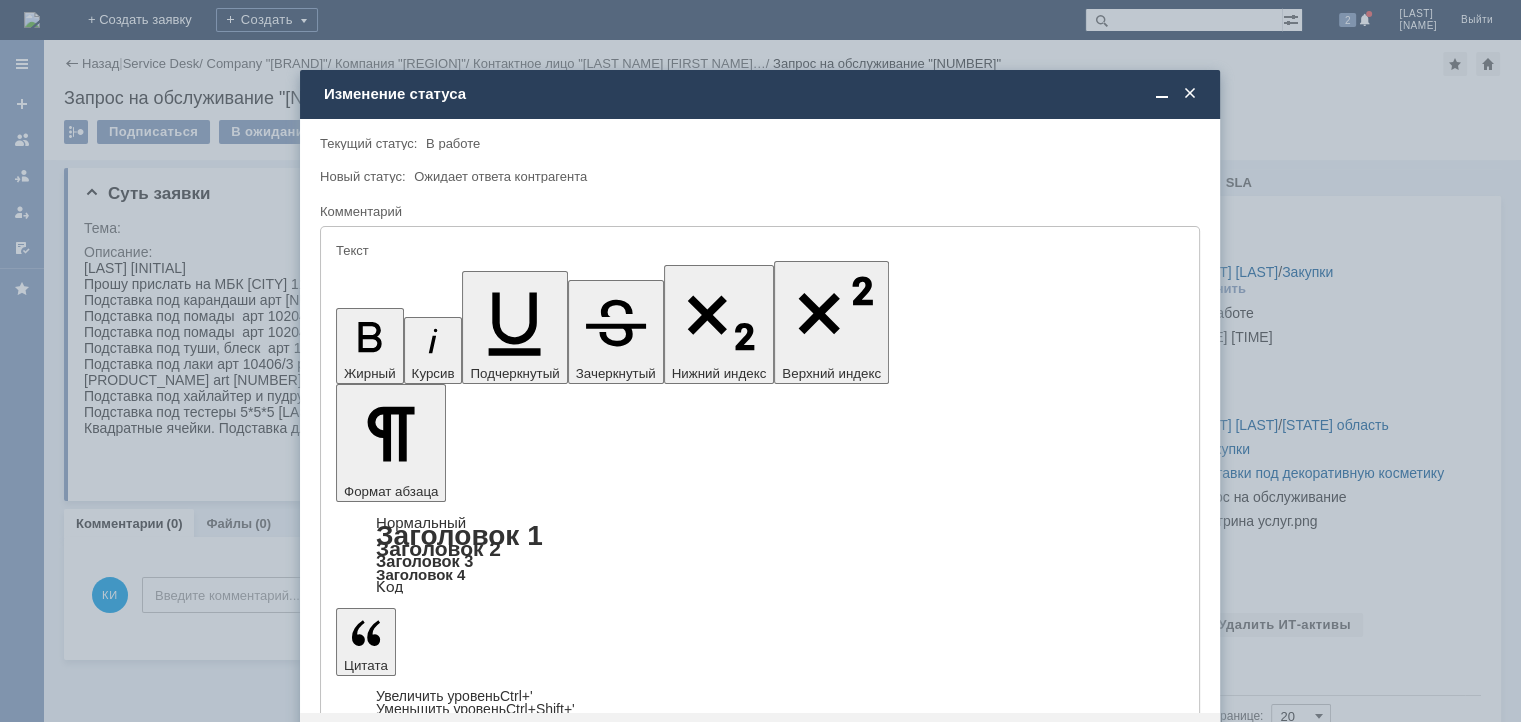 click at bounding box center [499, 5548] 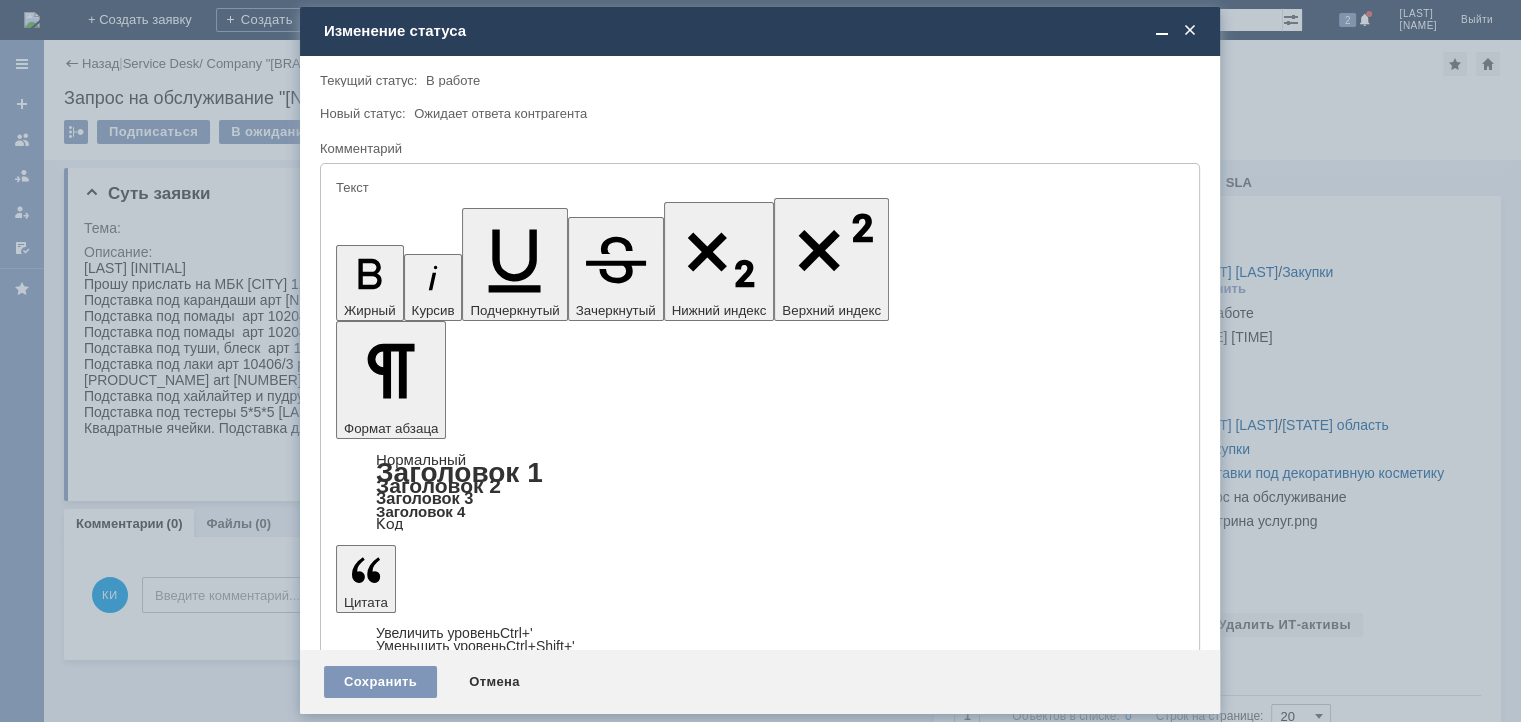 scroll, scrollTop: 203, scrollLeft: 0, axis: vertical 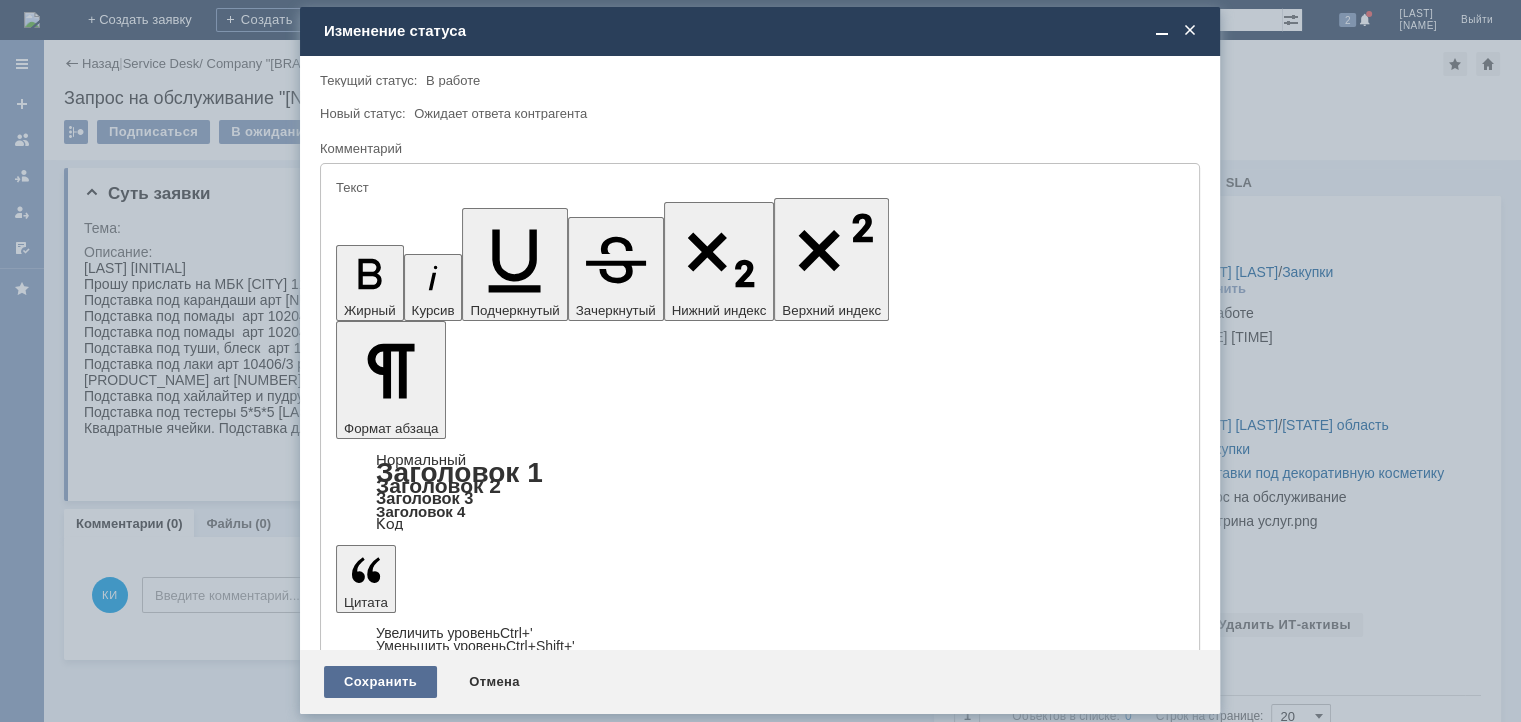 click on "Сохранить" at bounding box center [380, 682] 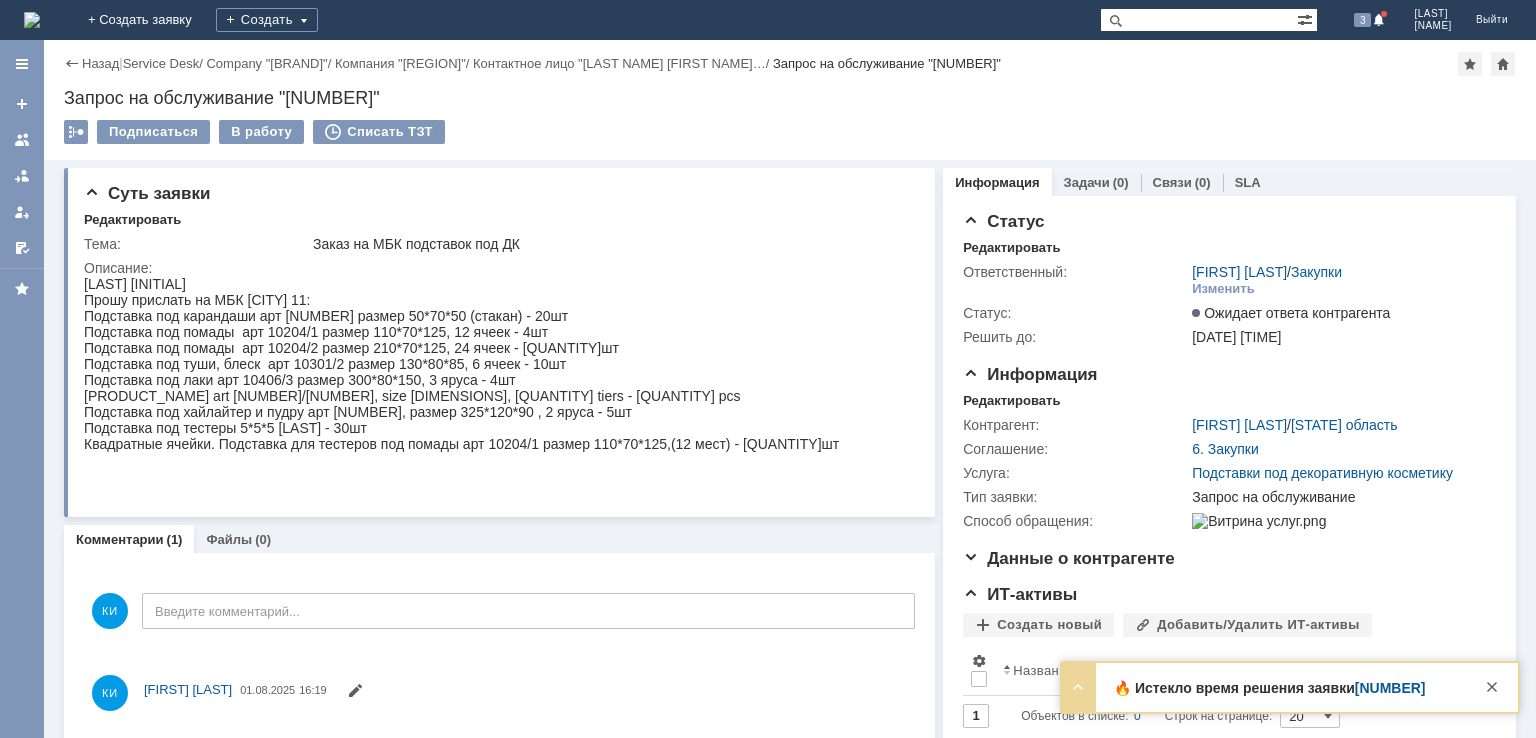 scroll, scrollTop: 0, scrollLeft: 0, axis: both 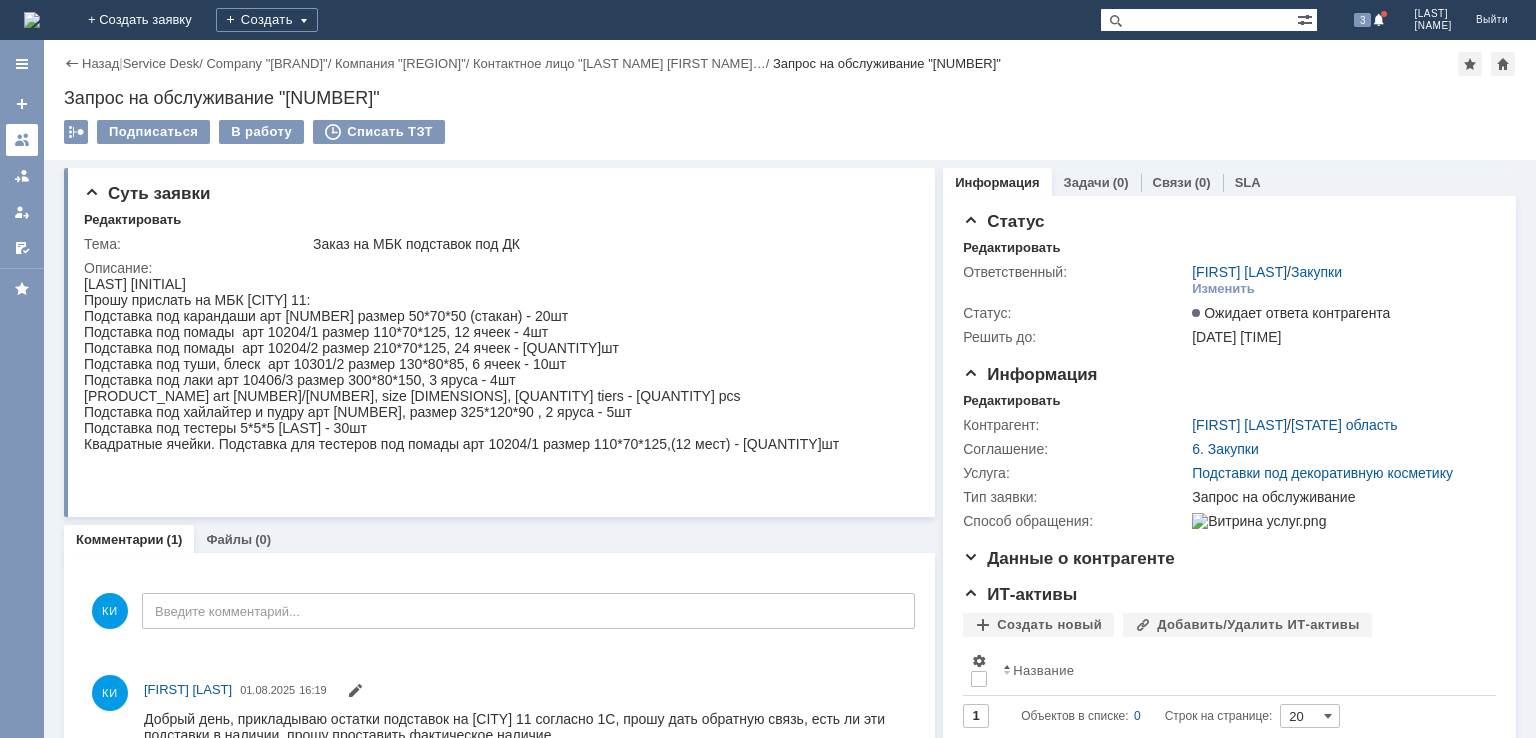 click at bounding box center (22, 140) 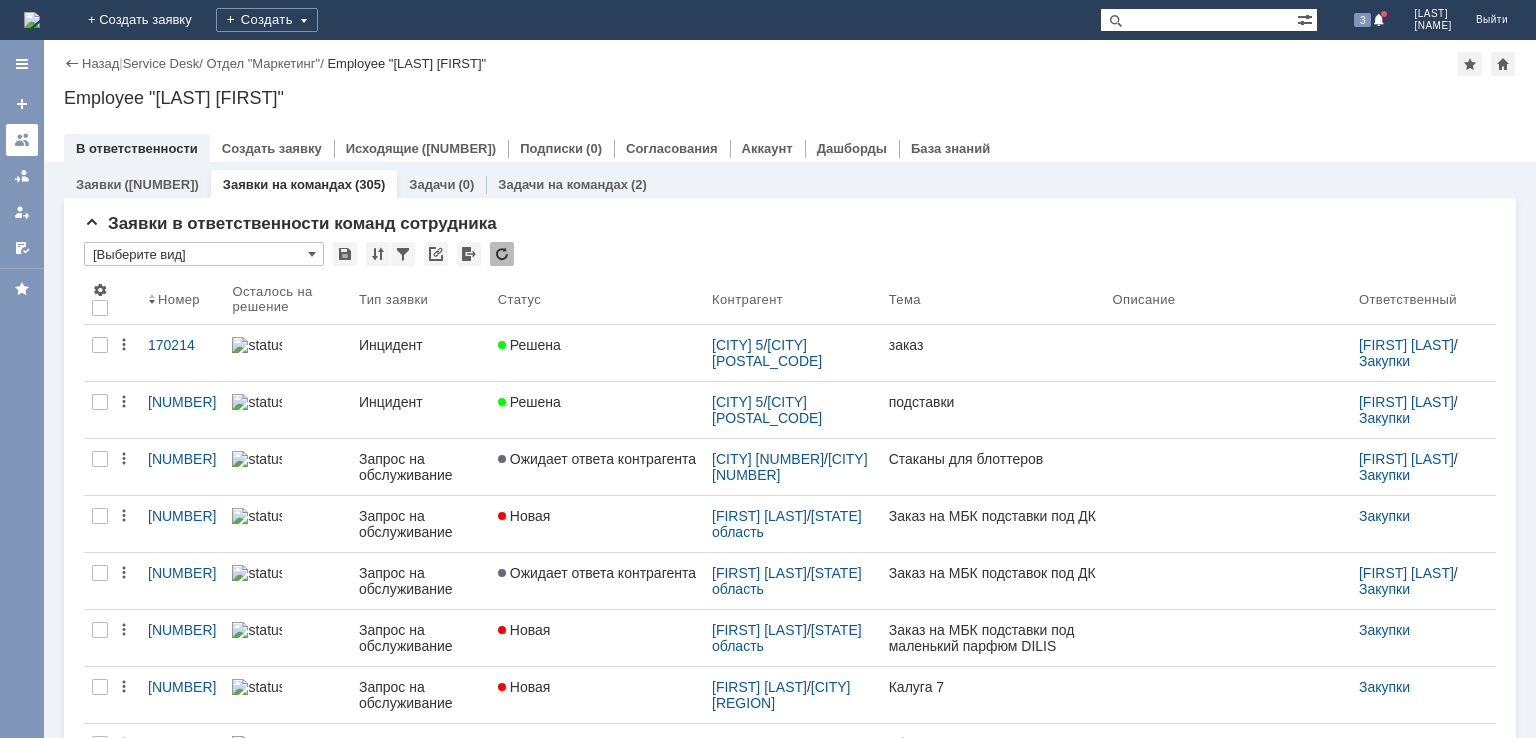scroll, scrollTop: 0, scrollLeft: 0, axis: both 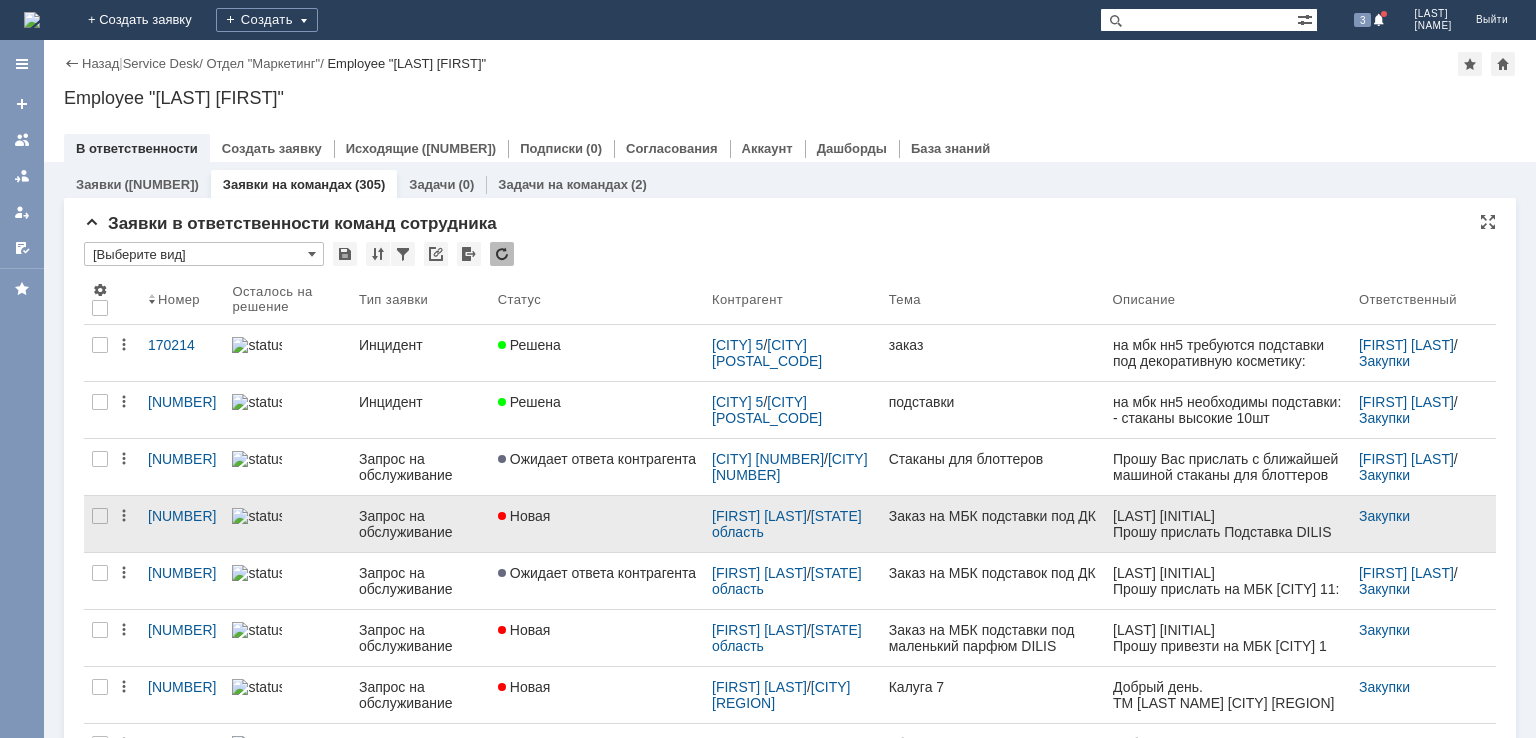 click on "Новая" at bounding box center (597, 524) 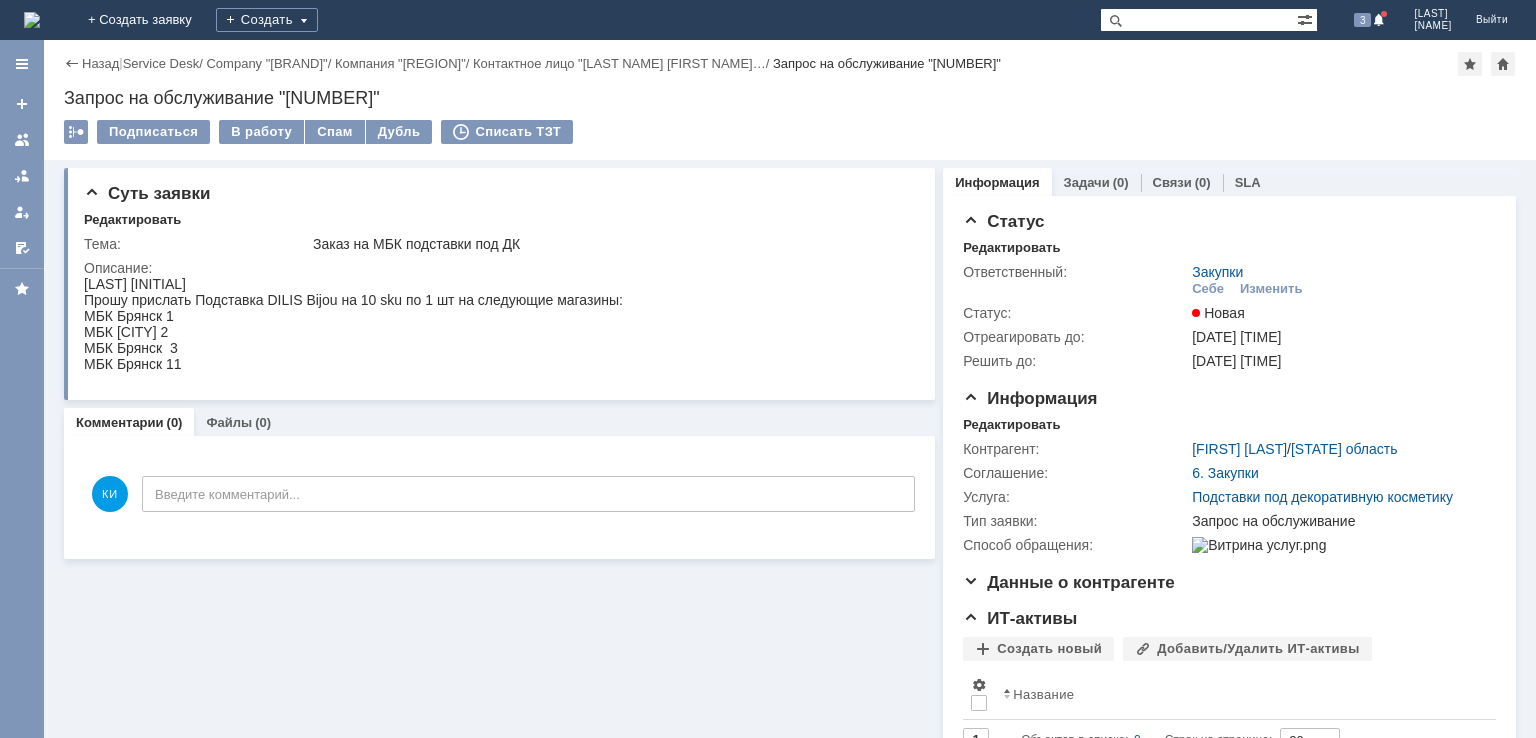 scroll, scrollTop: 0, scrollLeft: 0, axis: both 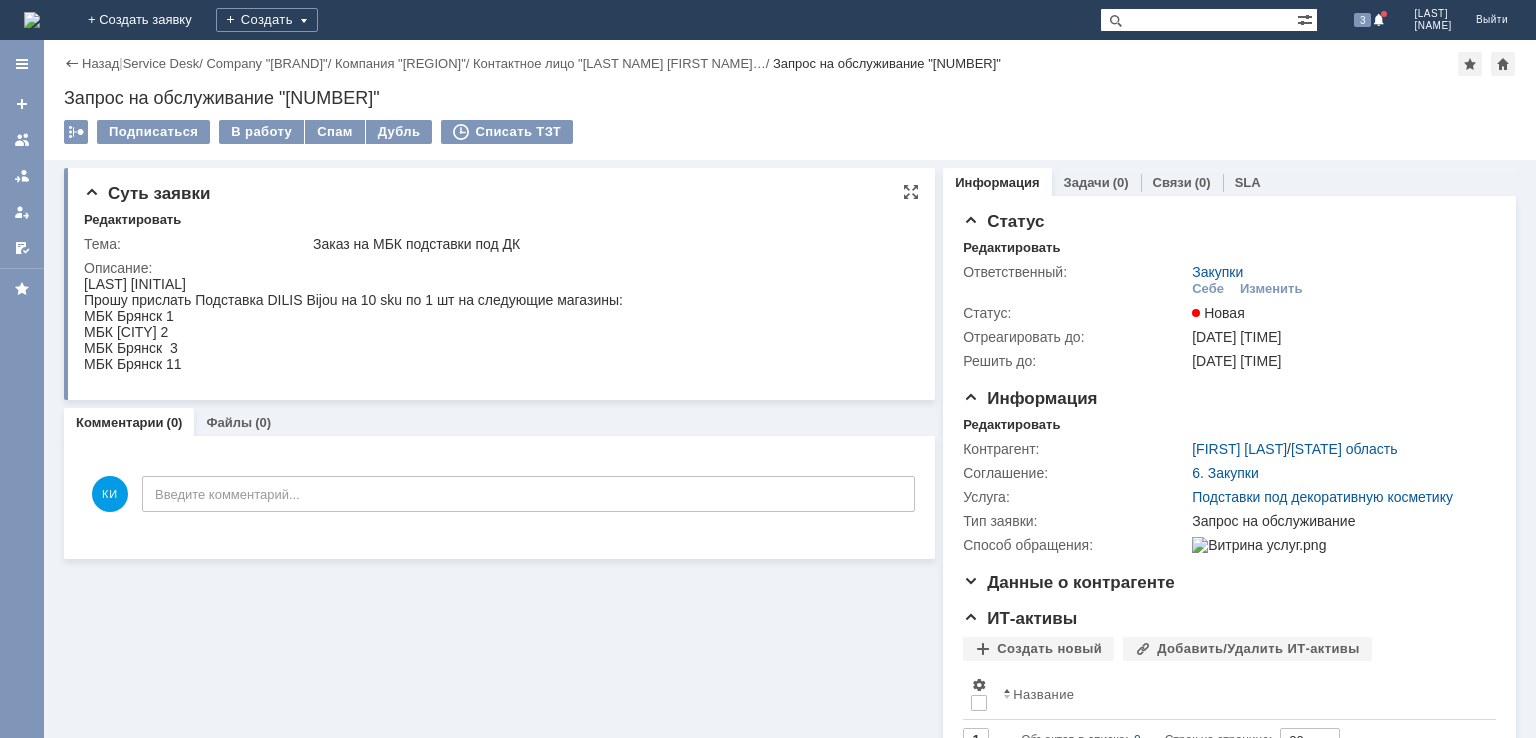 drag, startPoint x: 89, startPoint y: 300, endPoint x: 343, endPoint y: 365, distance: 262.18506 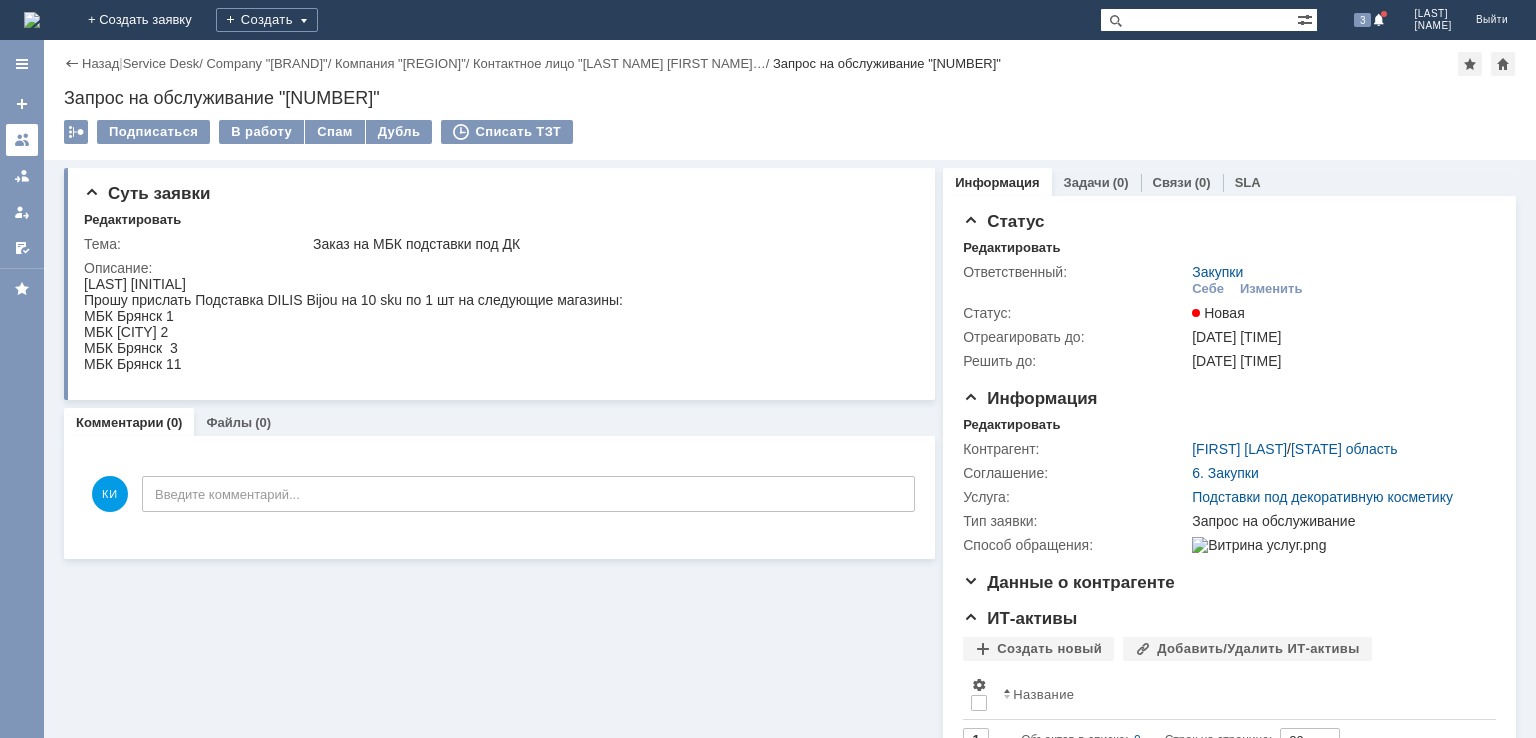 click at bounding box center [22, 140] 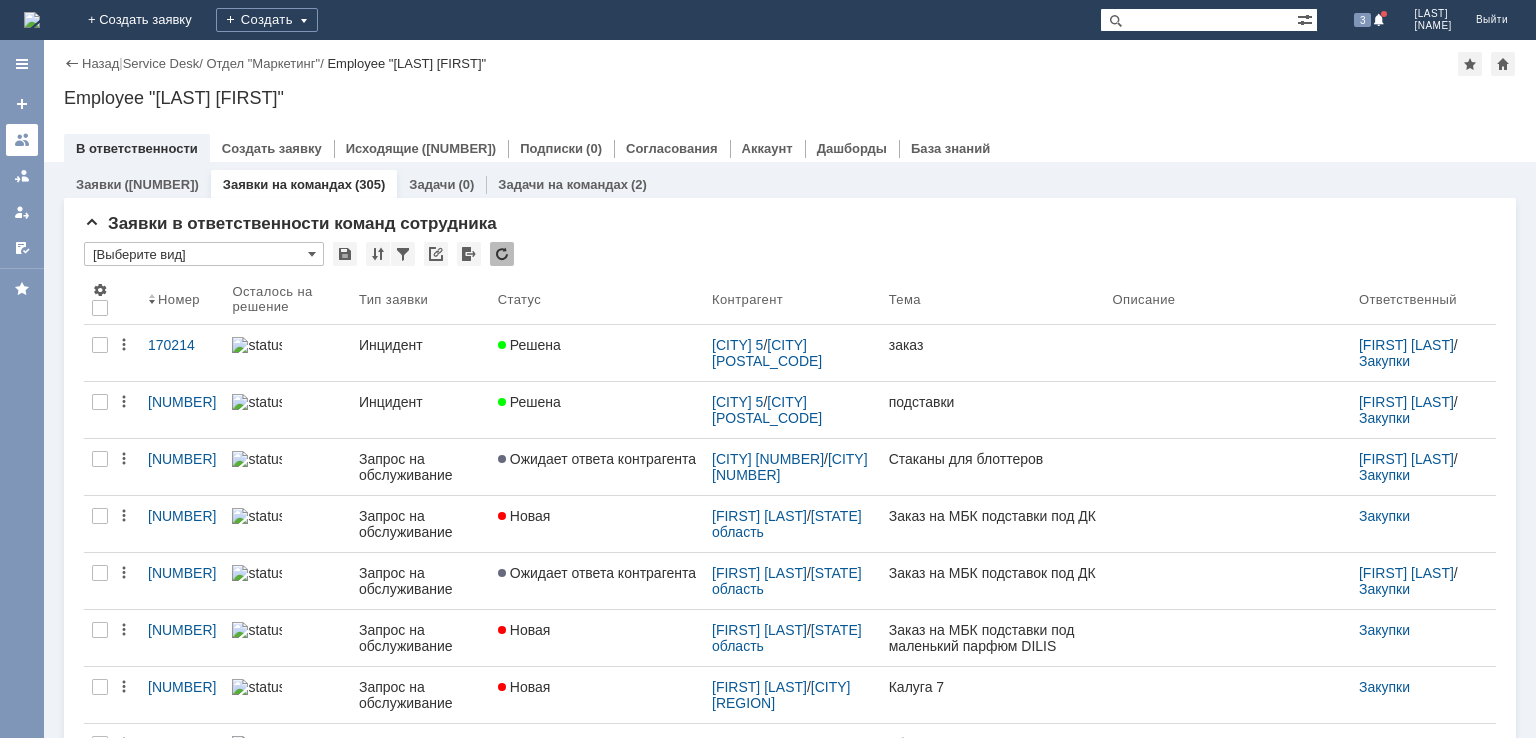 scroll, scrollTop: 0, scrollLeft: 0, axis: both 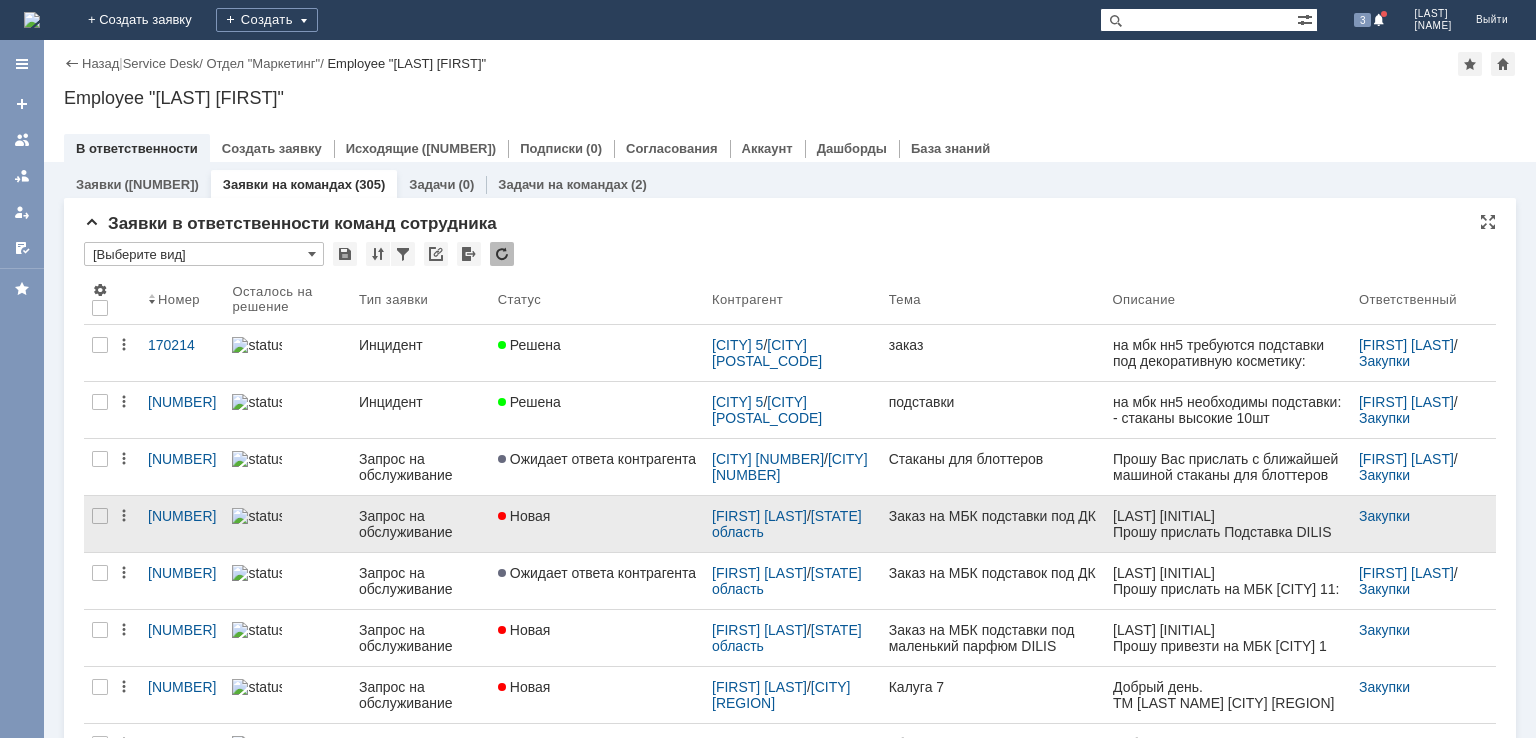 click on "Новая" at bounding box center (597, 516) 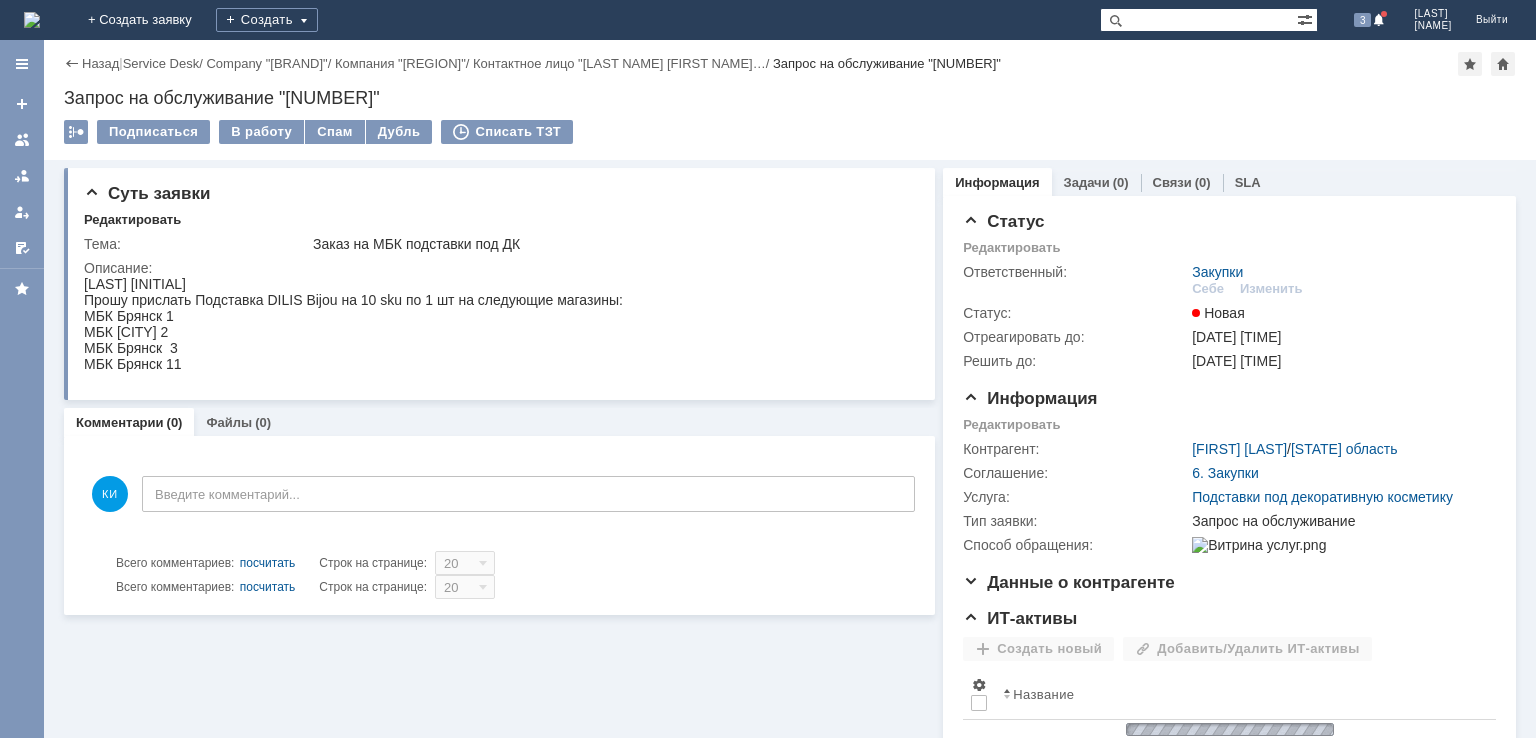 scroll, scrollTop: 0, scrollLeft: 0, axis: both 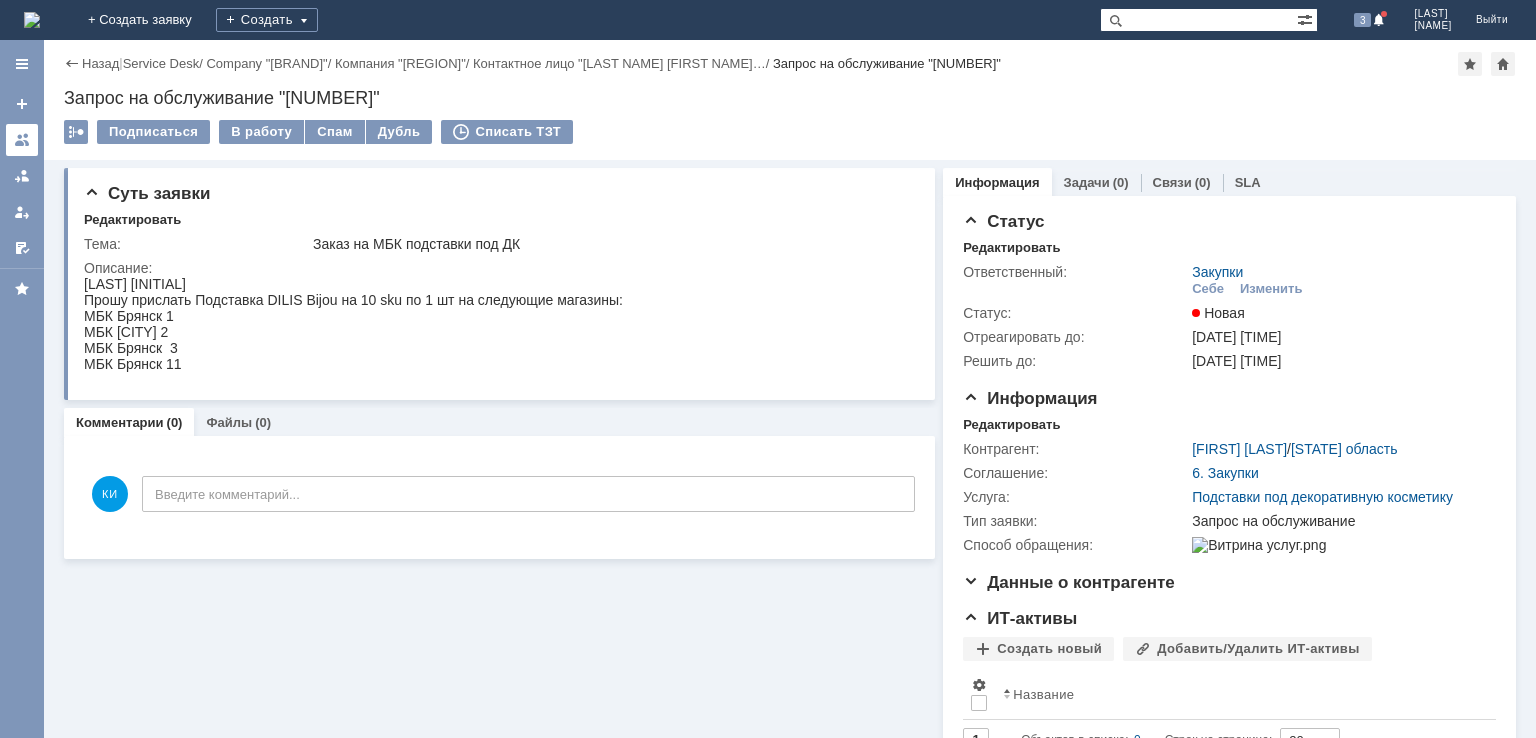 click at bounding box center (22, 140) 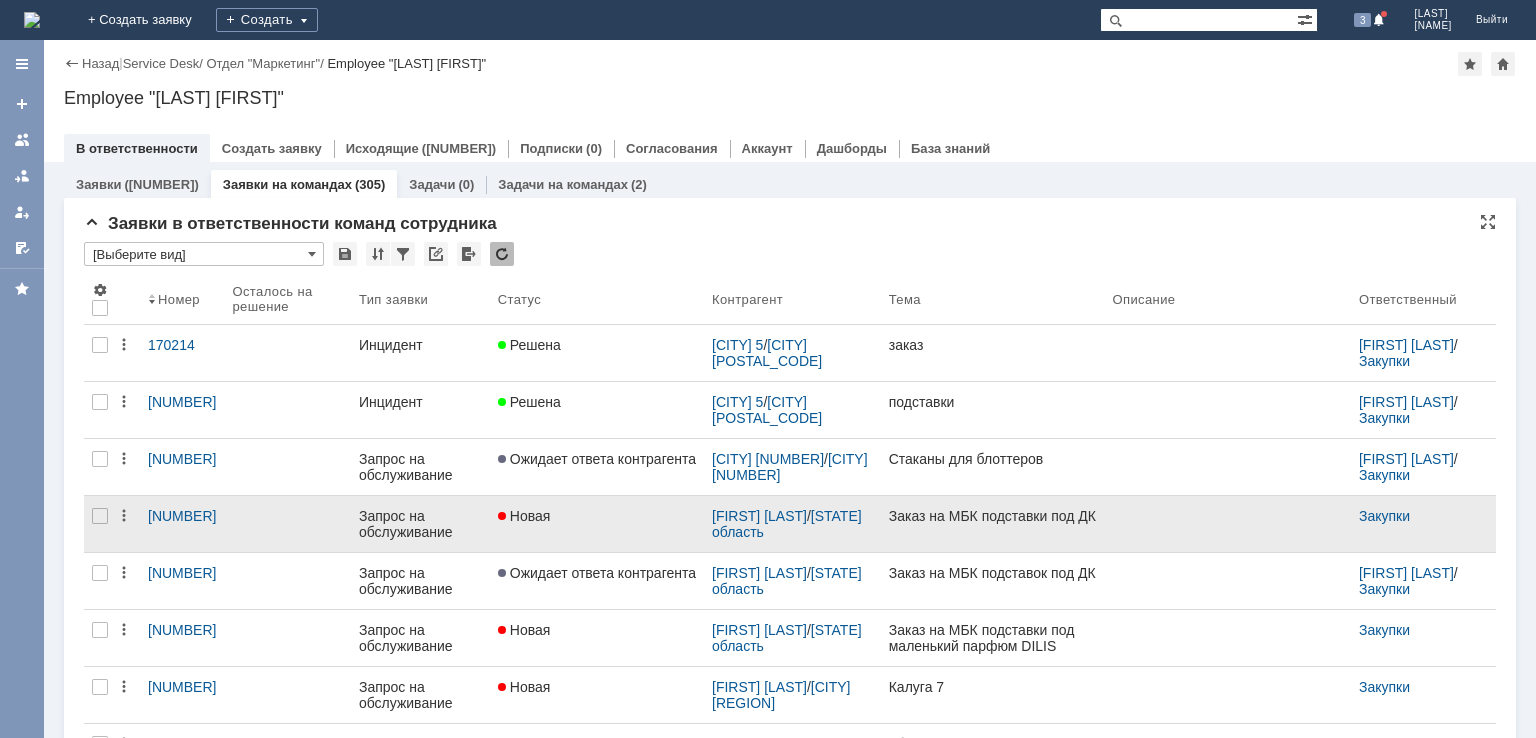 scroll, scrollTop: 0, scrollLeft: 0, axis: both 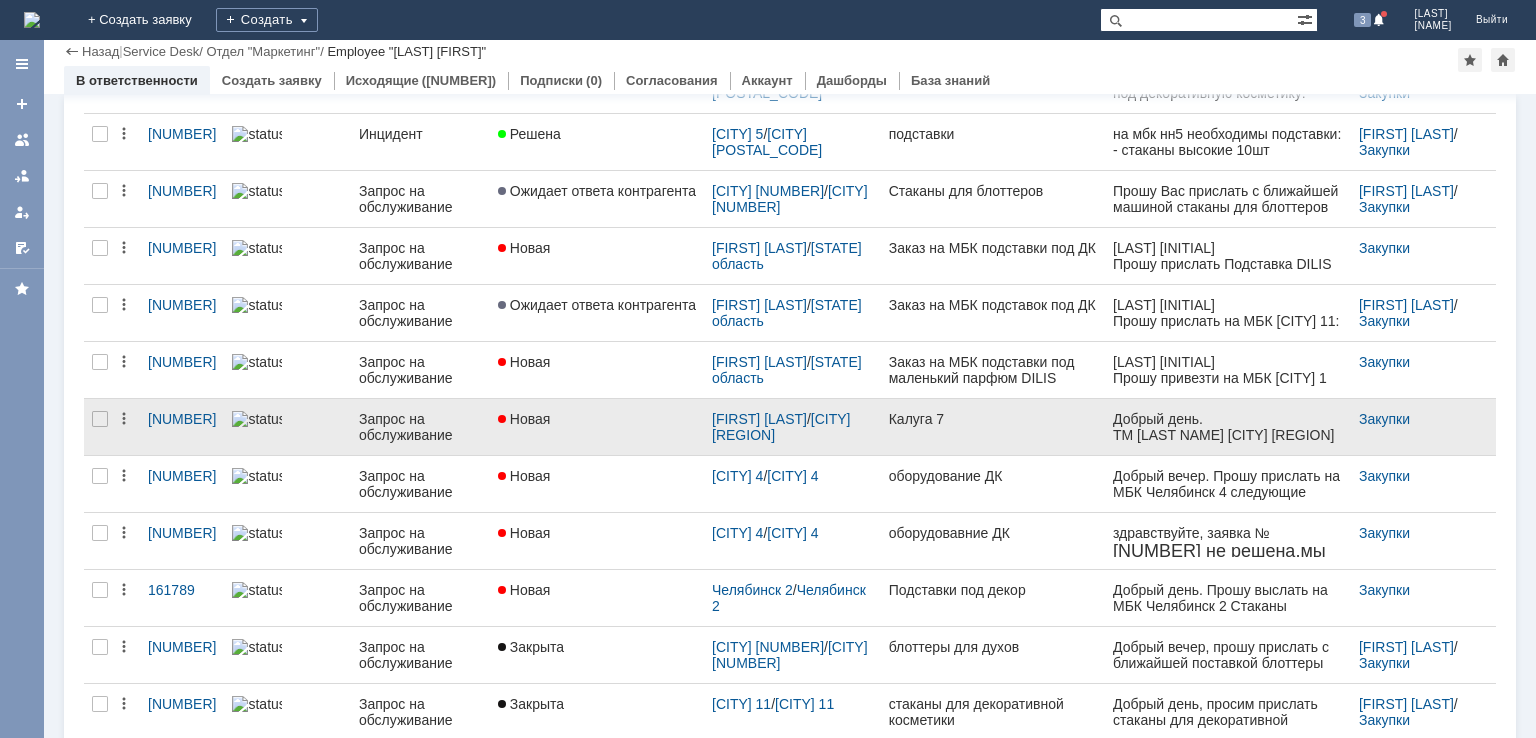 click on "Новая" at bounding box center [597, 427] 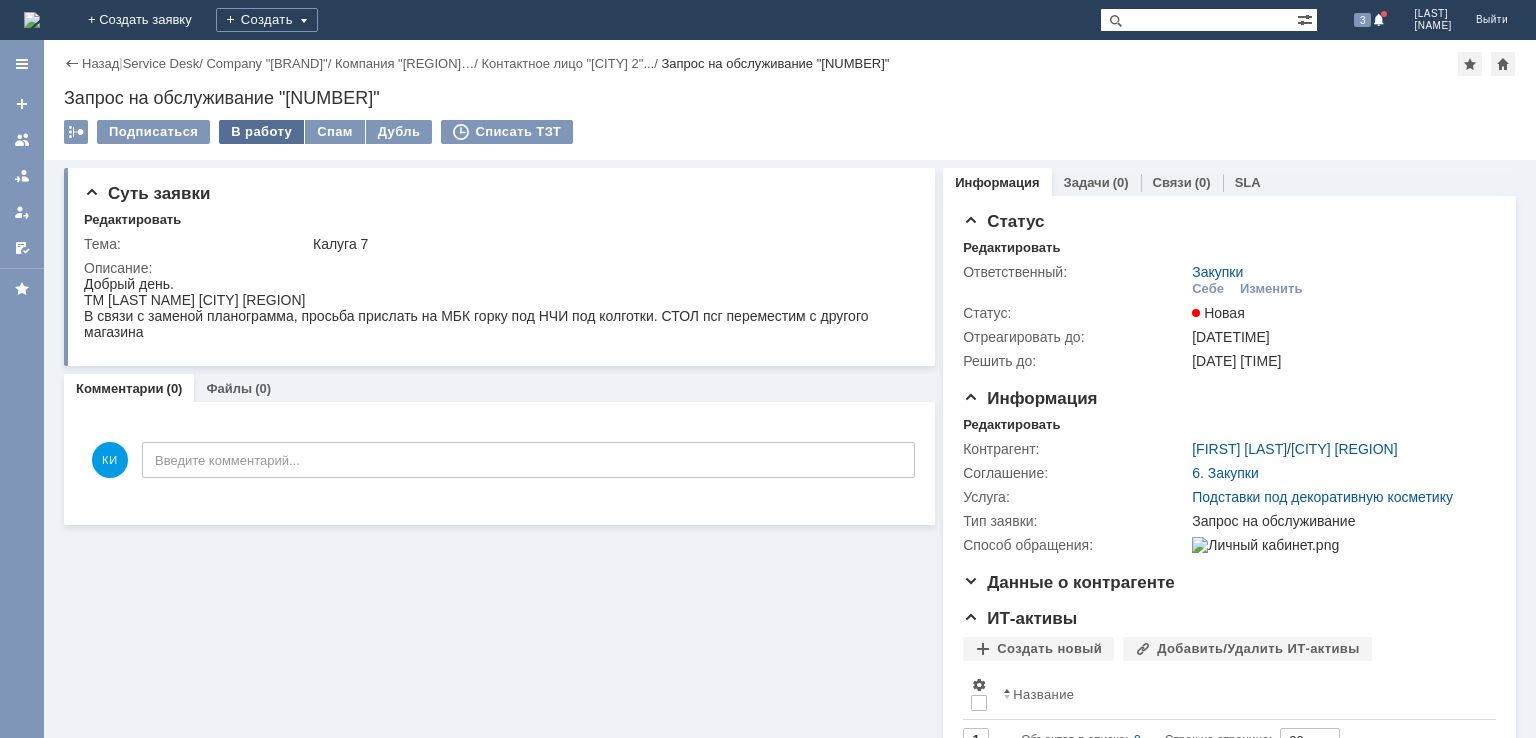 click on "В работу" at bounding box center [261, 132] 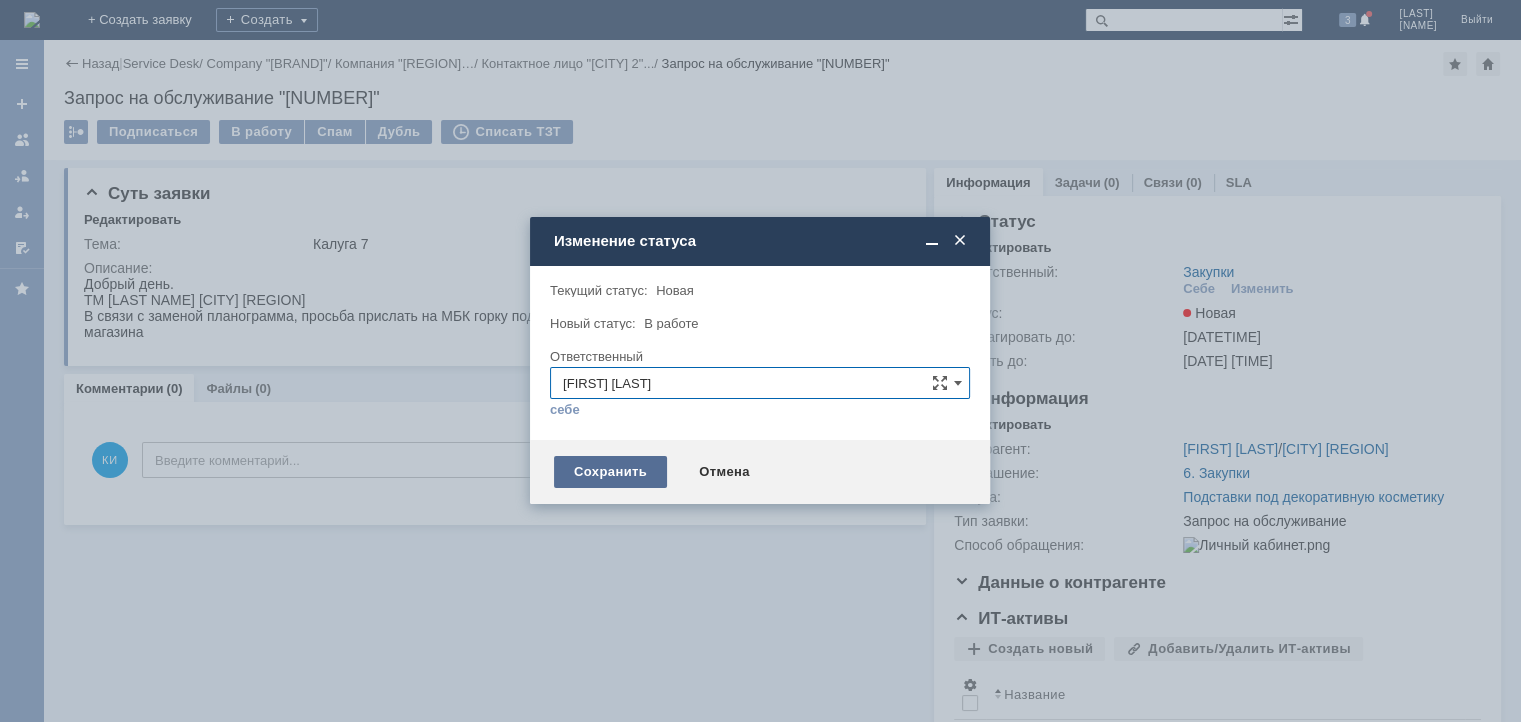 click on "Сохранить" at bounding box center [610, 472] 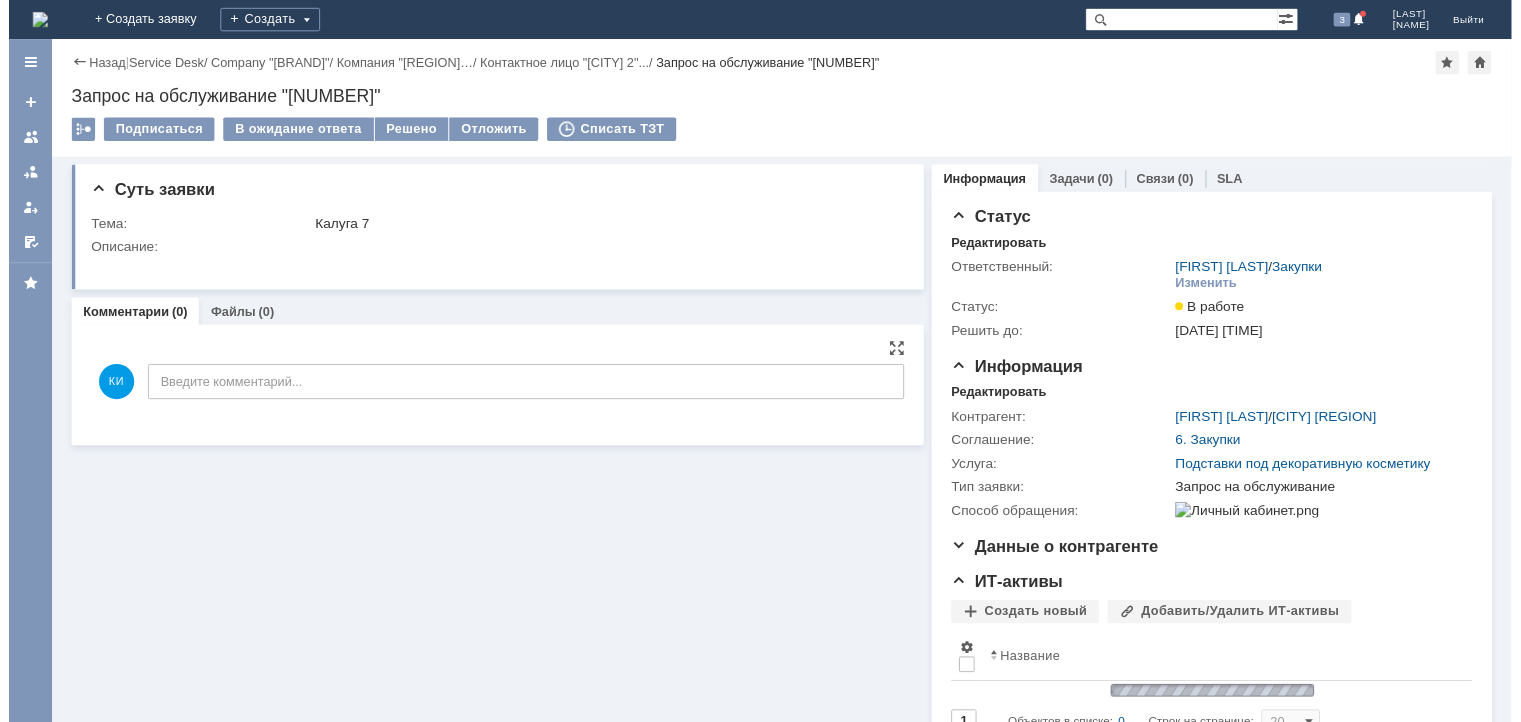 scroll, scrollTop: 0, scrollLeft: 0, axis: both 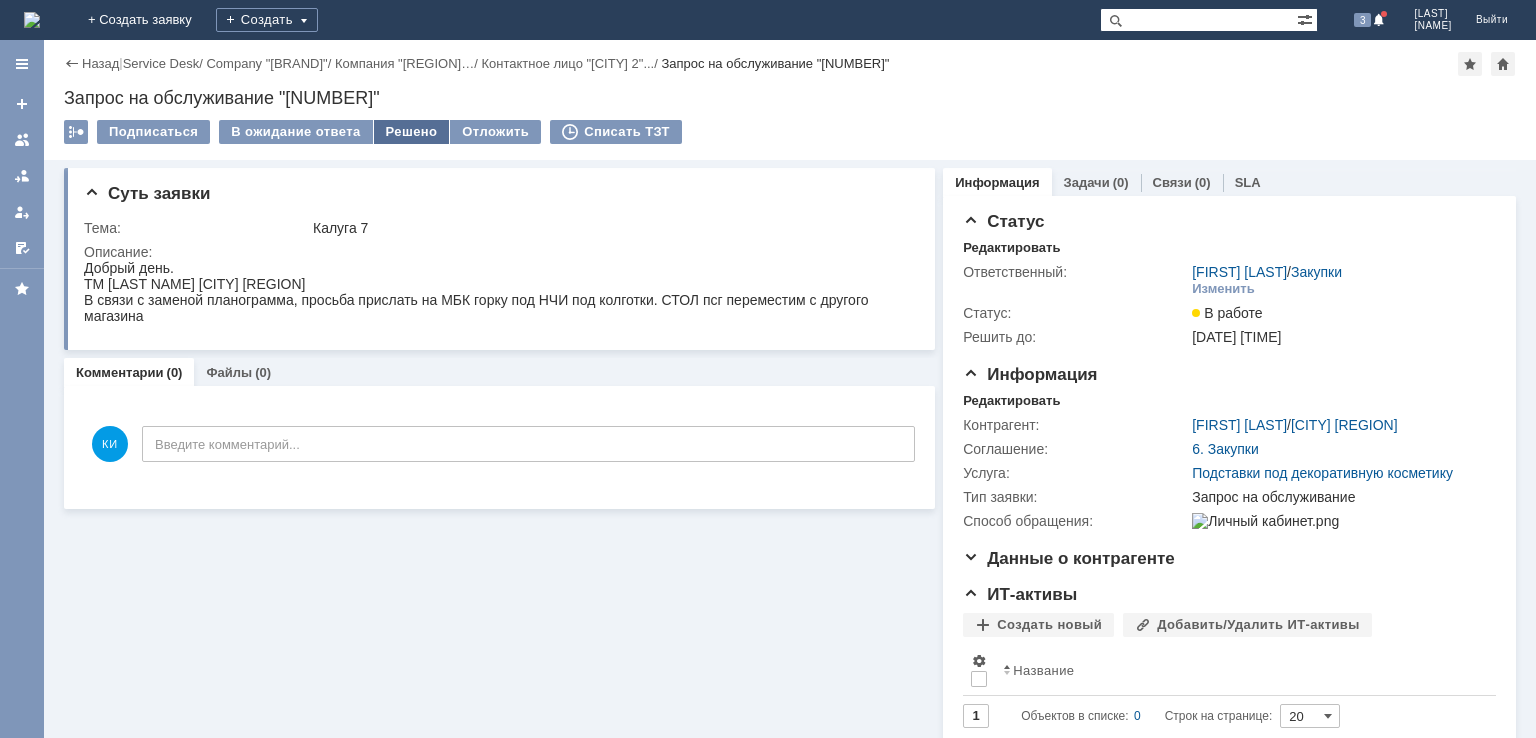 click on "Решено" at bounding box center (412, 132) 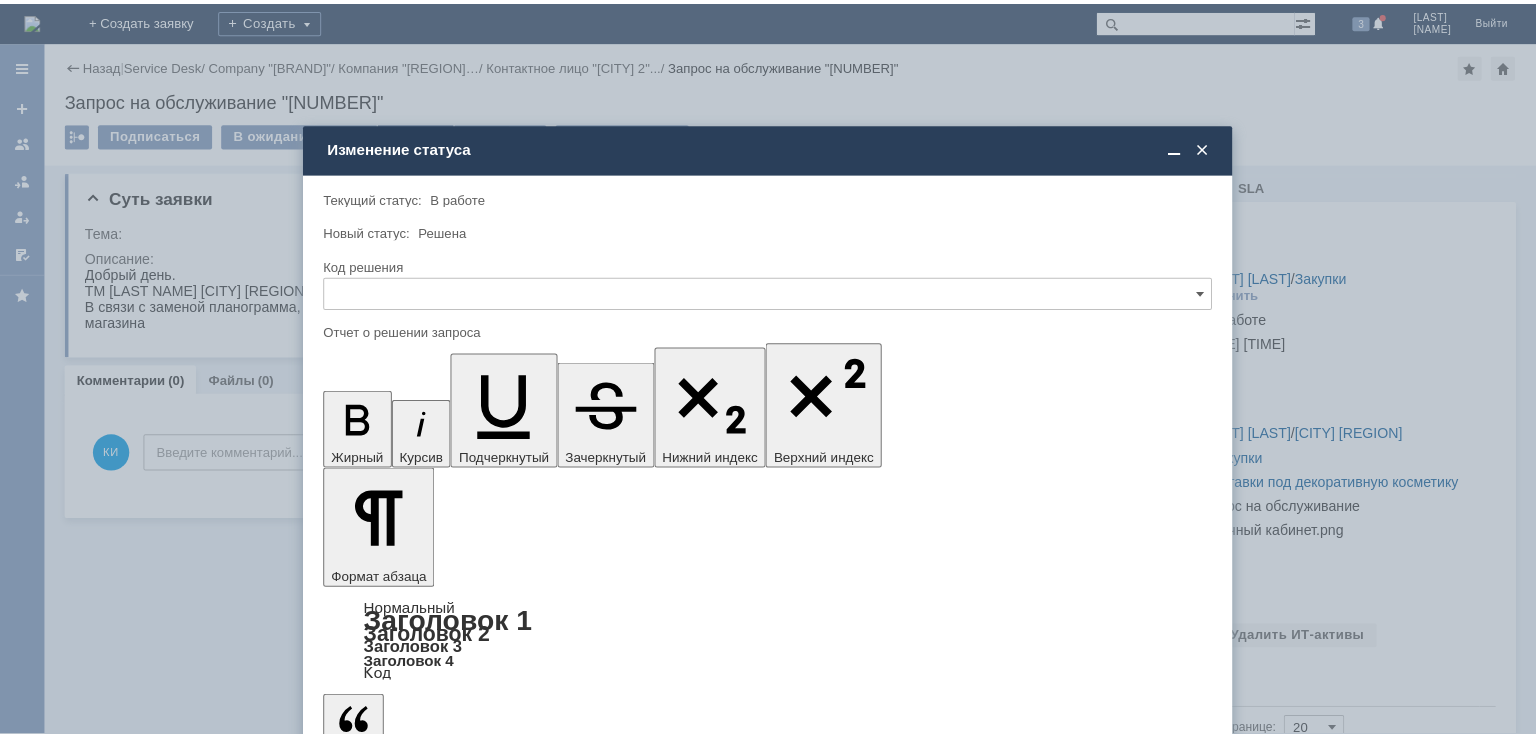 scroll, scrollTop: 0, scrollLeft: 0, axis: both 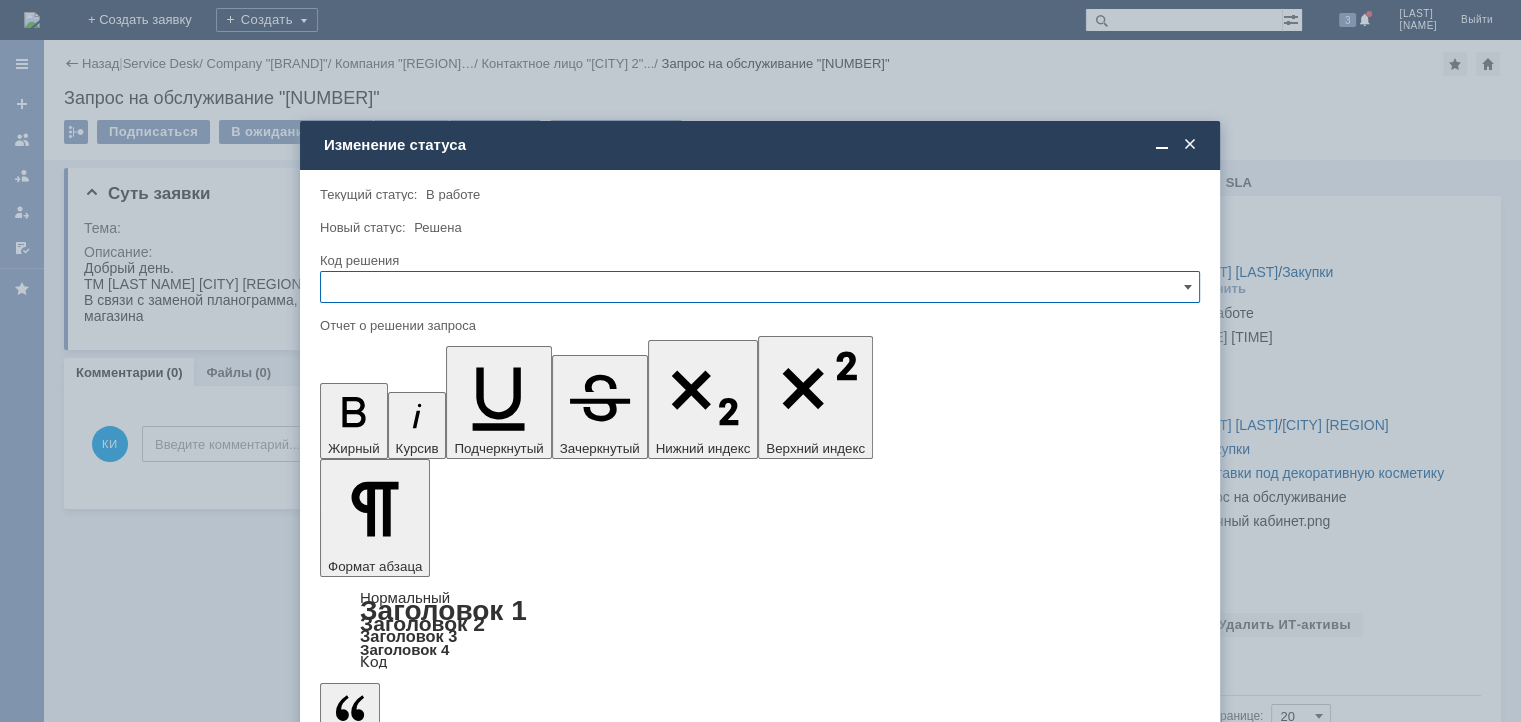 click at bounding box center (760, 287) 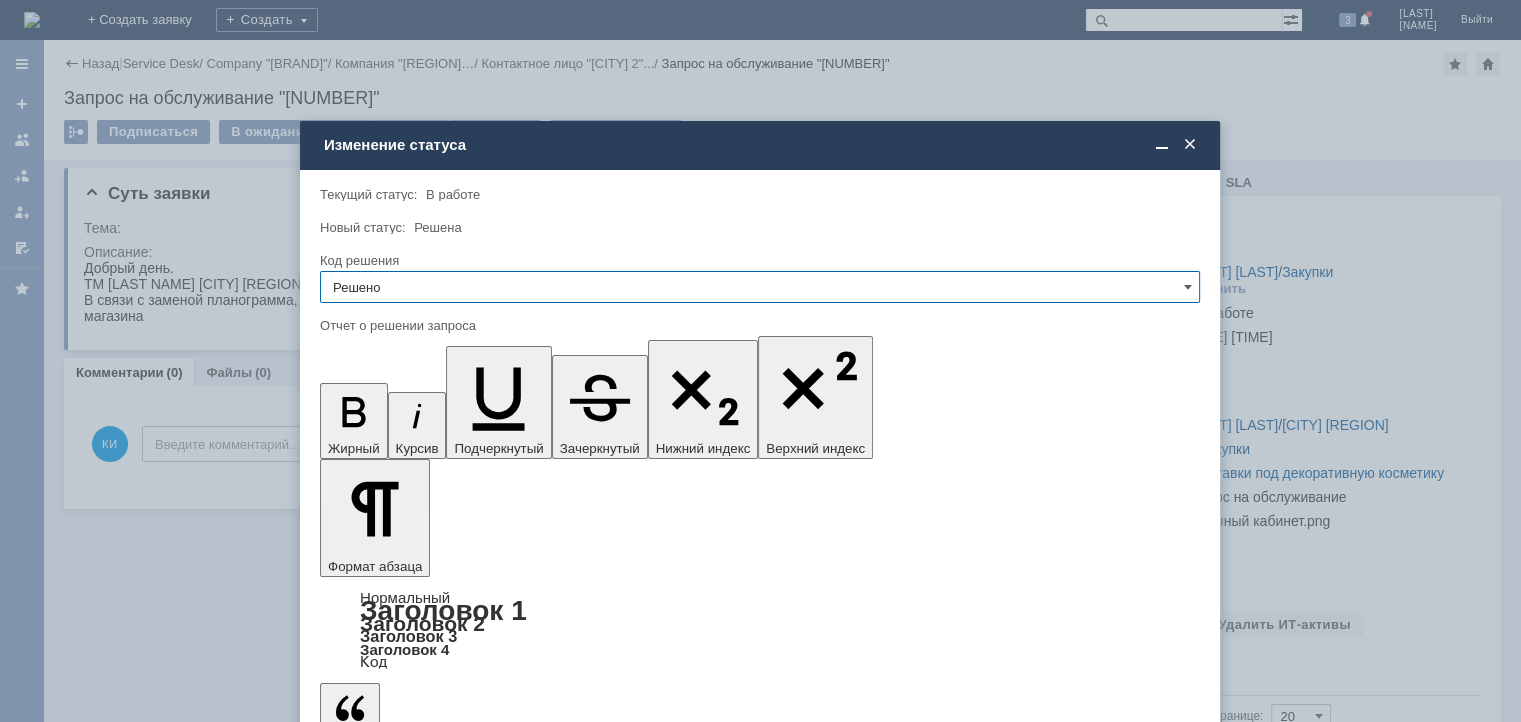 type on "Решено" 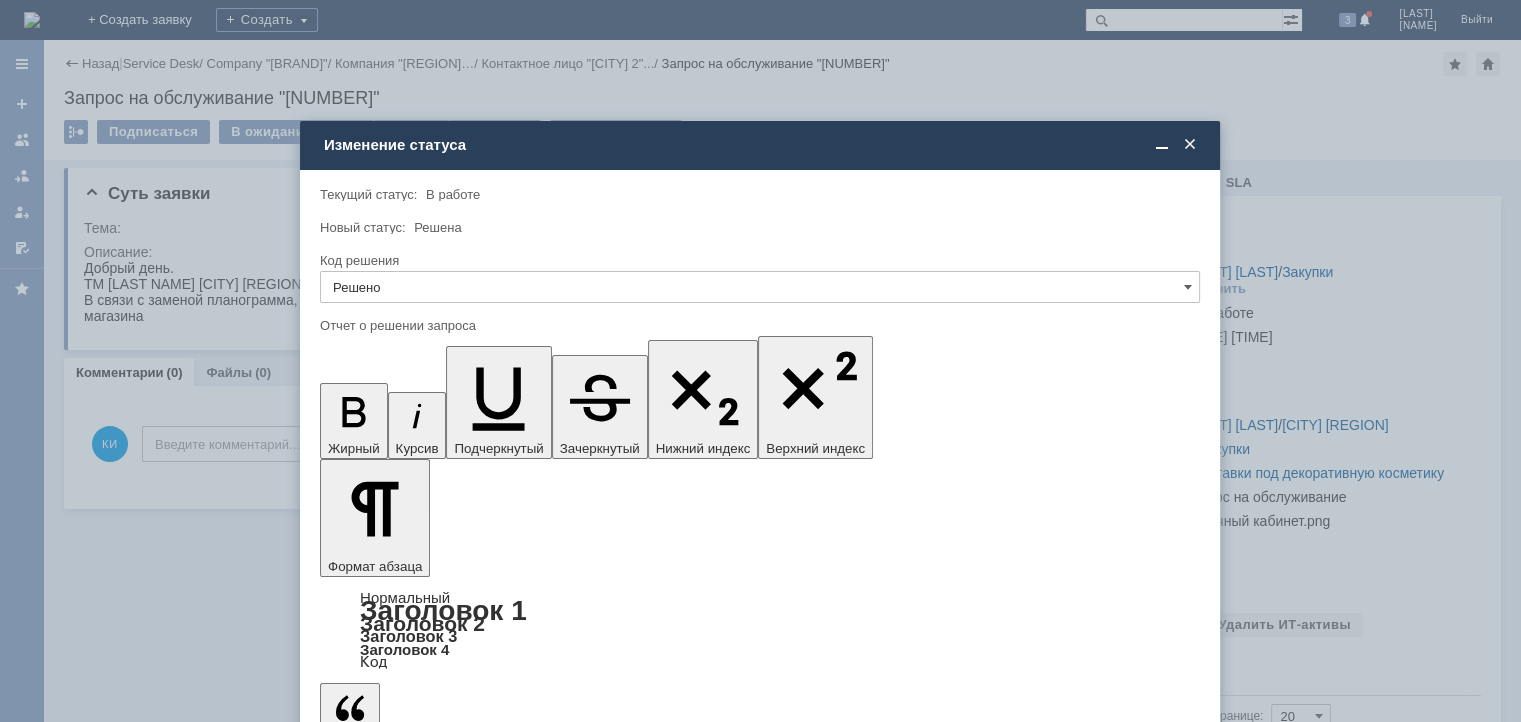 click on "Сохранить" at bounding box center (380, 796) 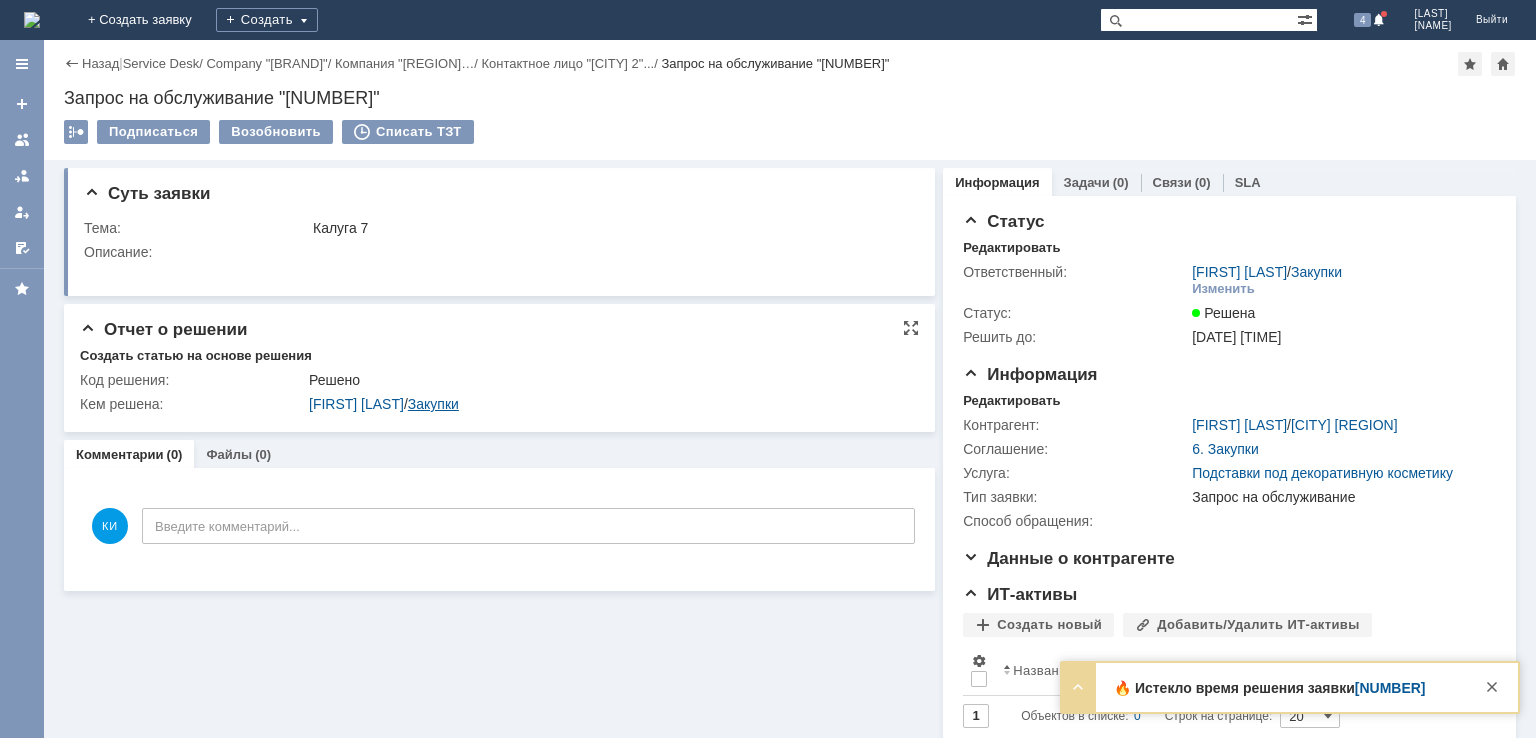 scroll, scrollTop: 0, scrollLeft: 0, axis: both 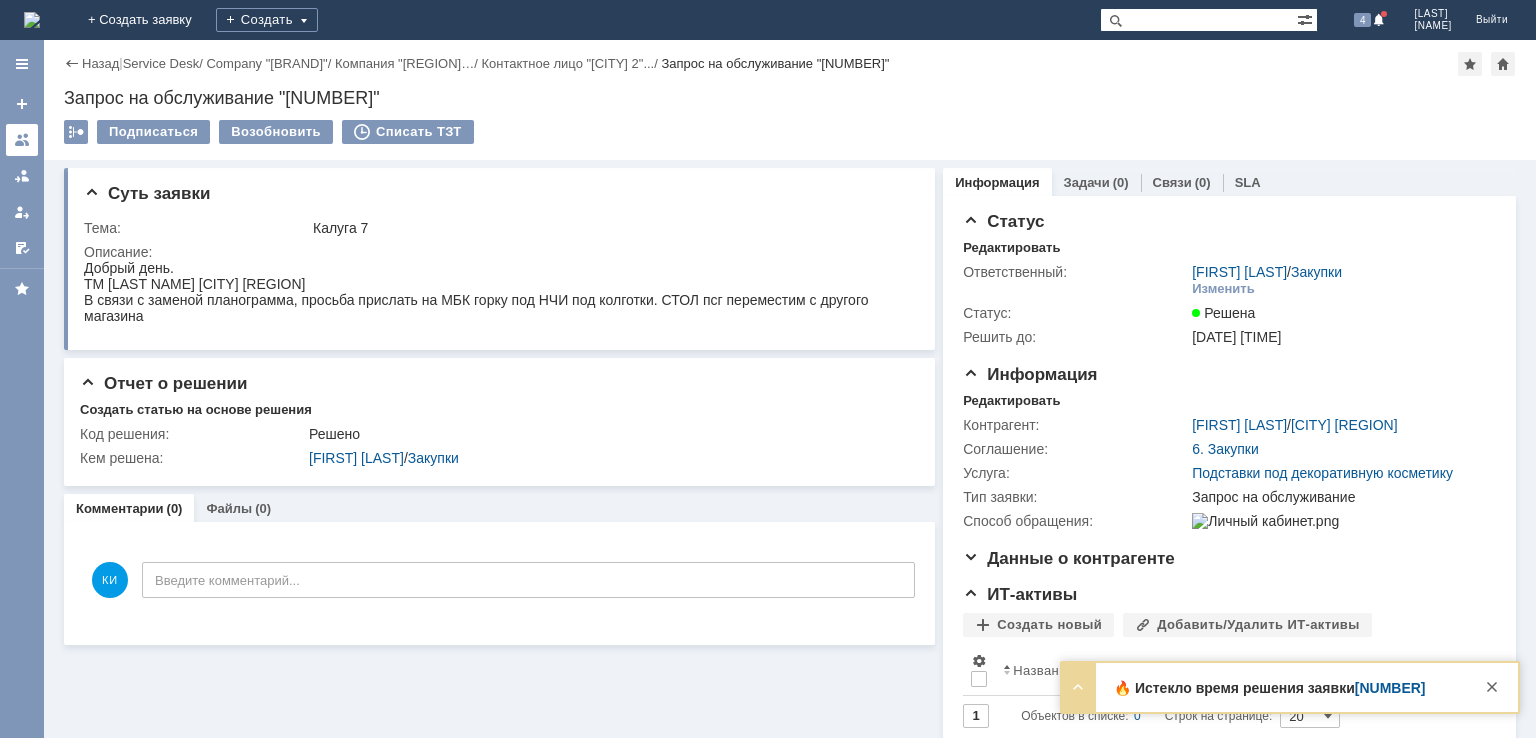 click at bounding box center [22, 140] 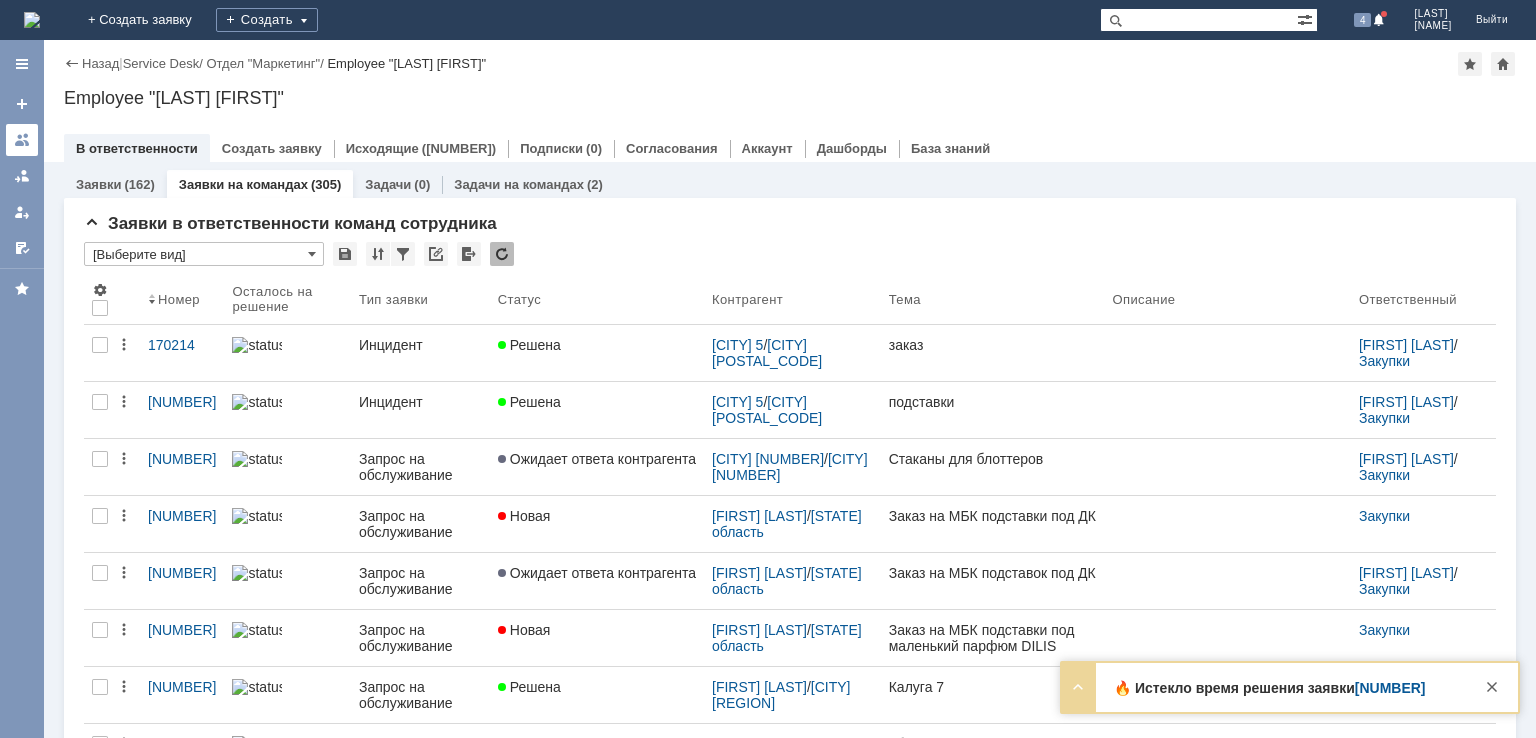 scroll, scrollTop: 0, scrollLeft: 0, axis: both 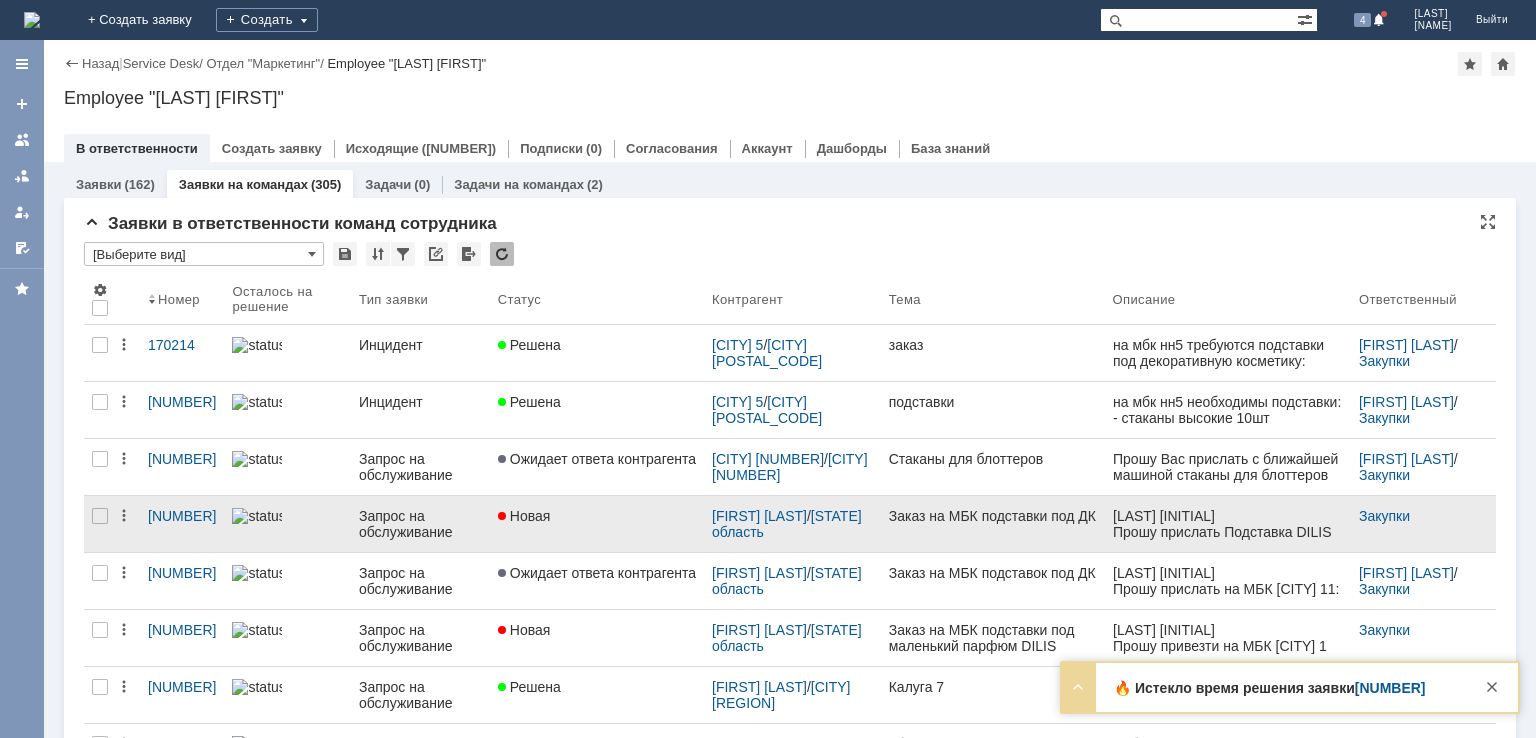 click on "Новая" at bounding box center [524, 516] 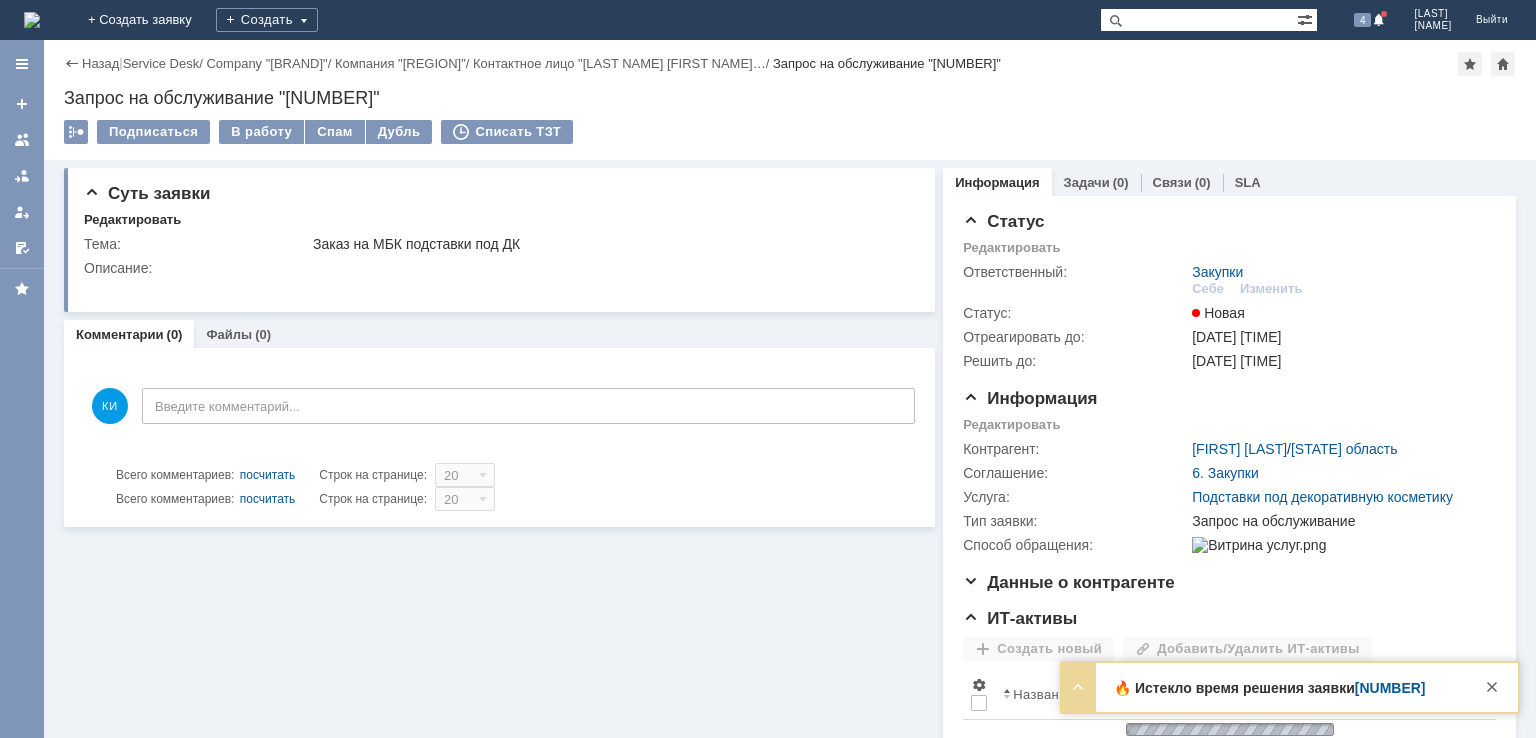 scroll, scrollTop: 0, scrollLeft: 0, axis: both 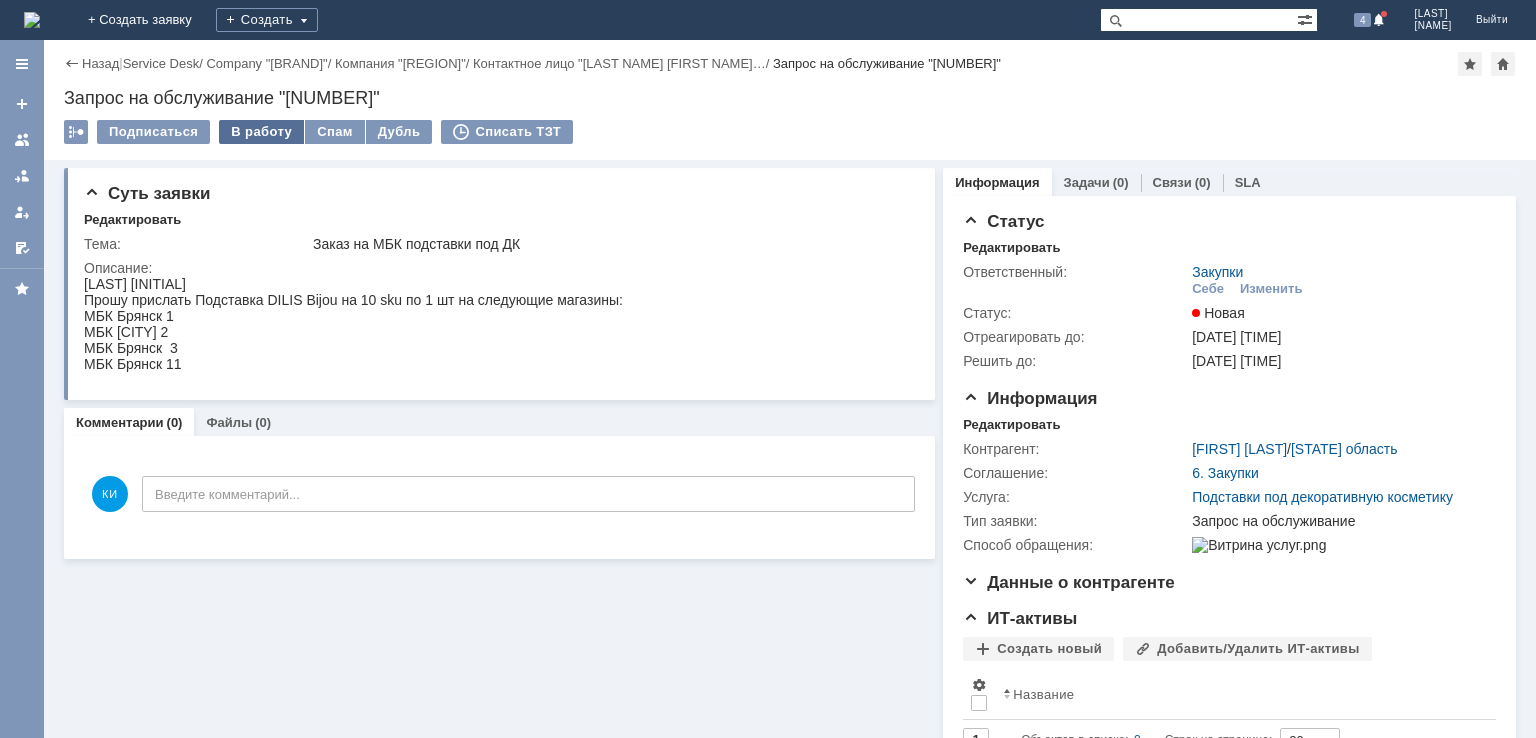 click on "В работу" at bounding box center [261, 132] 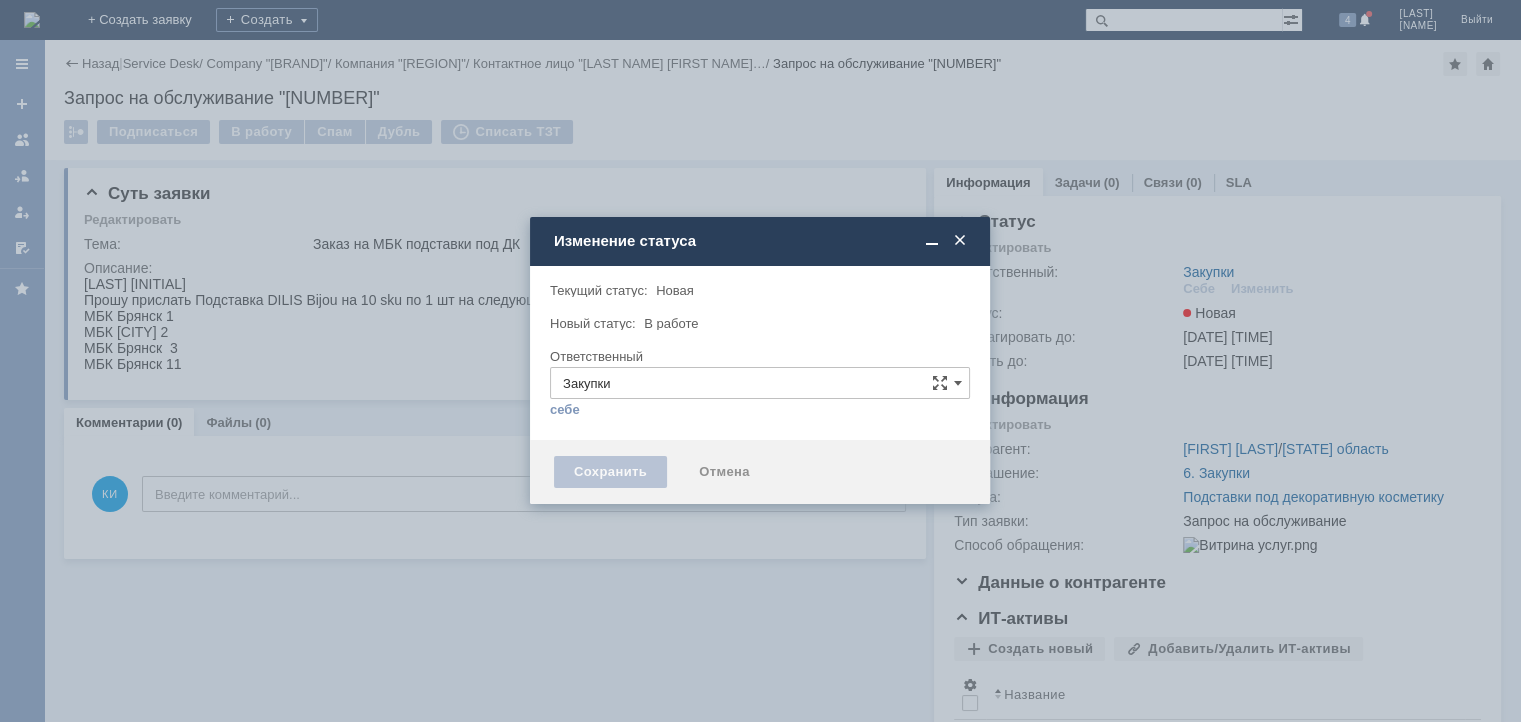 type on "[FIRST] [LAST]" 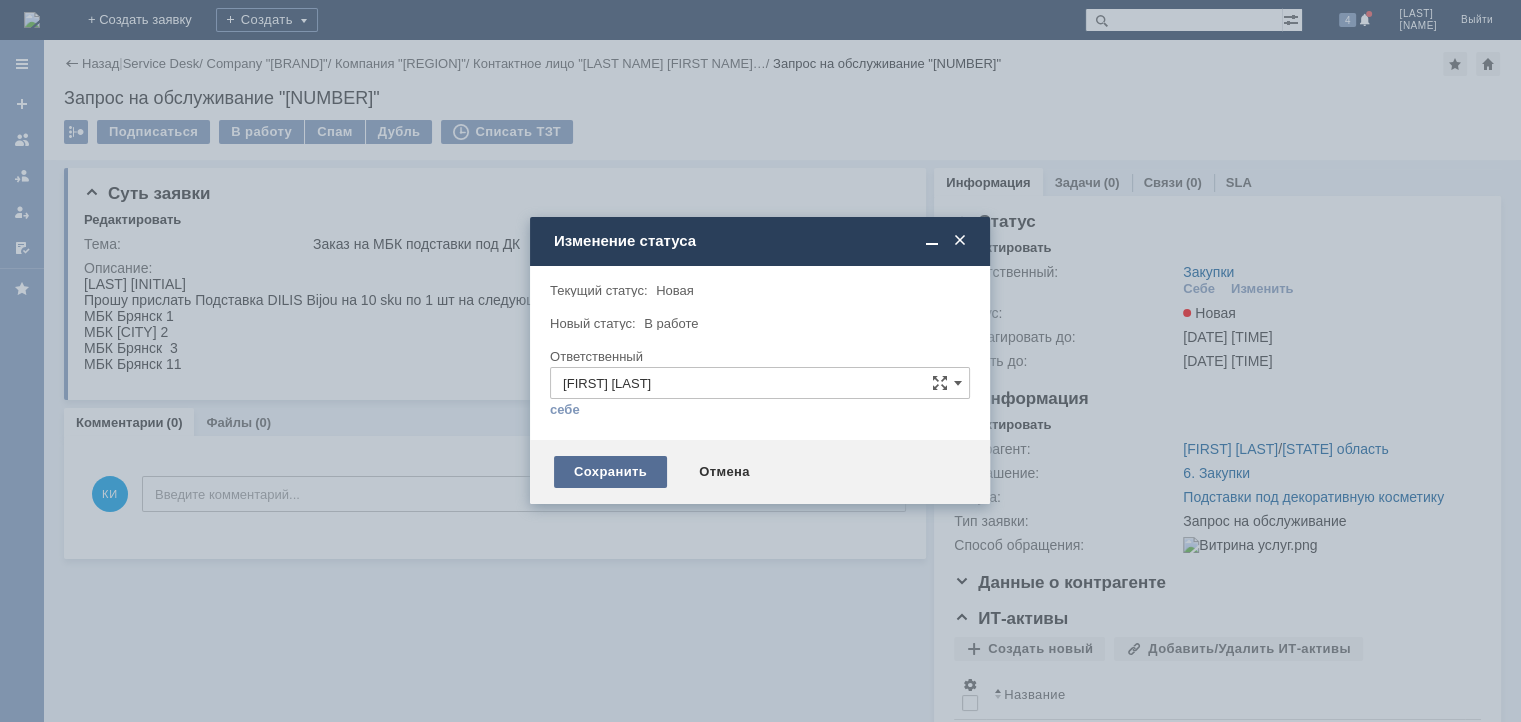 click on "Сохранить" at bounding box center [610, 472] 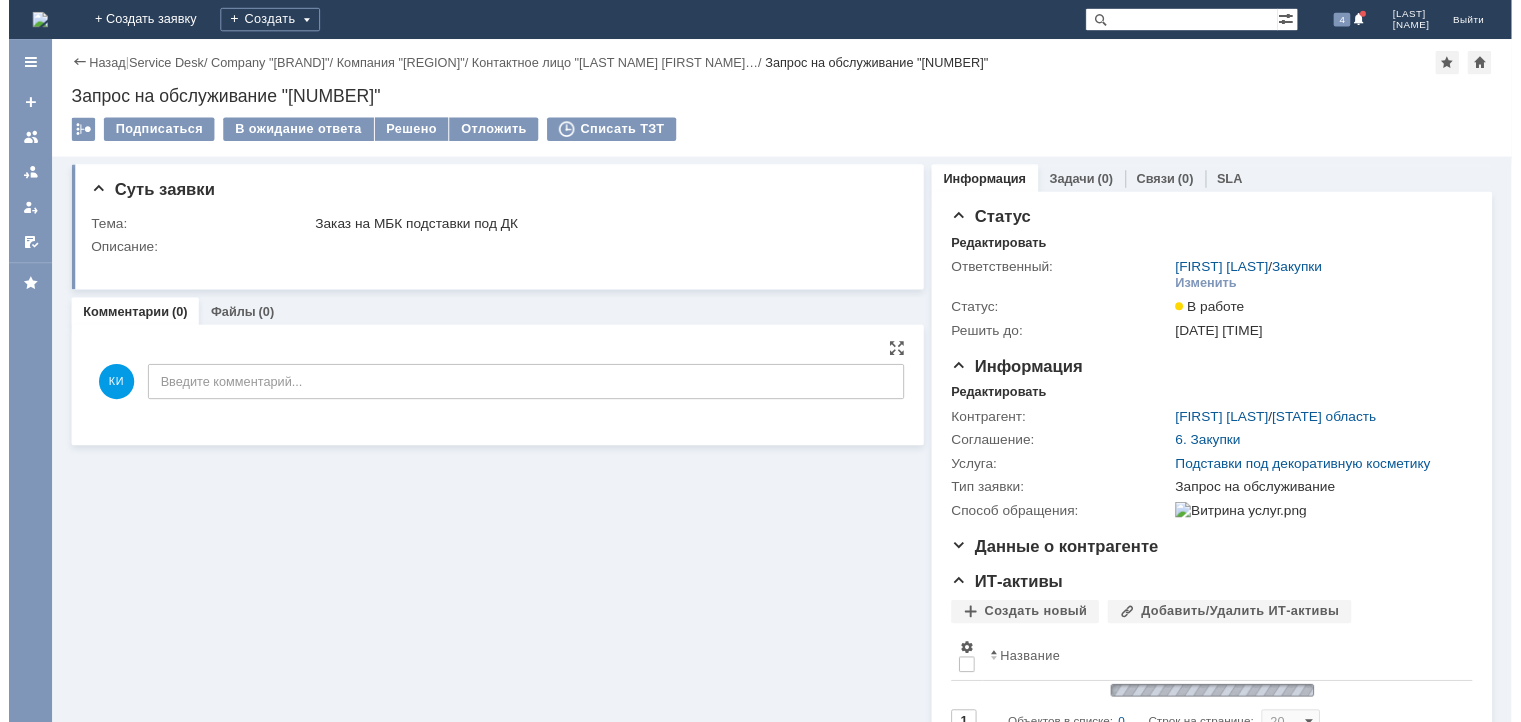 scroll, scrollTop: 0, scrollLeft: 0, axis: both 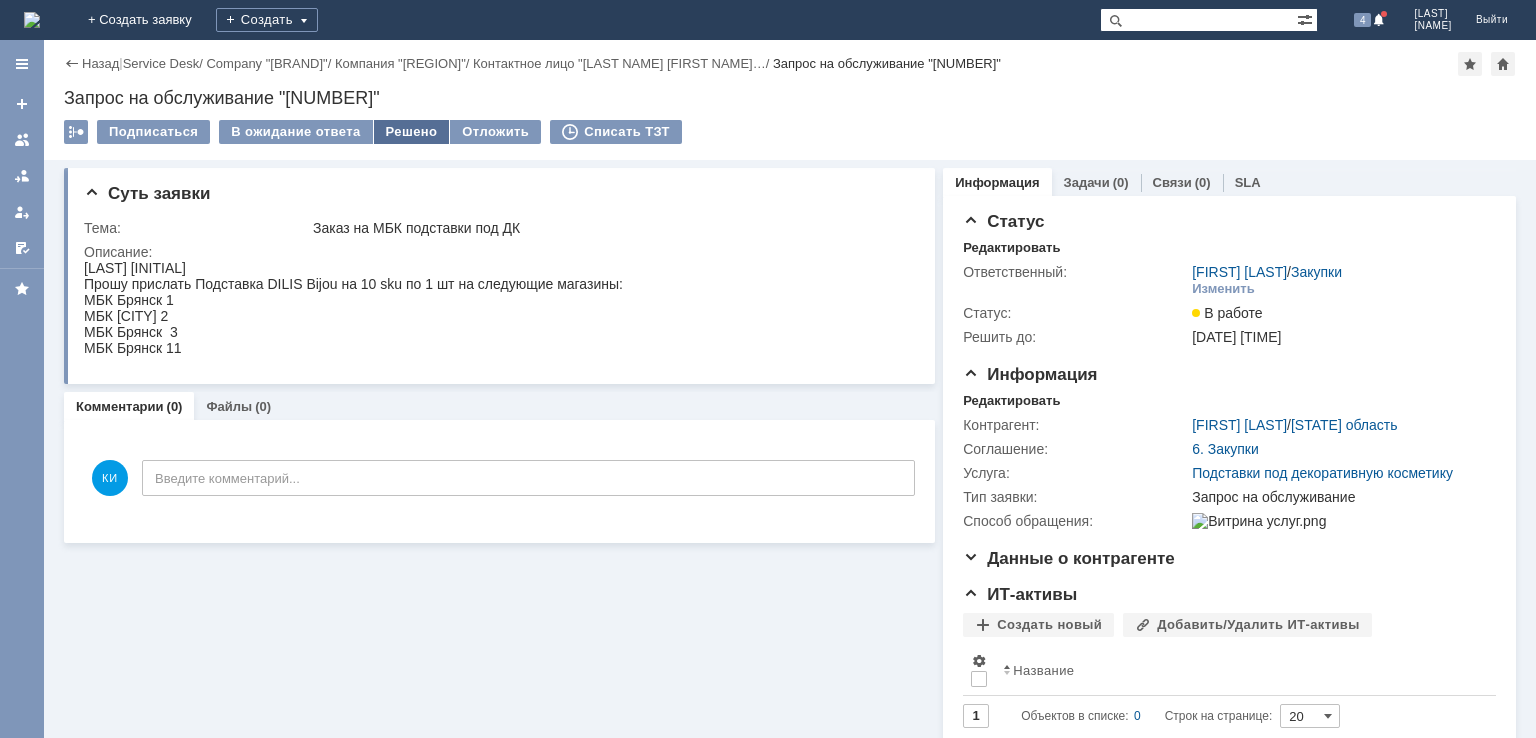click on "Решено" at bounding box center [412, 132] 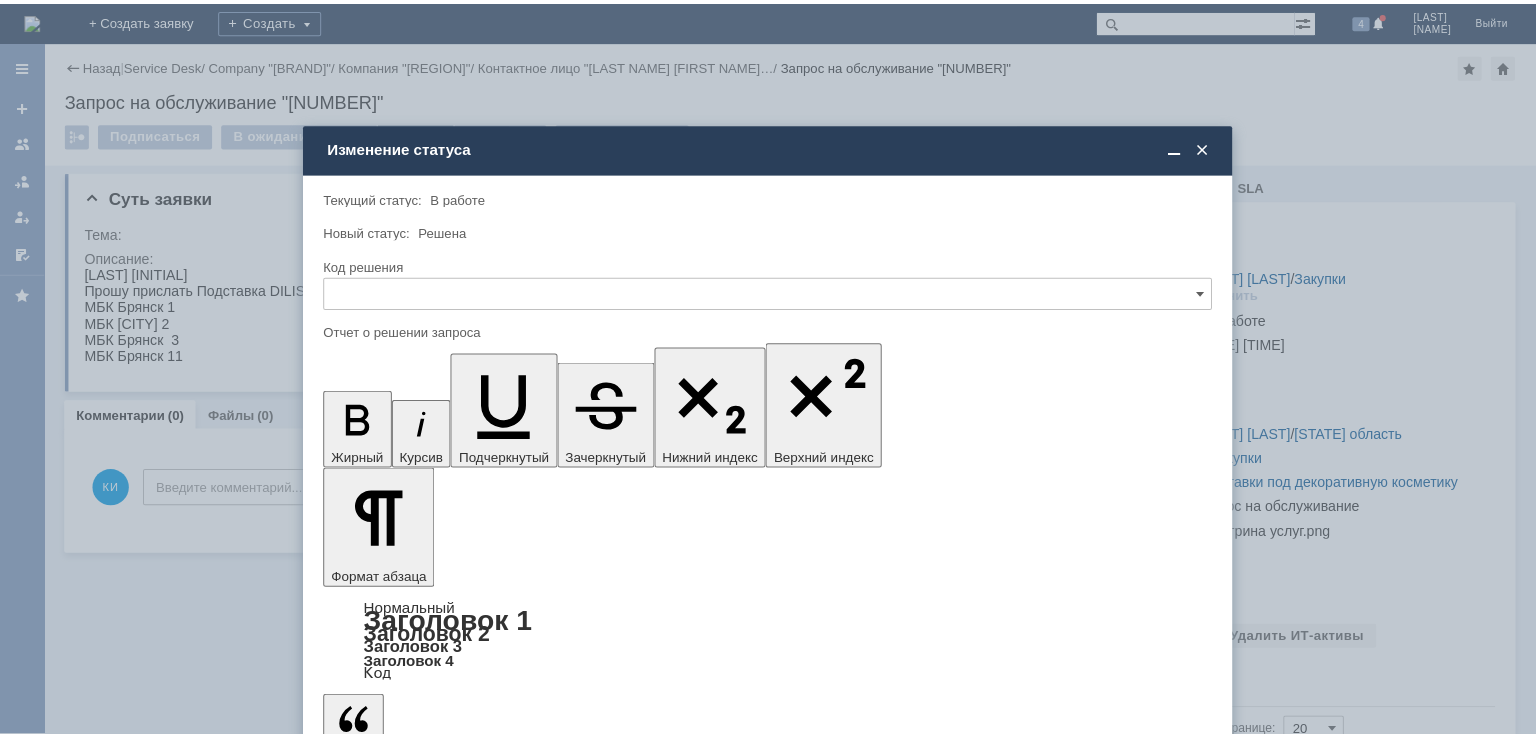 scroll, scrollTop: 0, scrollLeft: 0, axis: both 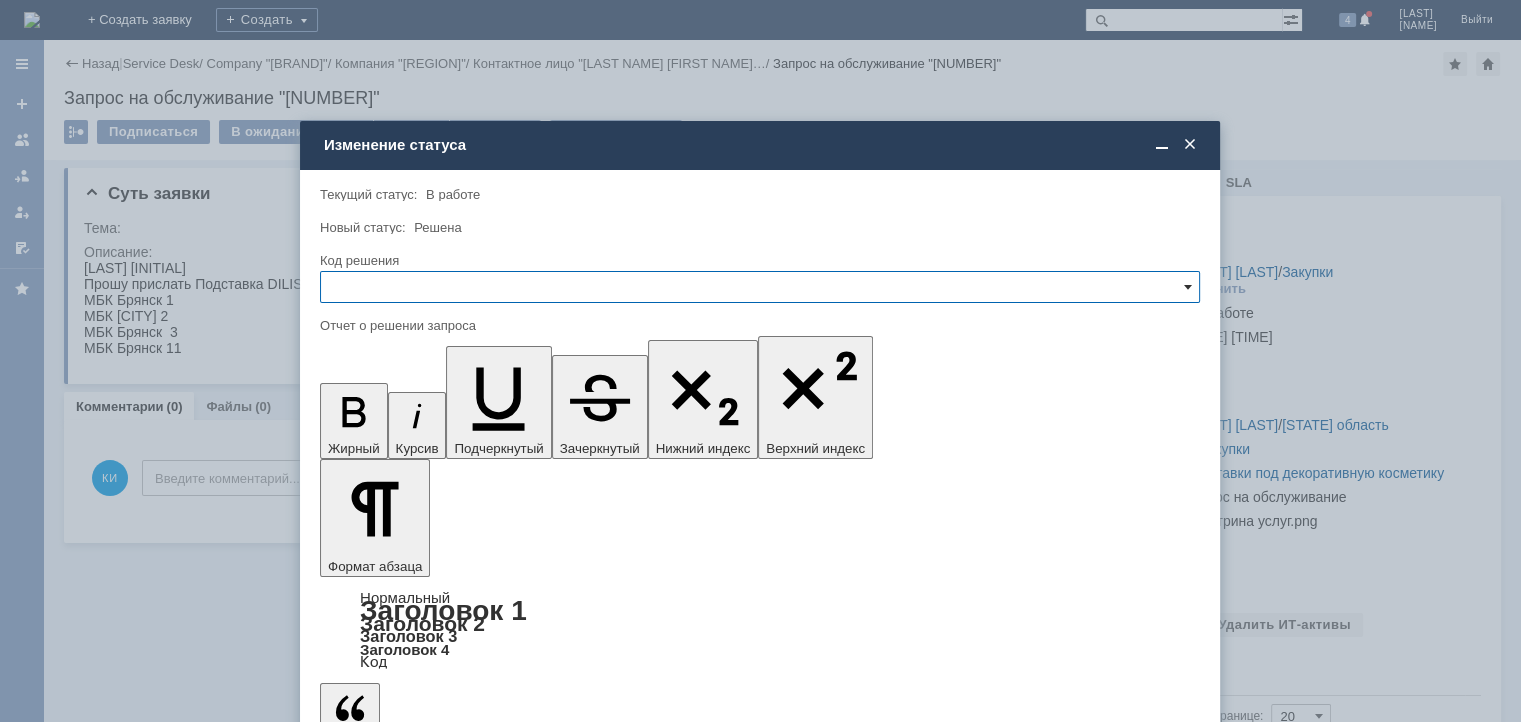 click at bounding box center (1188, 287) 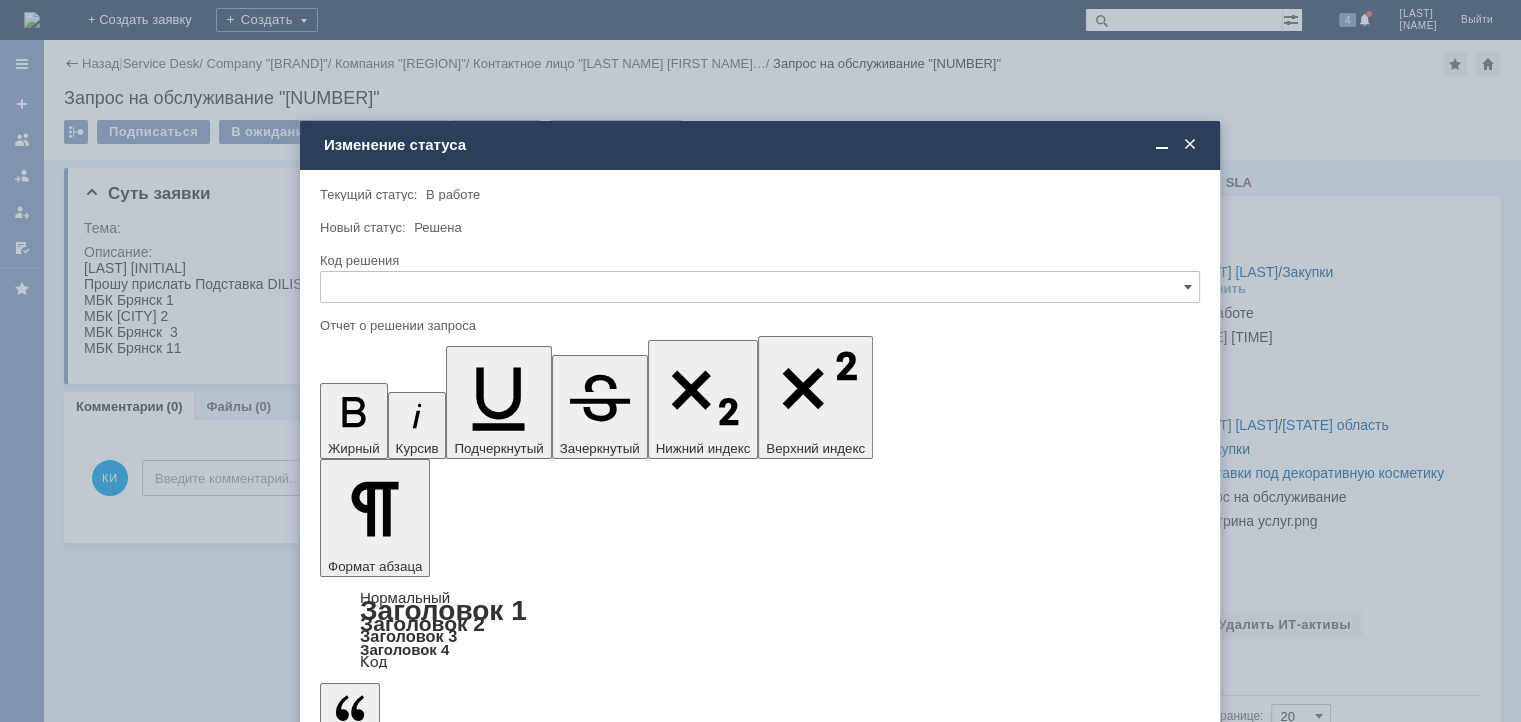 click on "Решено" at bounding box center [760, 423] 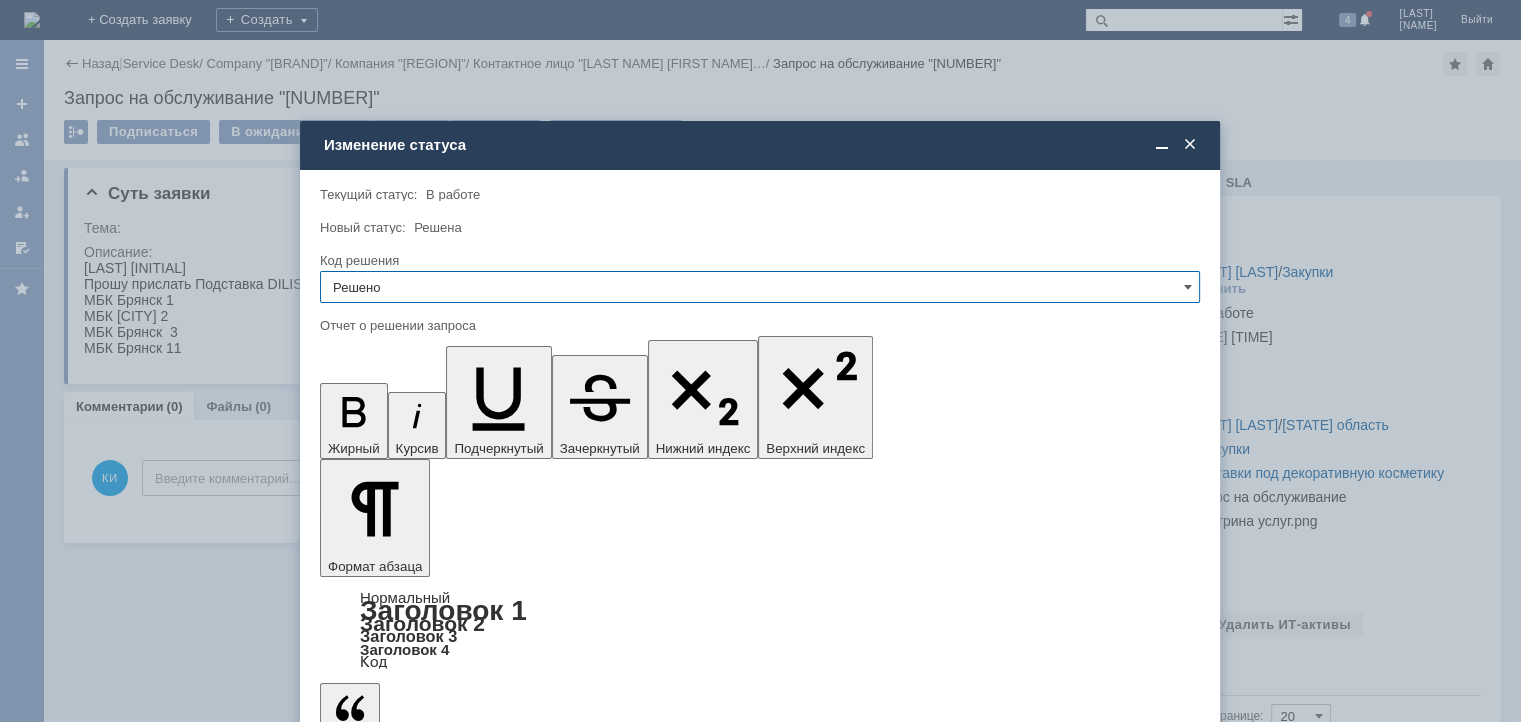 type on "Решено" 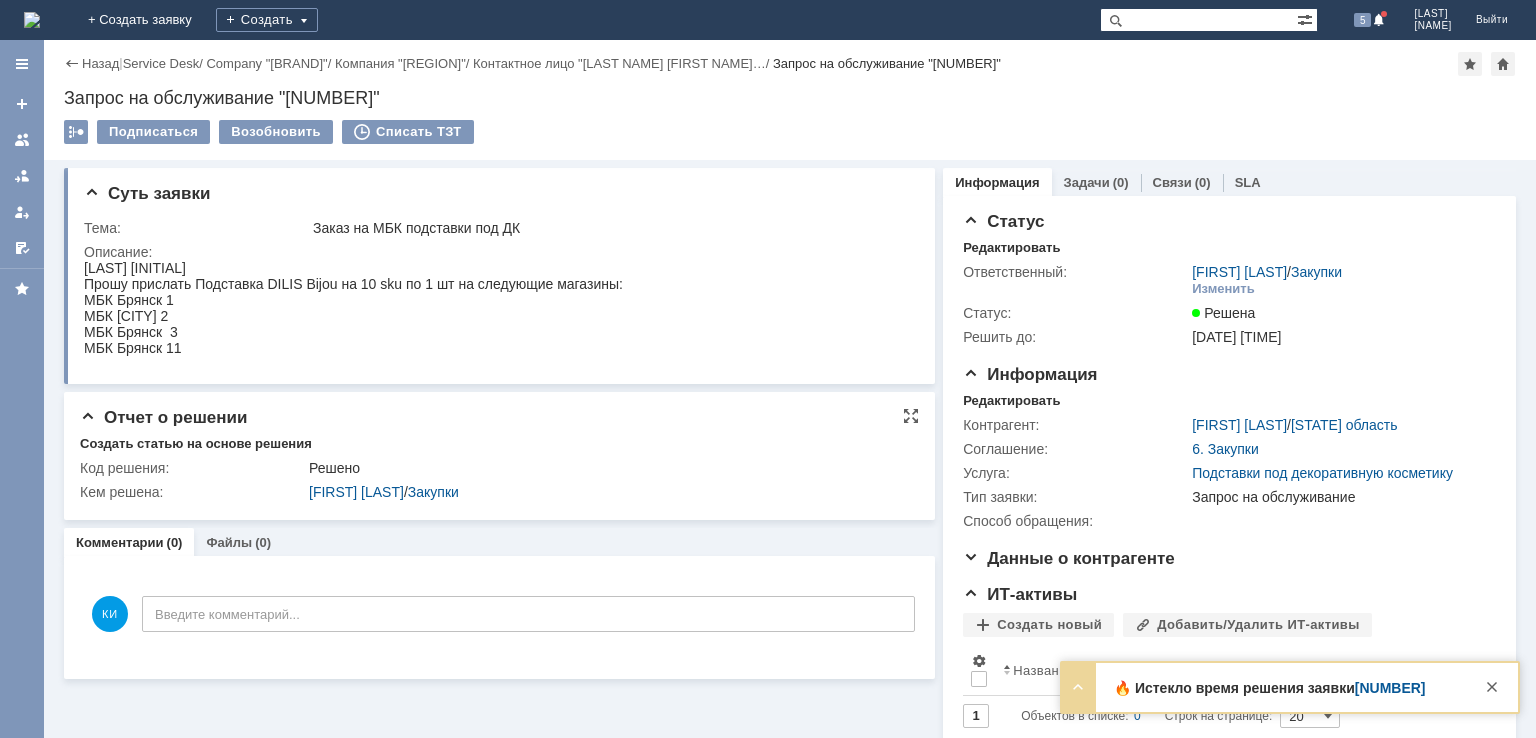 scroll, scrollTop: 0, scrollLeft: 0, axis: both 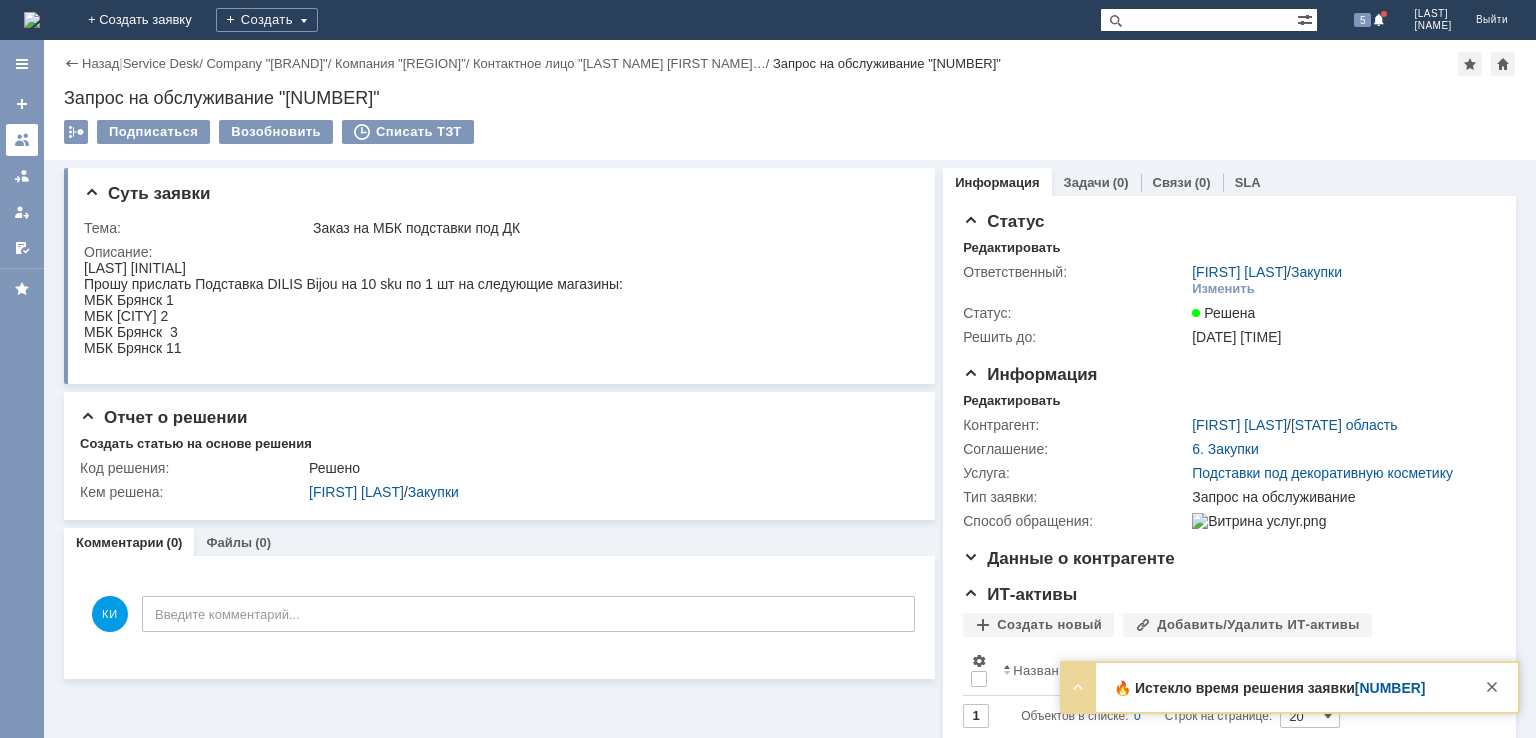 click at bounding box center (22, 140) 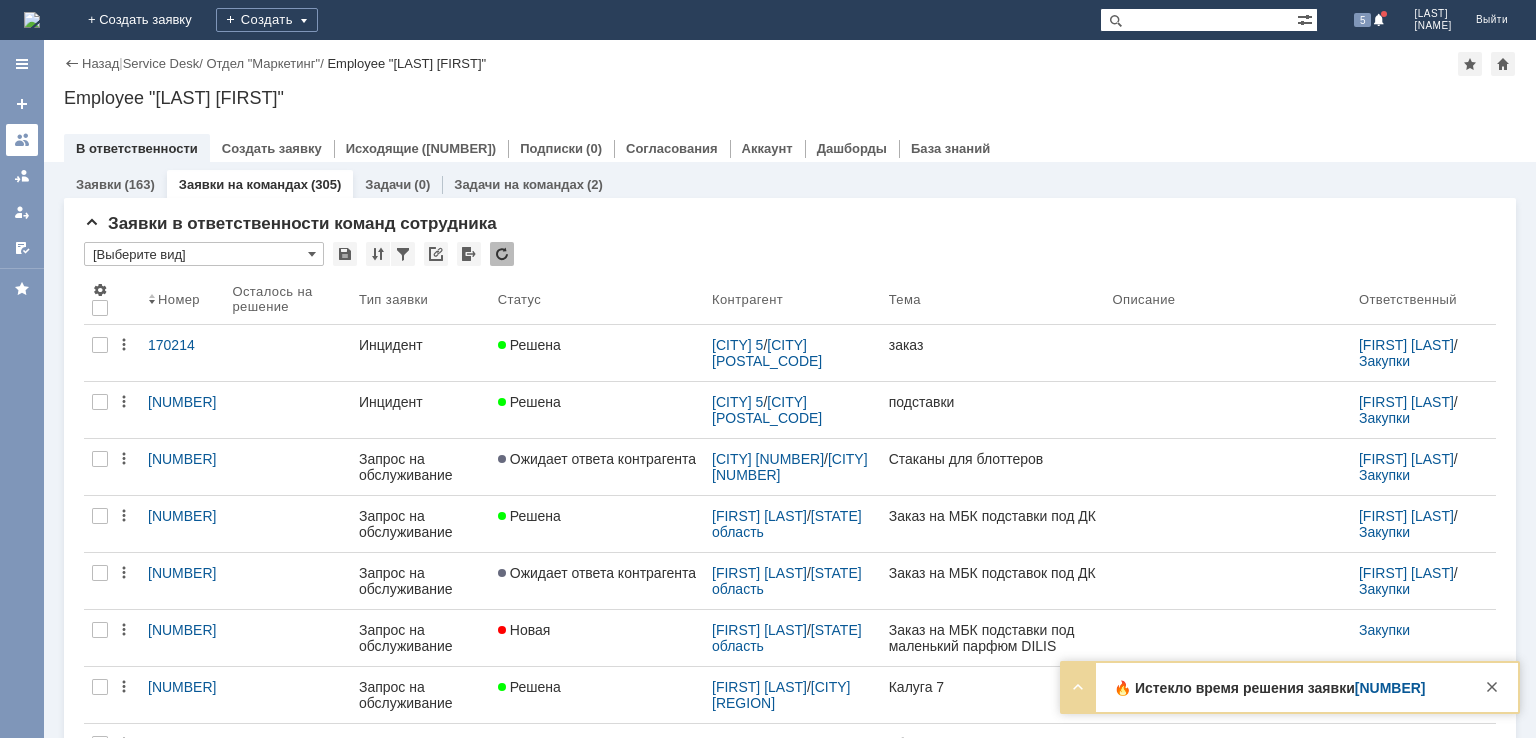 scroll, scrollTop: 0, scrollLeft: 0, axis: both 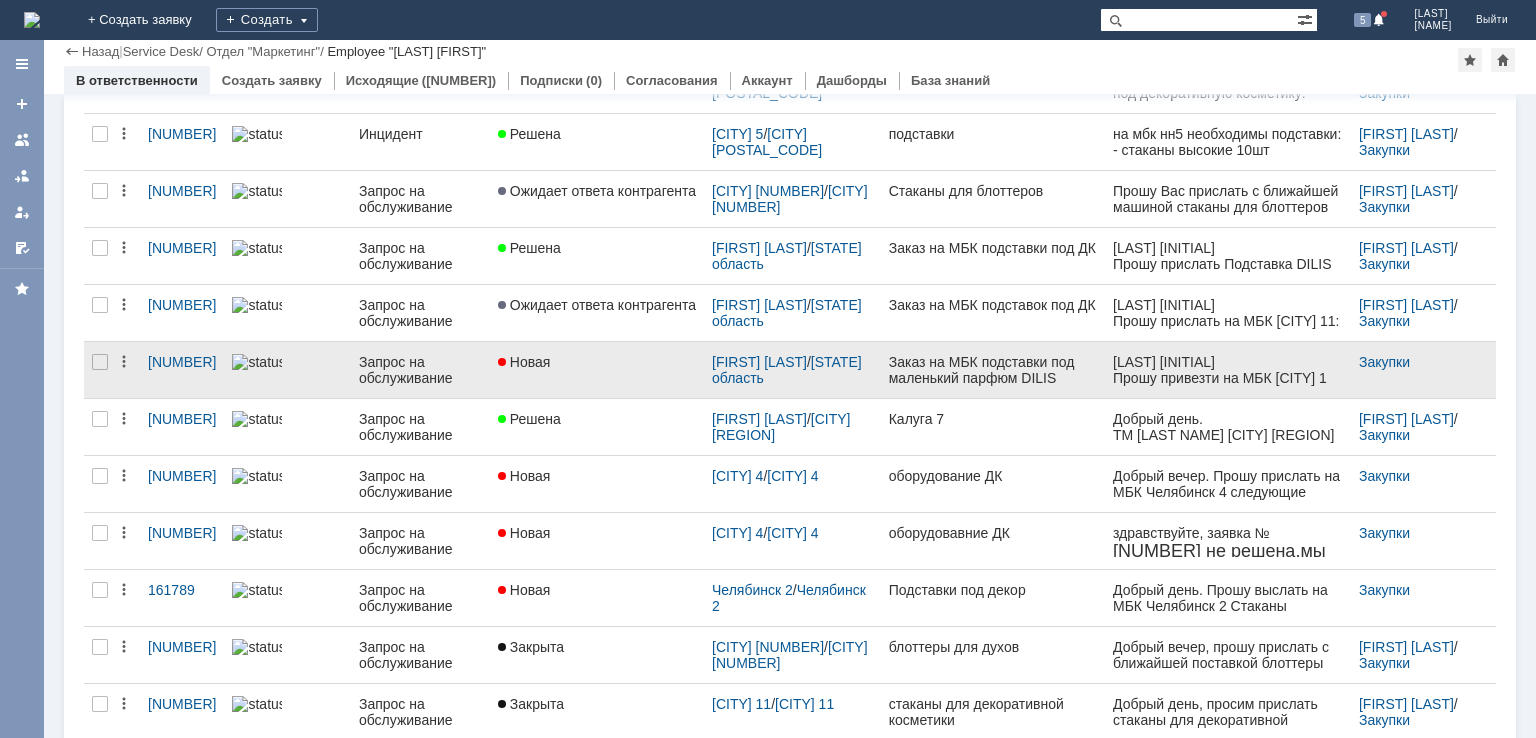 click on "Новая" at bounding box center (597, 362) 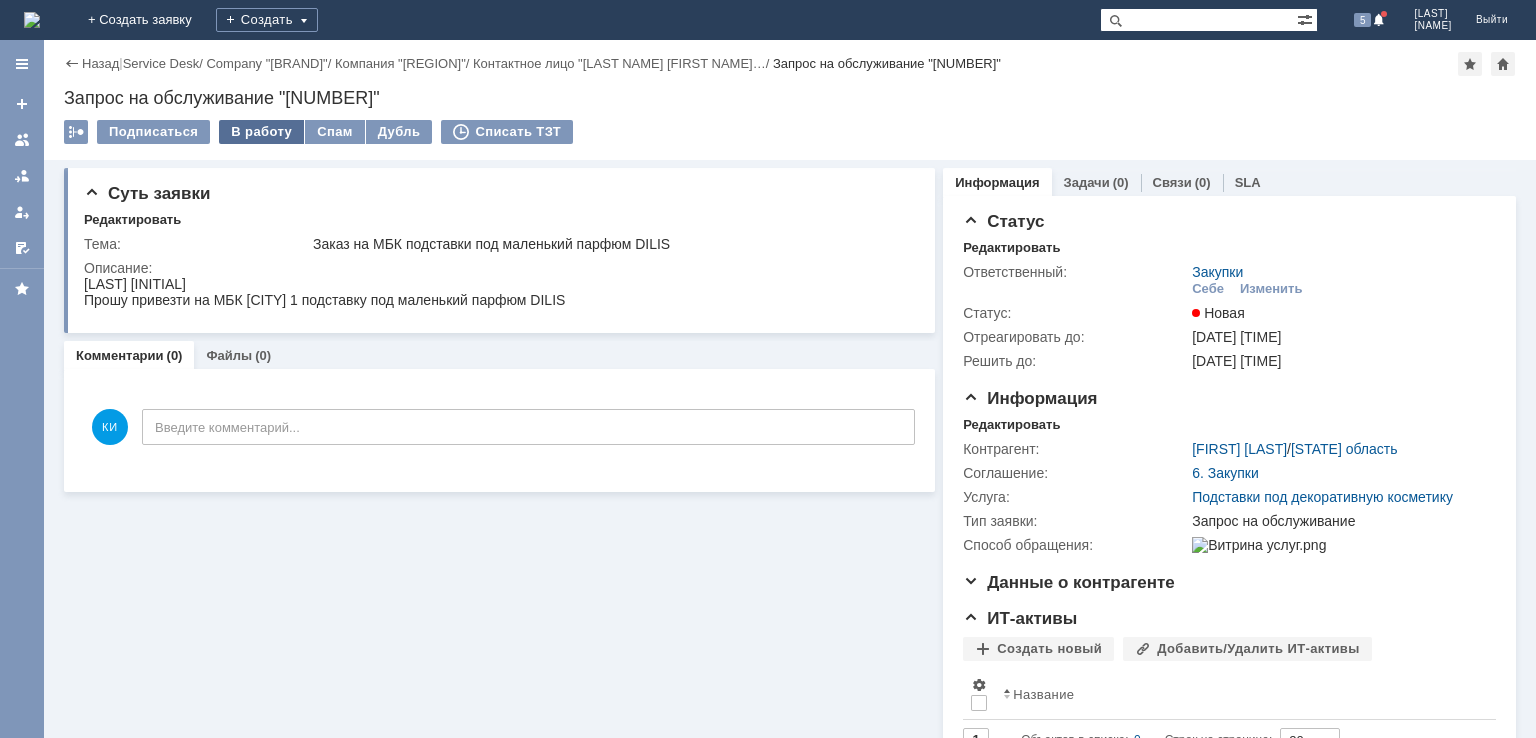 click on "В работу" at bounding box center [261, 132] 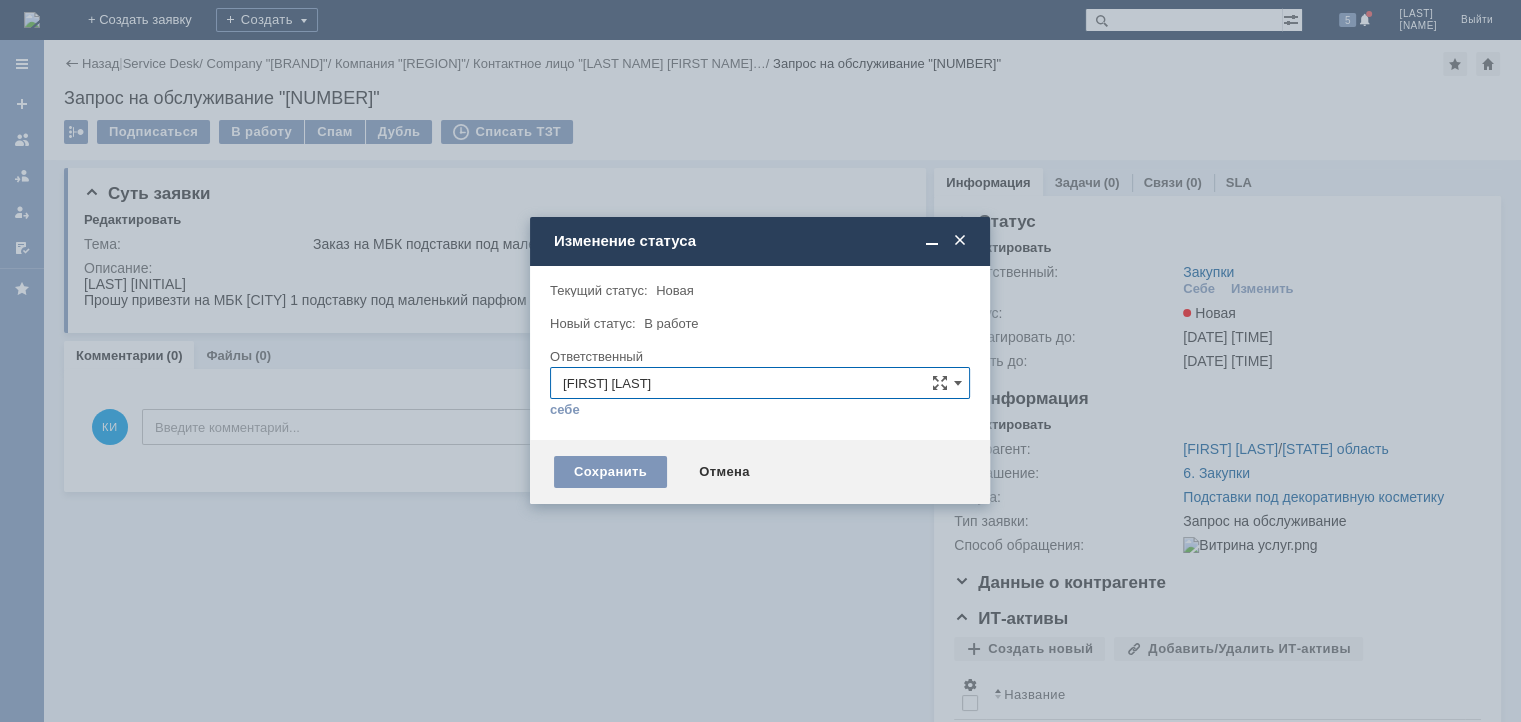 click at bounding box center (960, 241) 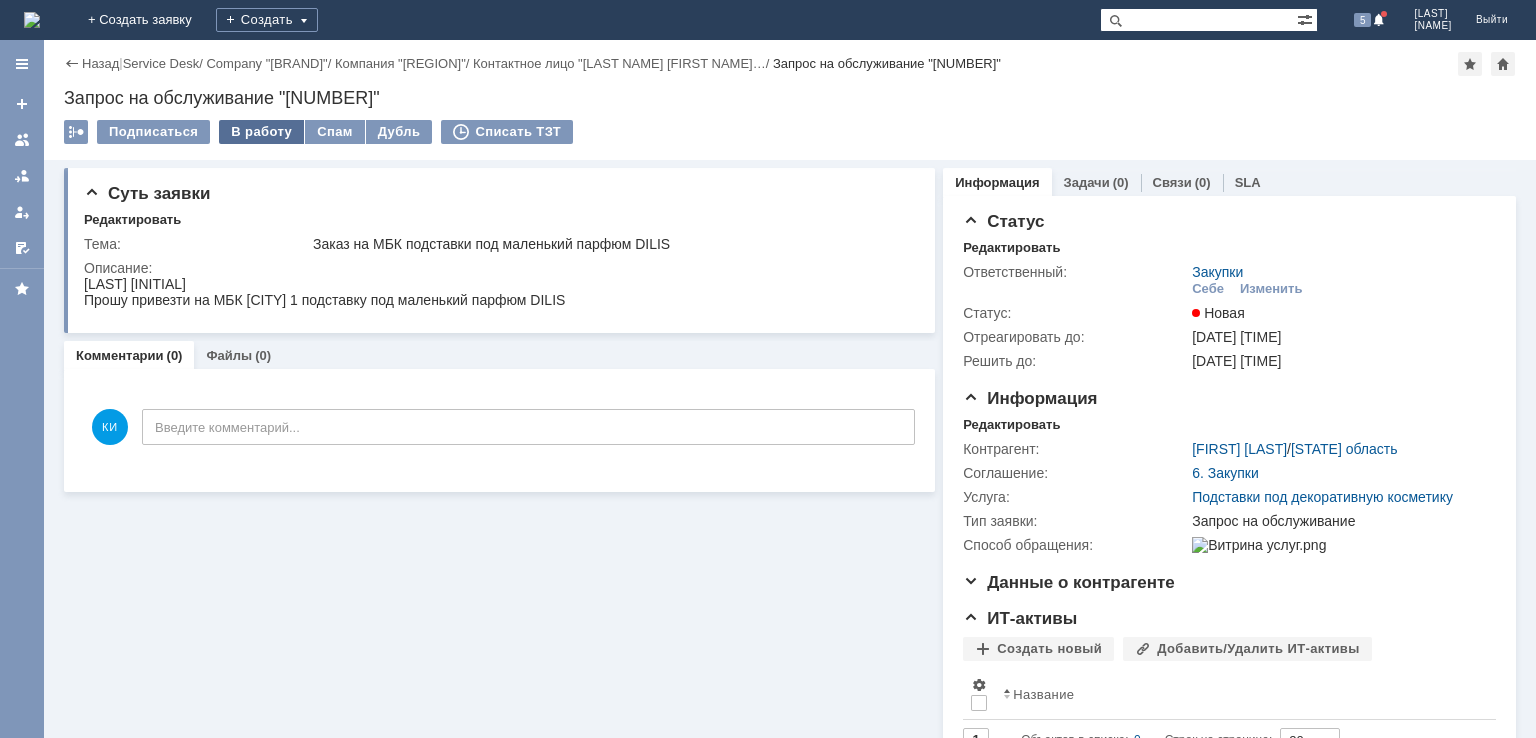 click on "В работу" at bounding box center [261, 132] 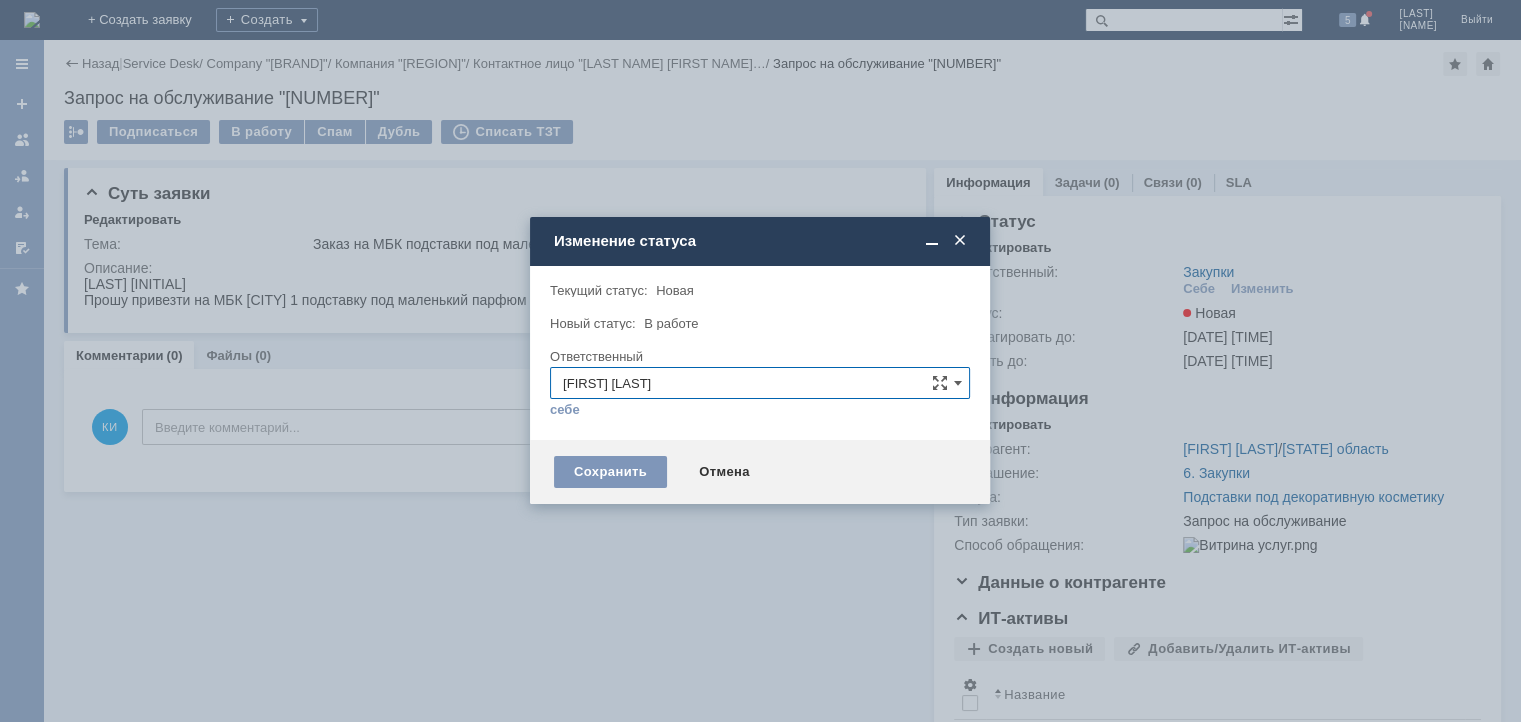 click at bounding box center [960, 241] 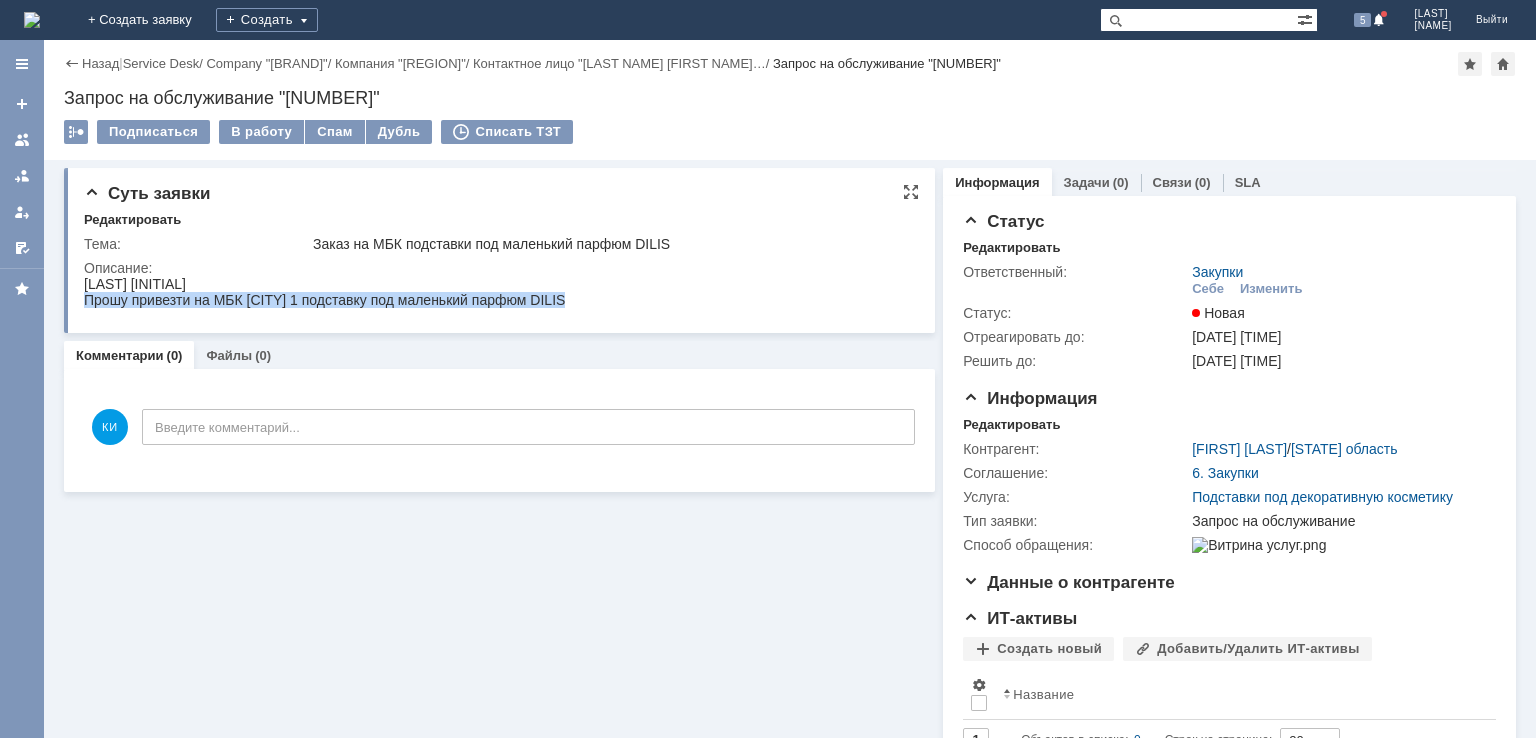 drag, startPoint x: 88, startPoint y: 301, endPoint x: 631, endPoint y: 309, distance: 543.0589 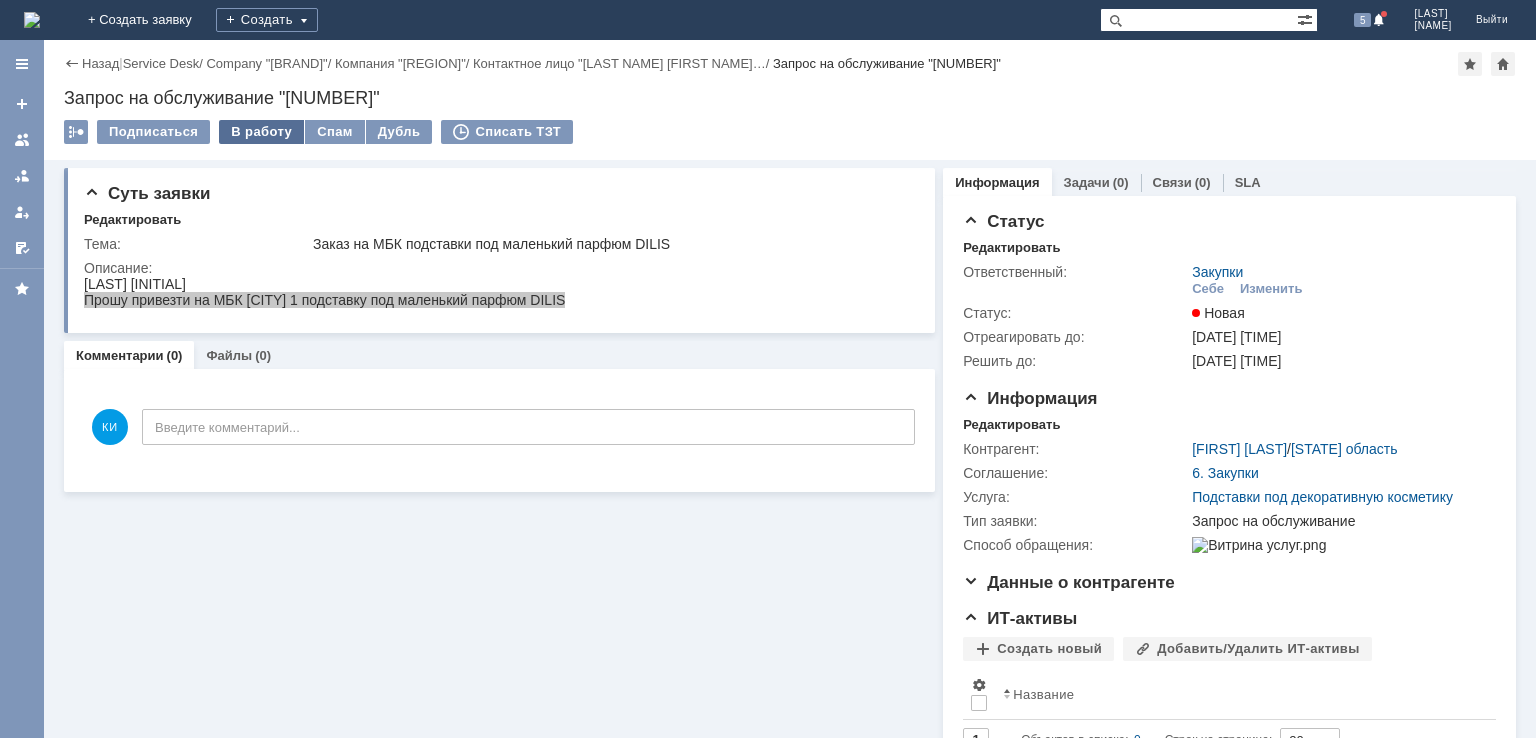 click on "В работу" at bounding box center (261, 132) 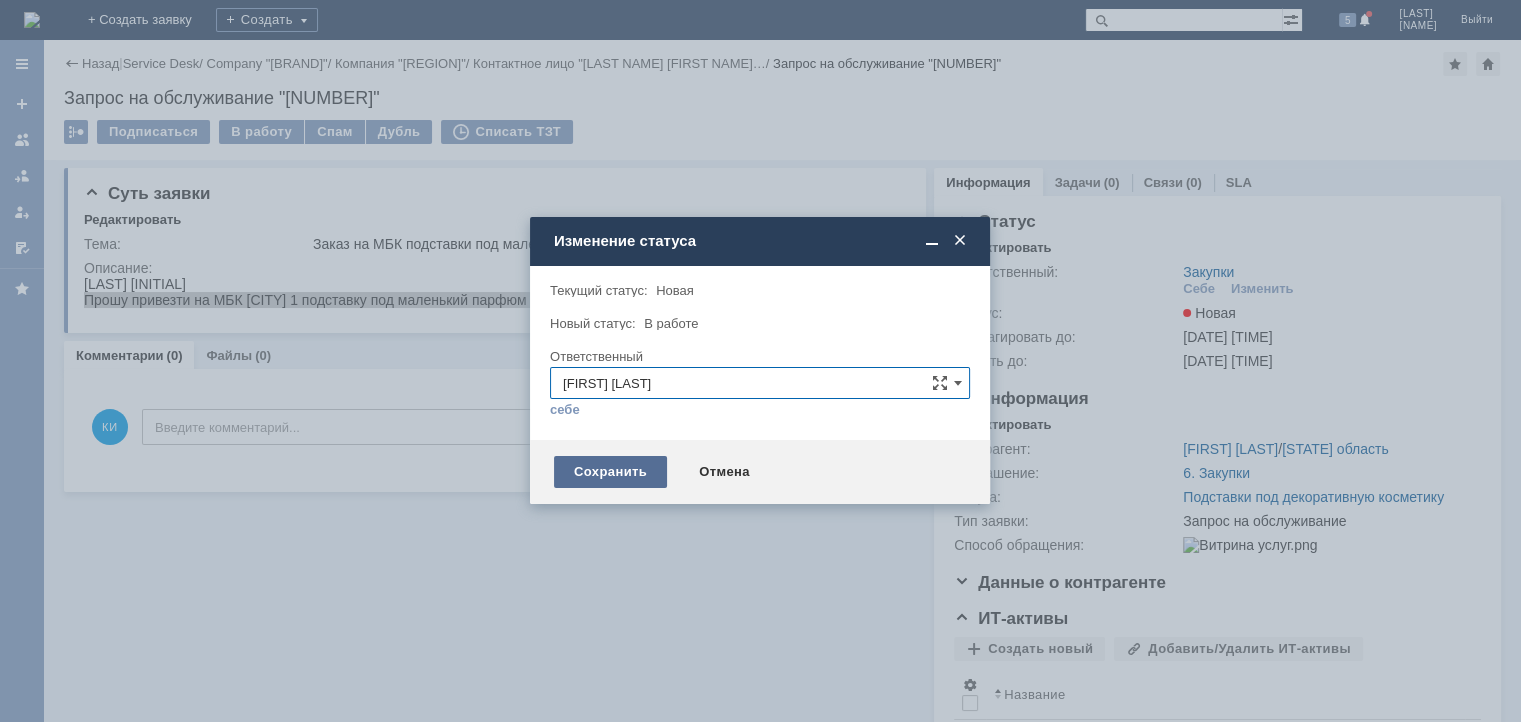 click on "Сохранить" at bounding box center [610, 472] 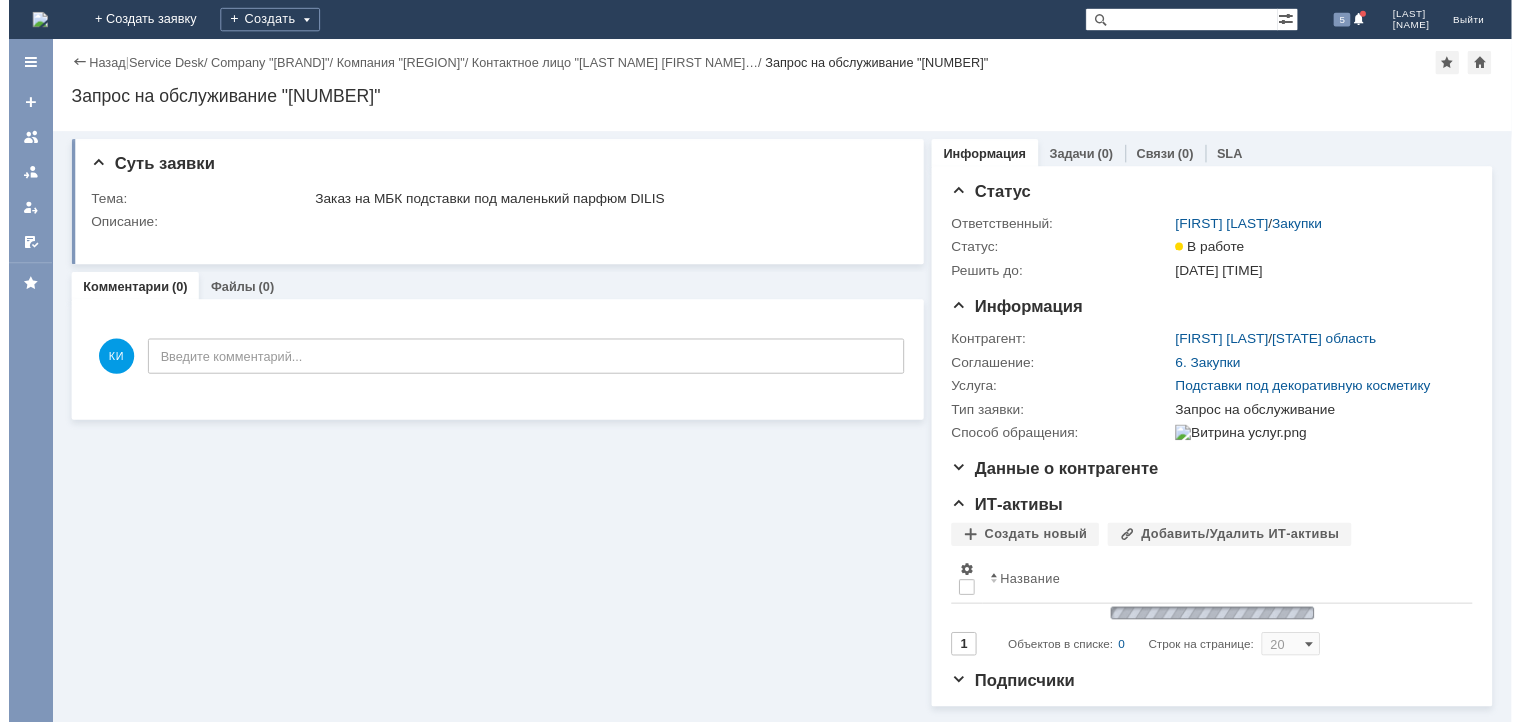 scroll, scrollTop: 0, scrollLeft: 0, axis: both 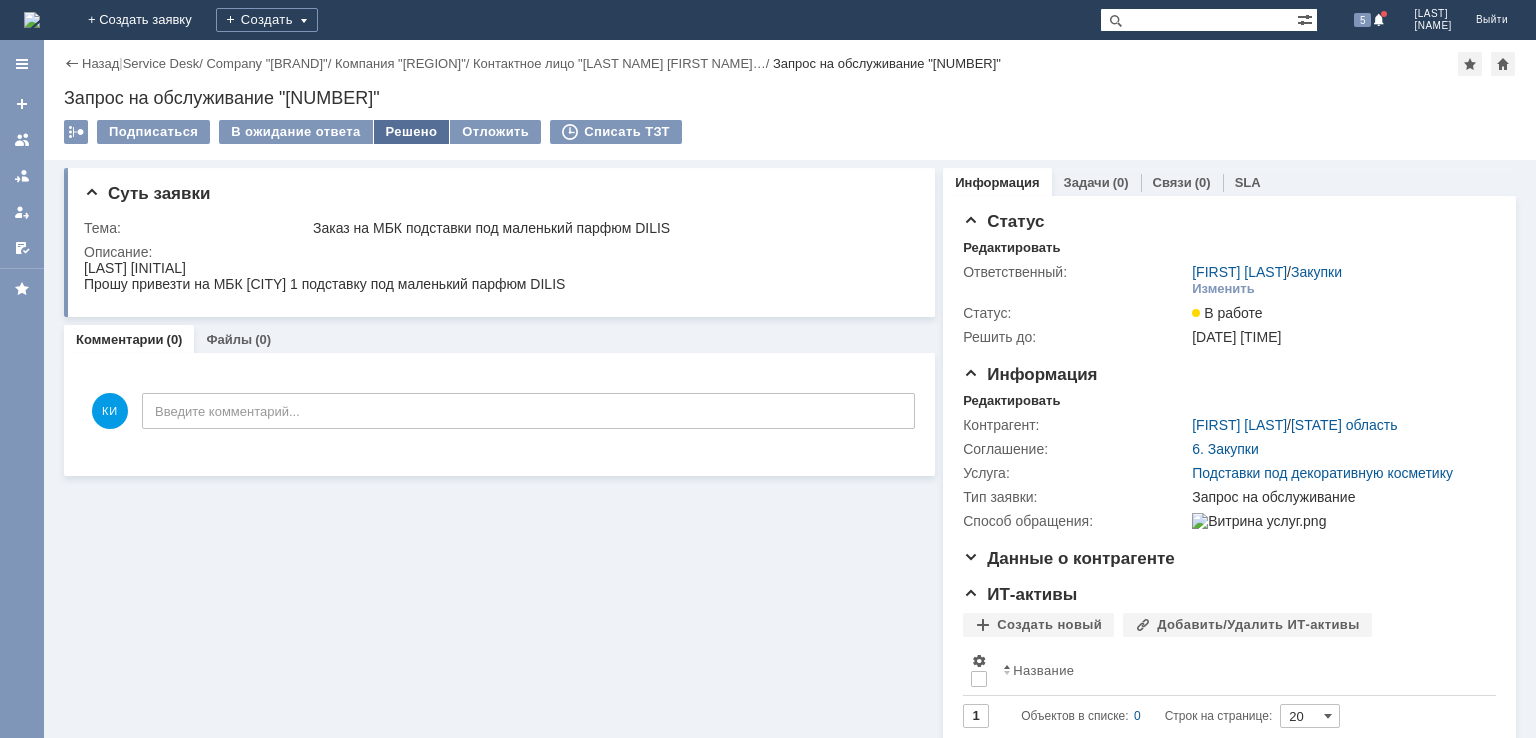 click on "Решено" at bounding box center [412, 132] 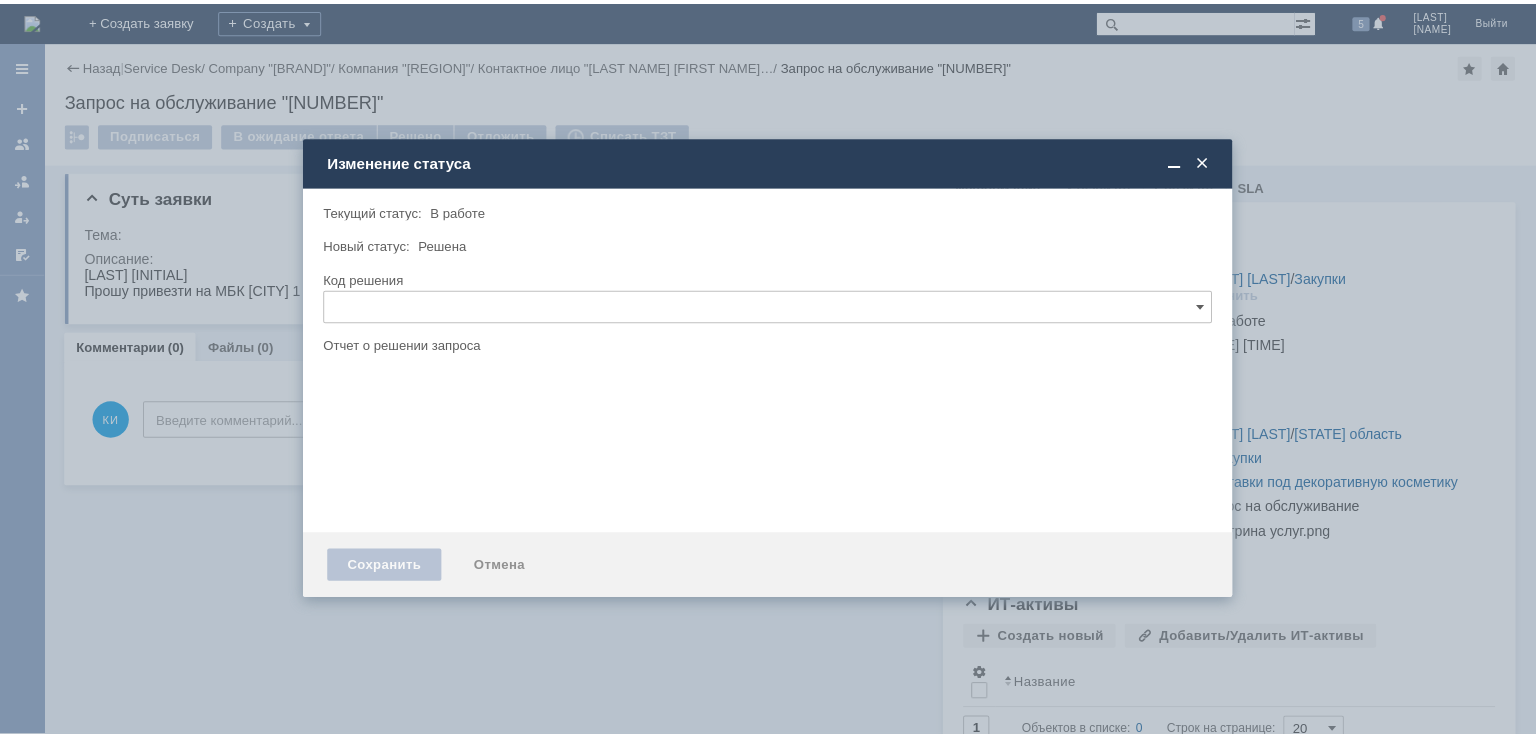 scroll, scrollTop: 0, scrollLeft: 0, axis: both 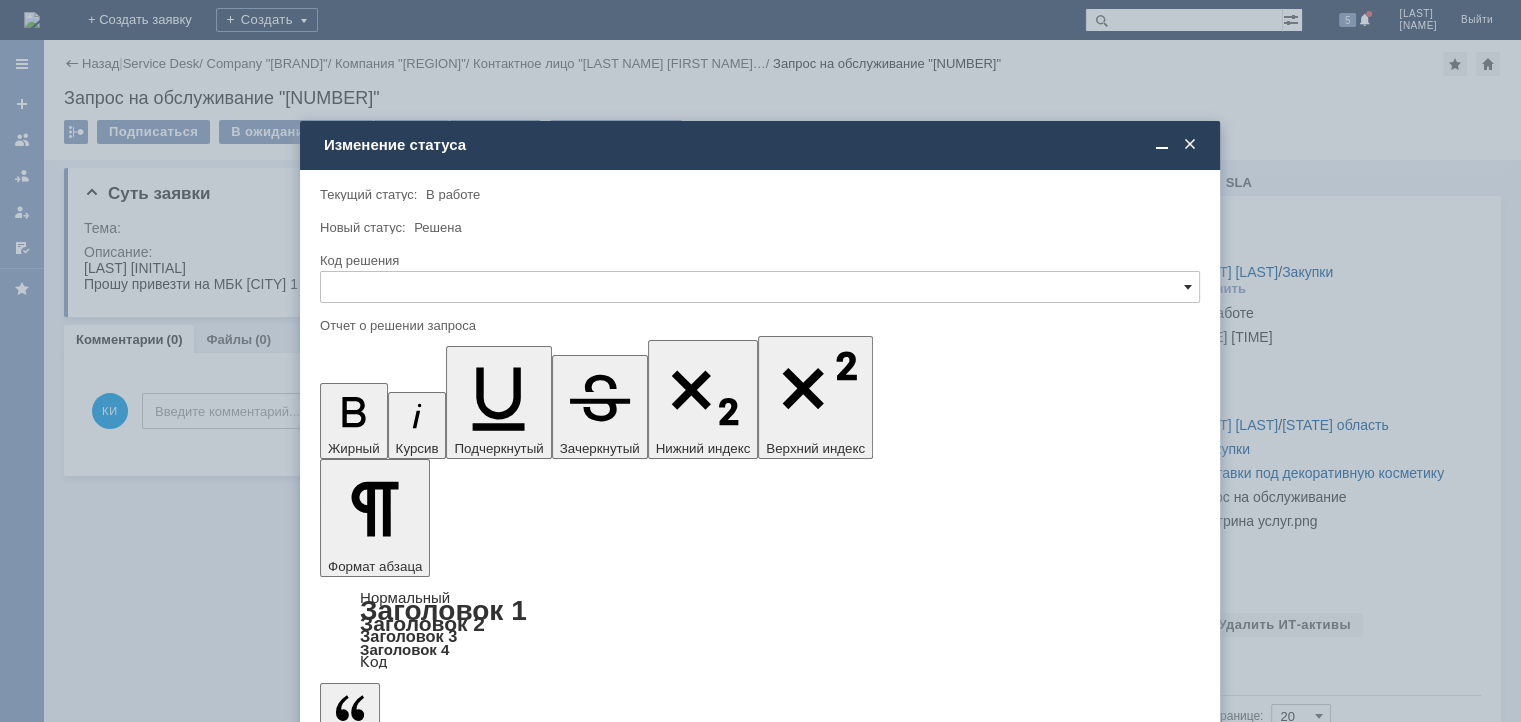 click at bounding box center [1188, 287] 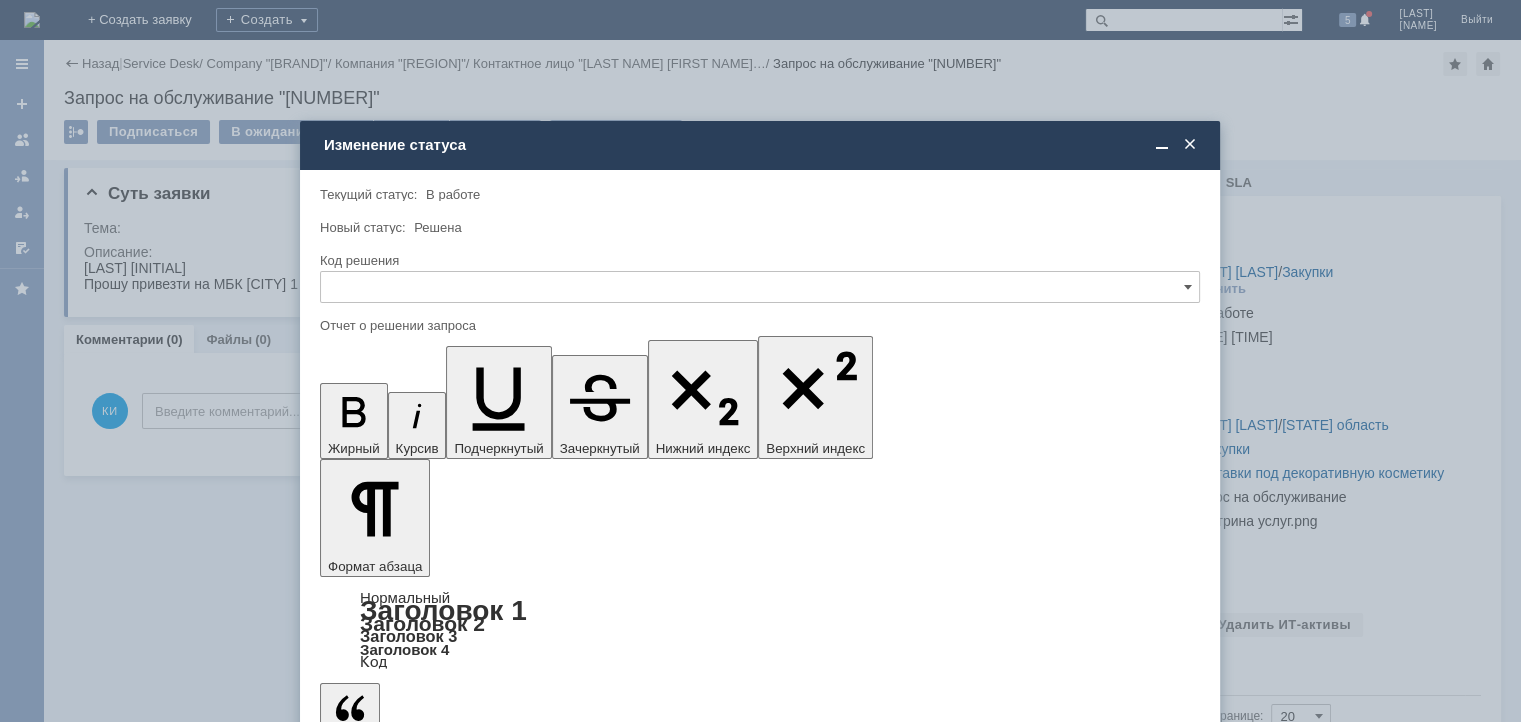 drag, startPoint x: 872, startPoint y: 424, endPoint x: 545, endPoint y: 55, distance: 493.0416 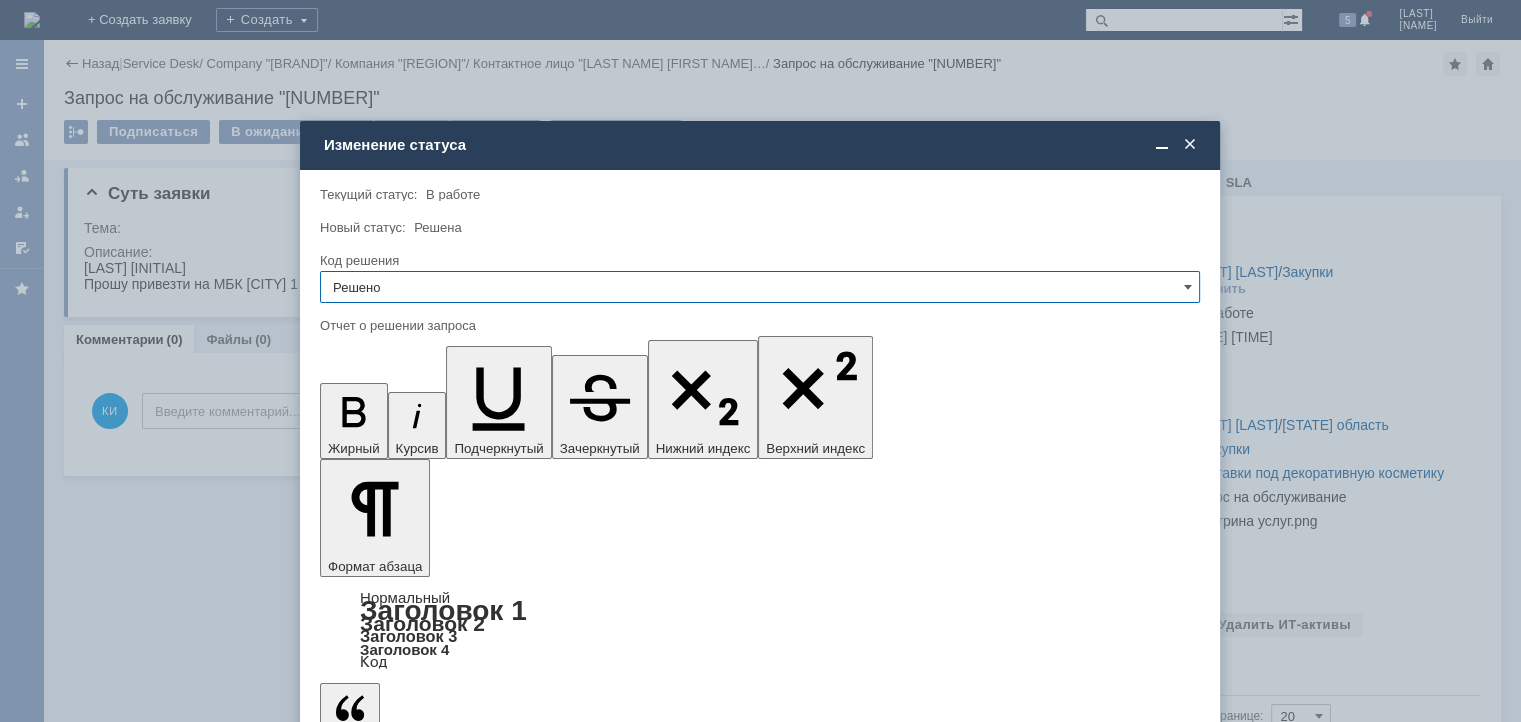 type on "Решено" 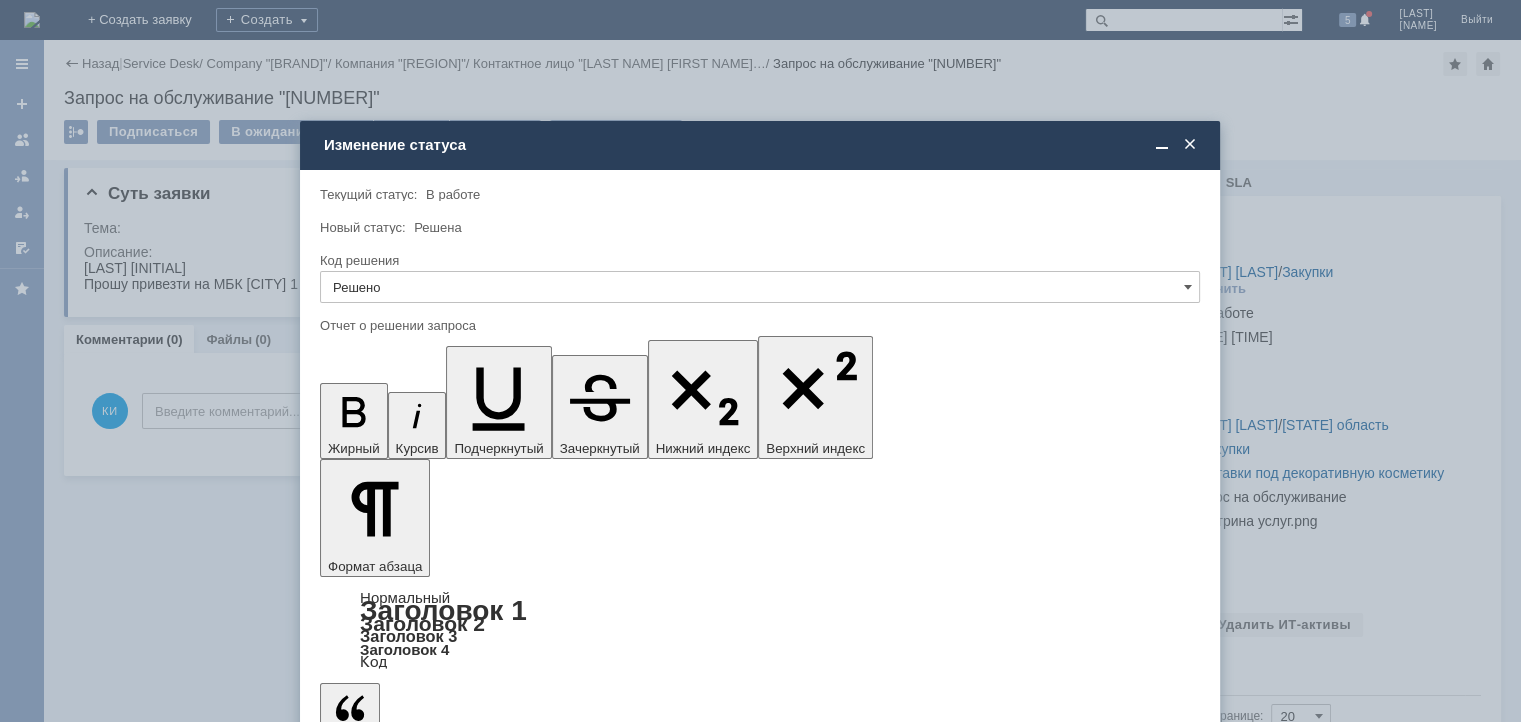 click on "Сохранить" at bounding box center (380, 796) 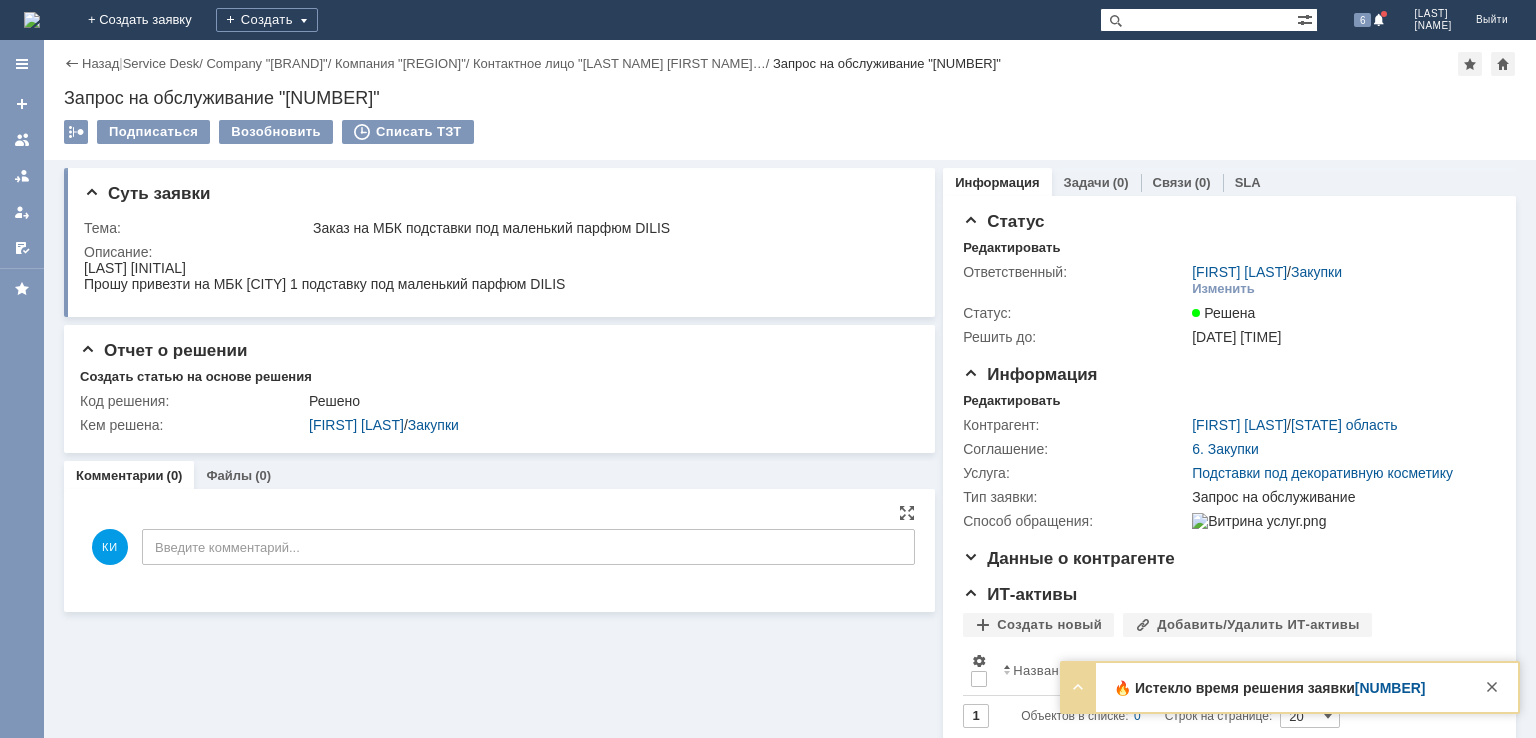 scroll, scrollTop: 0, scrollLeft: 0, axis: both 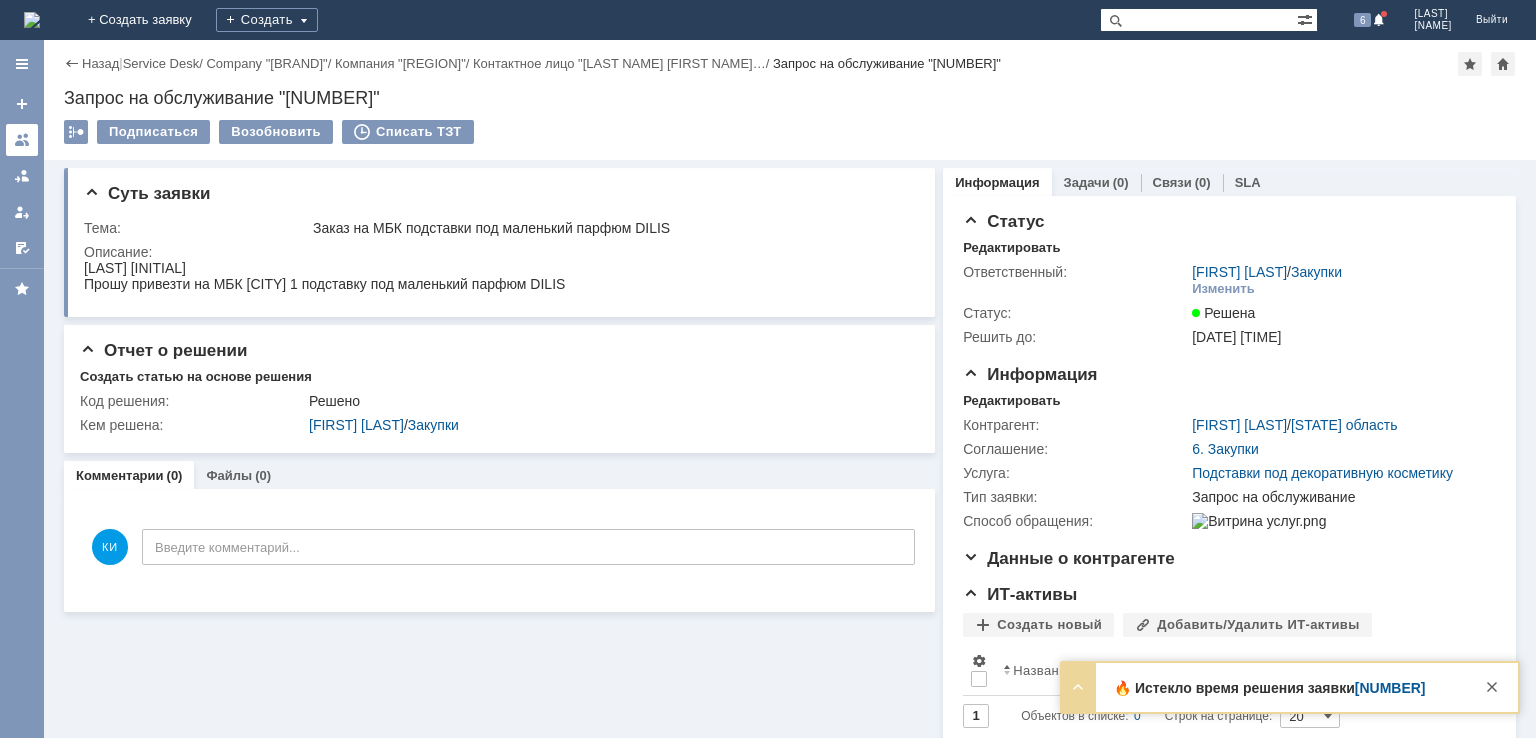 click at bounding box center (22, 140) 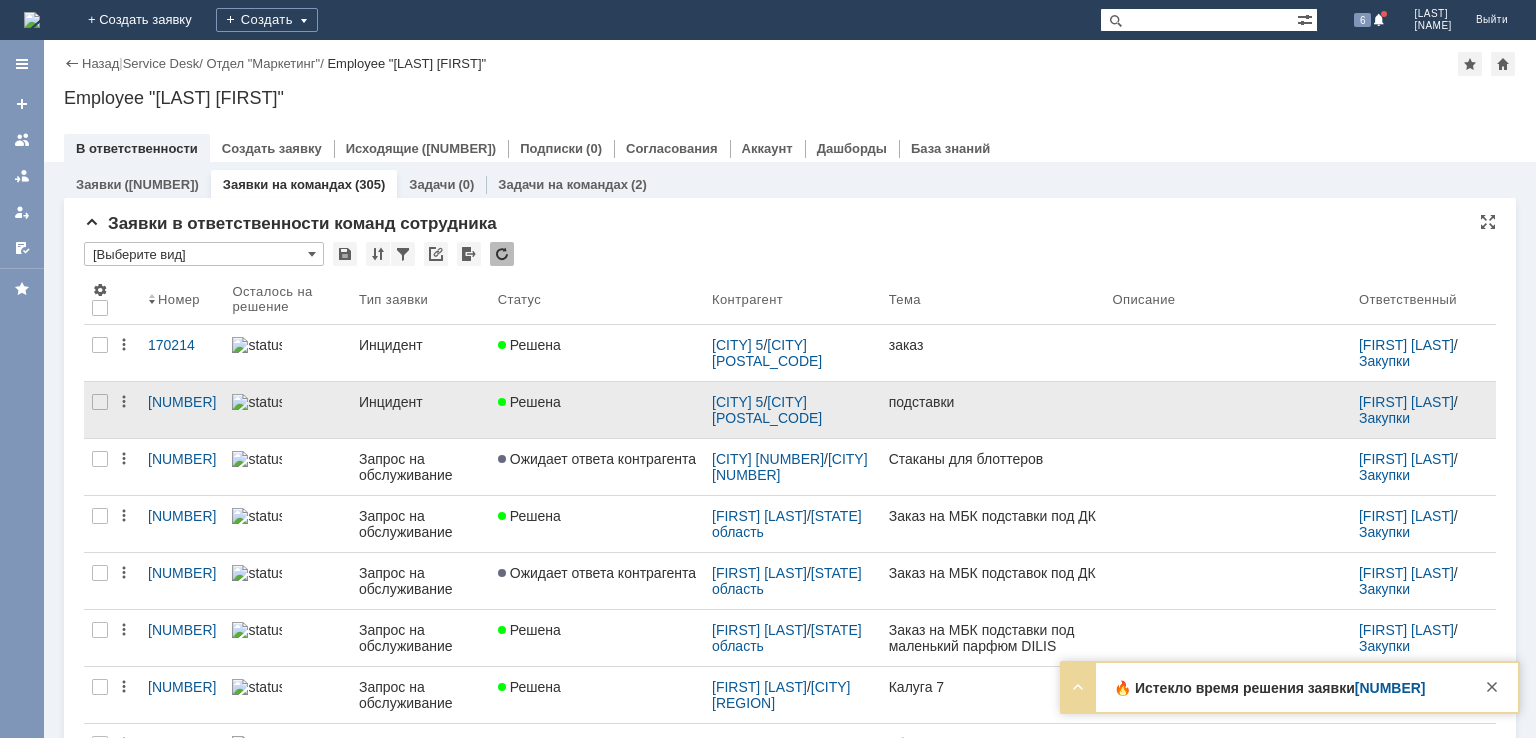 scroll, scrollTop: 0, scrollLeft: 0, axis: both 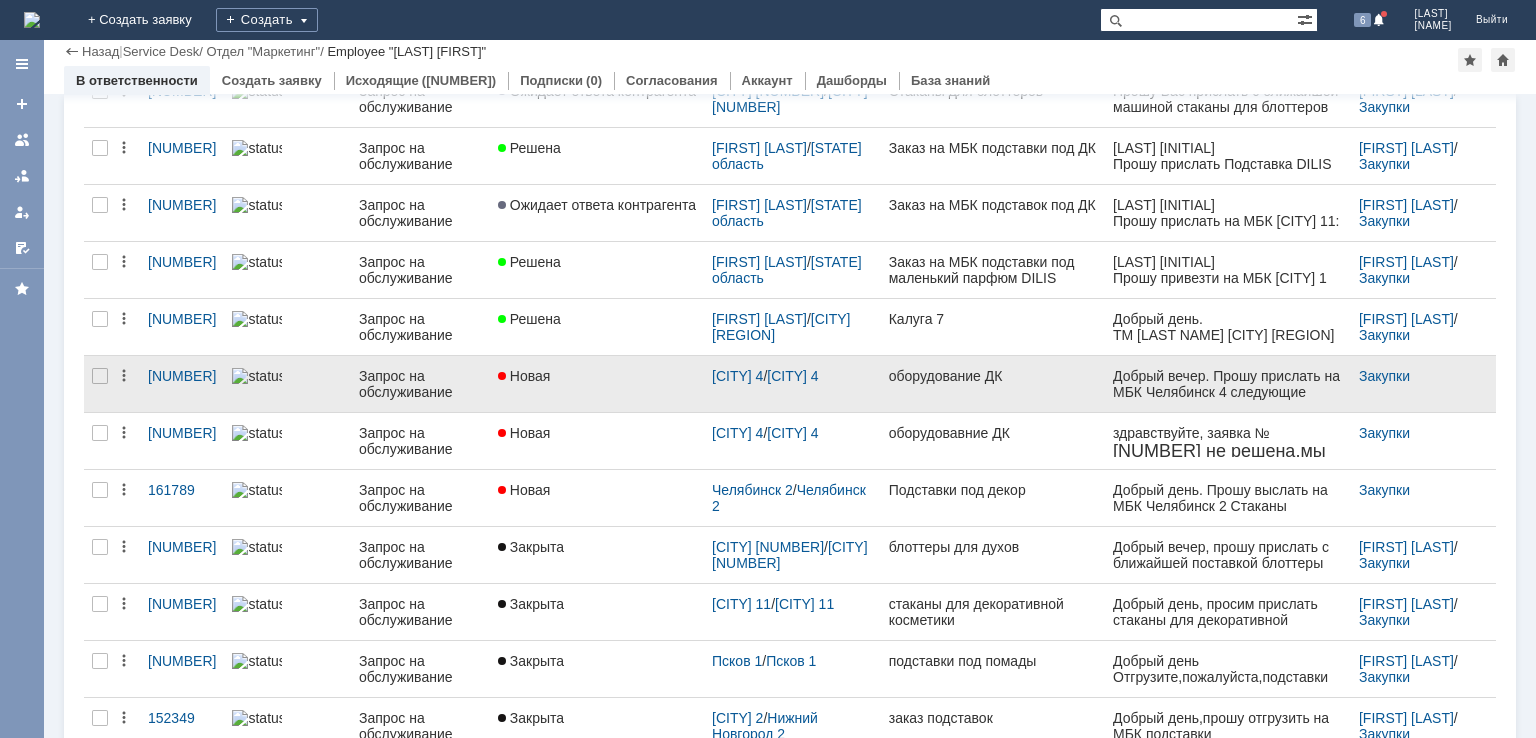 click on "Новая" at bounding box center (597, 376) 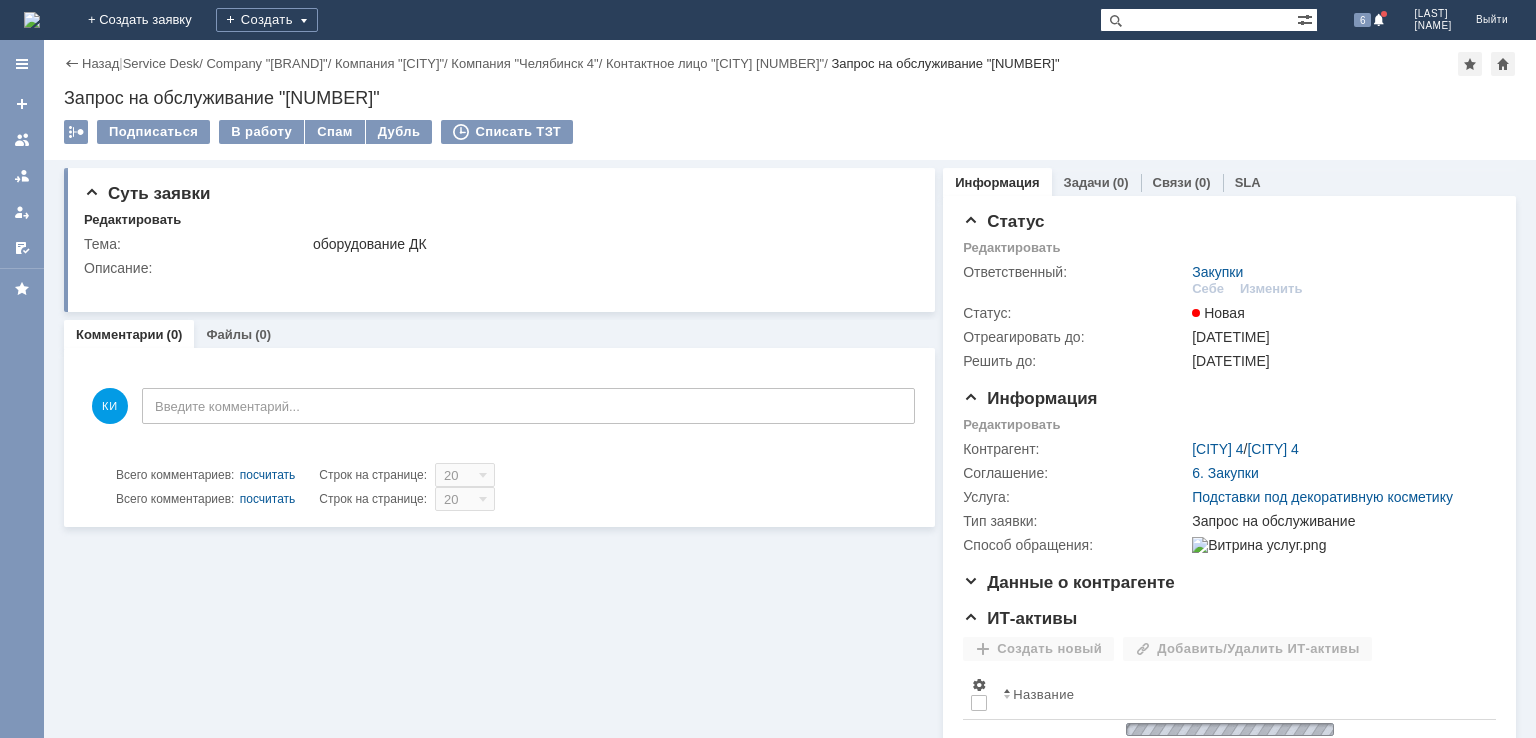 scroll, scrollTop: 0, scrollLeft: 0, axis: both 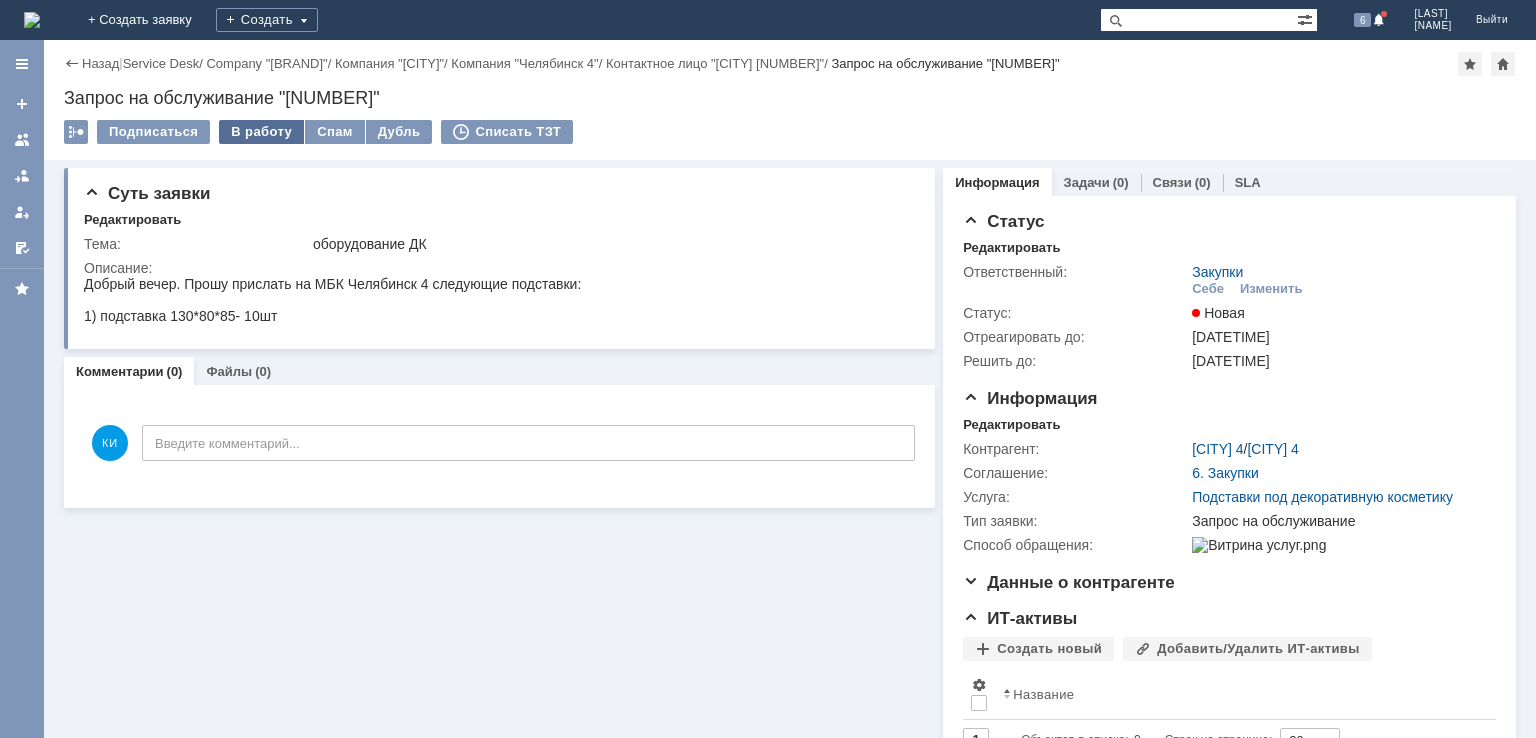 click on "В работу" at bounding box center [261, 132] 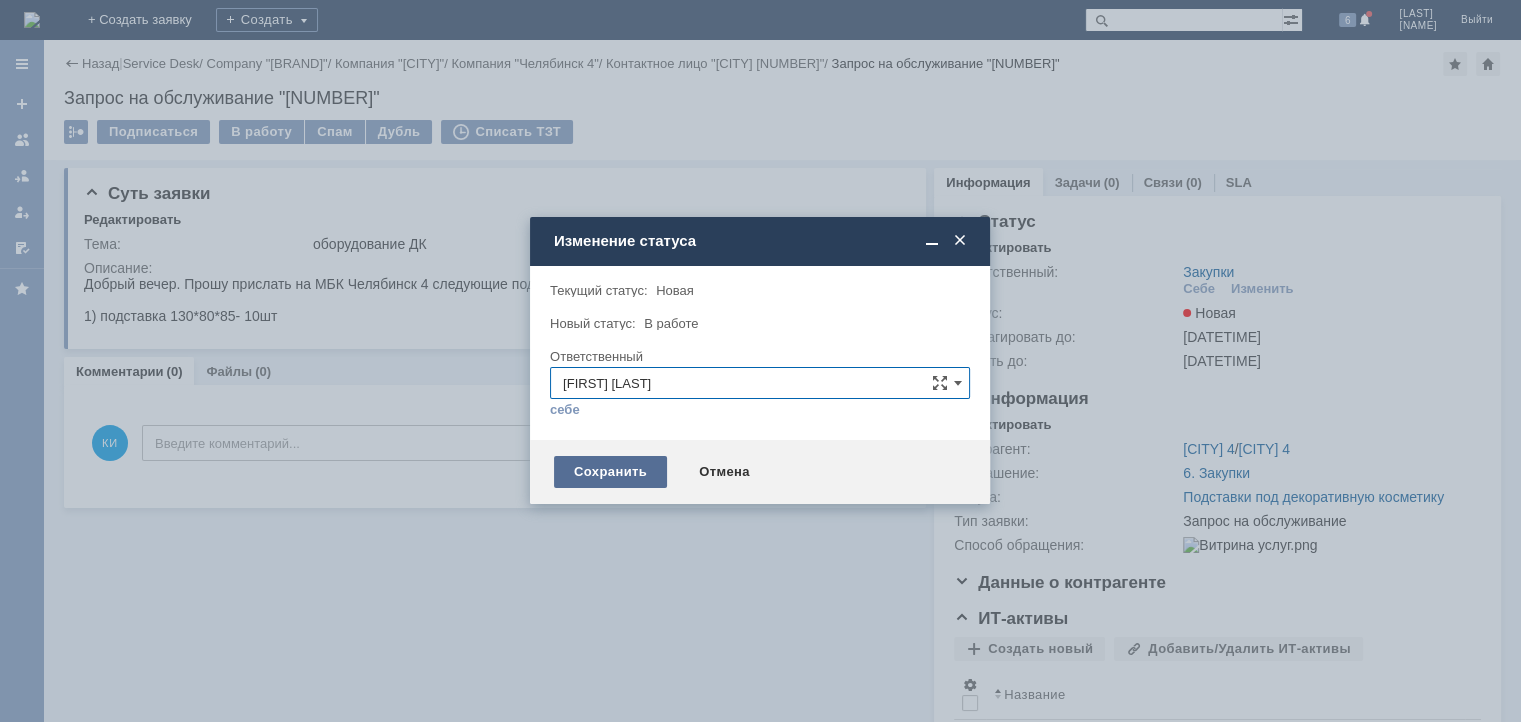 click on "Сохранить" at bounding box center [610, 472] 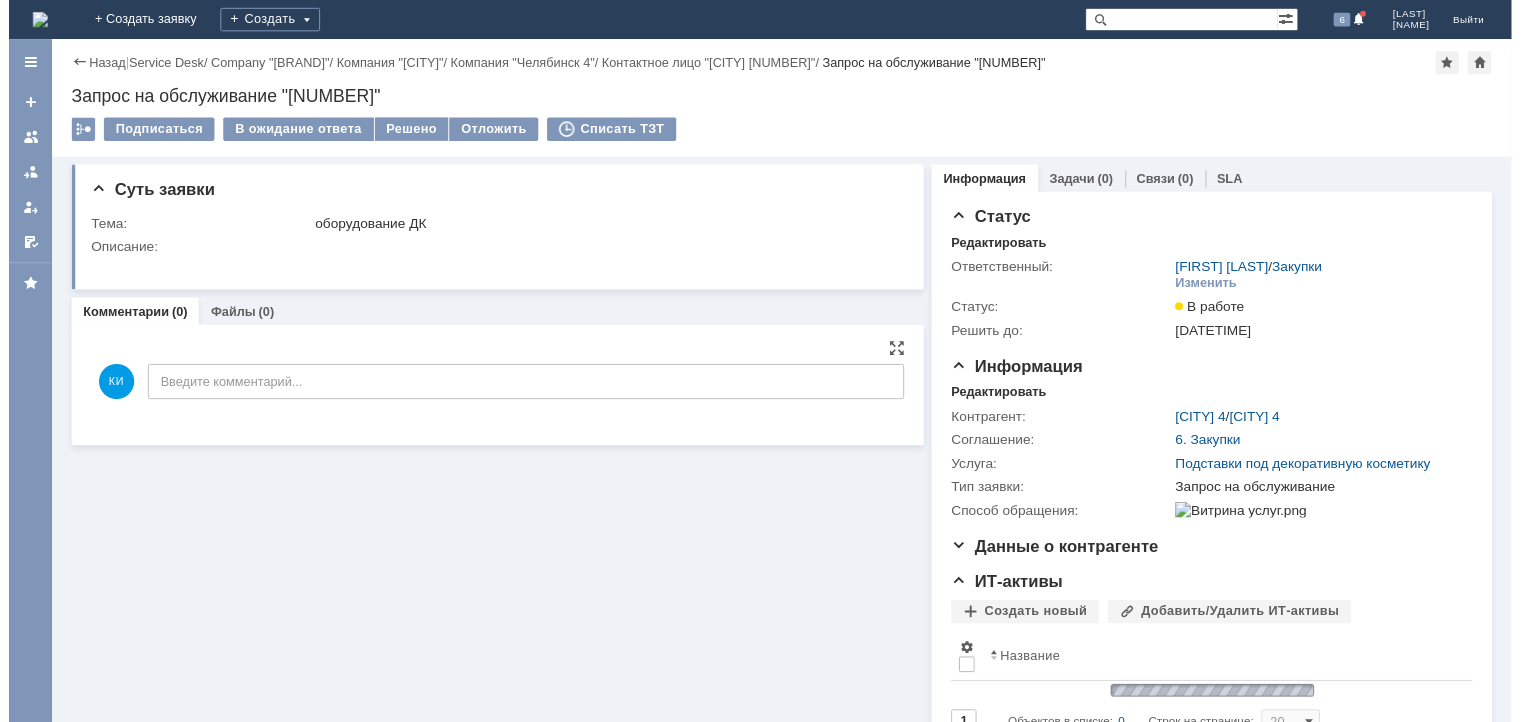 scroll, scrollTop: 0, scrollLeft: 0, axis: both 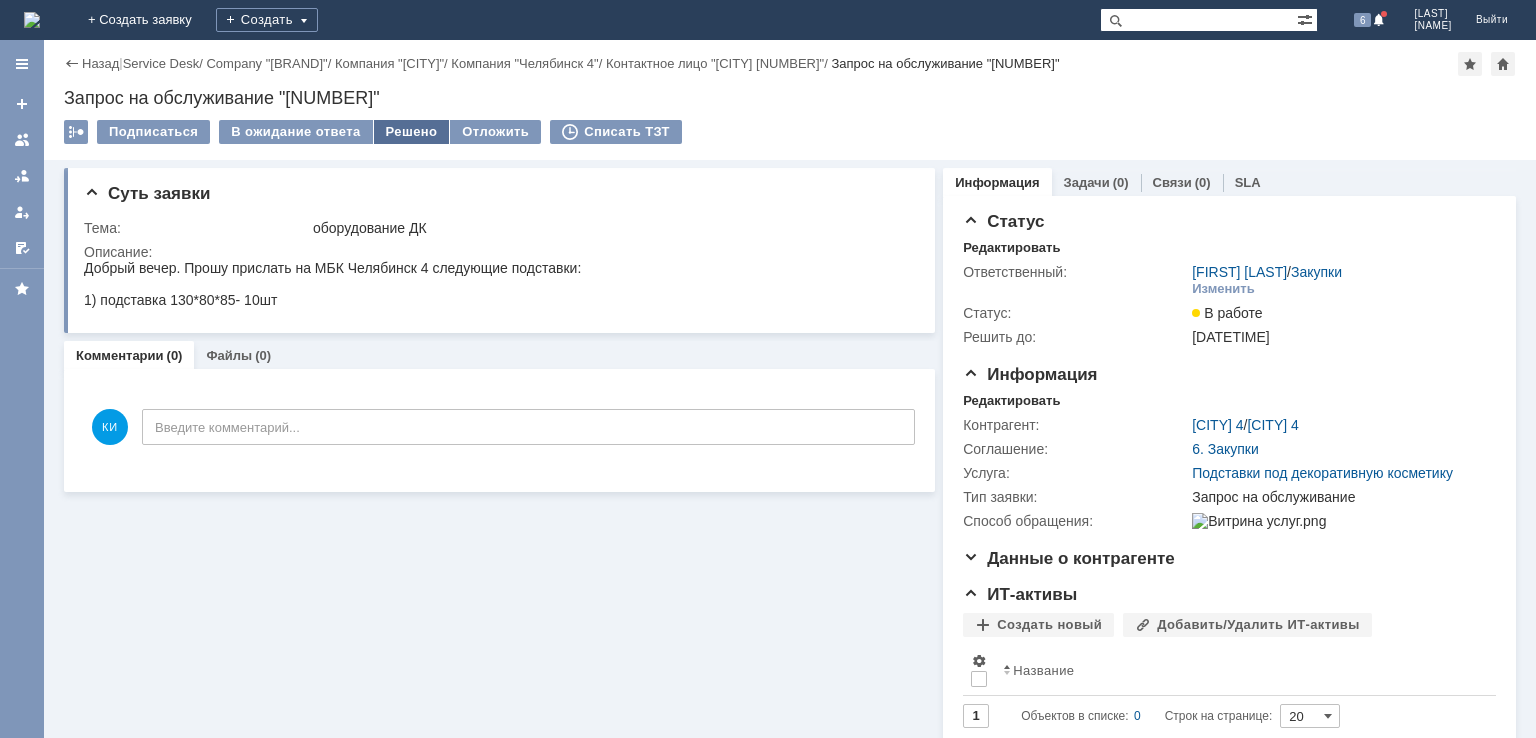 click on "Решено" at bounding box center [412, 132] 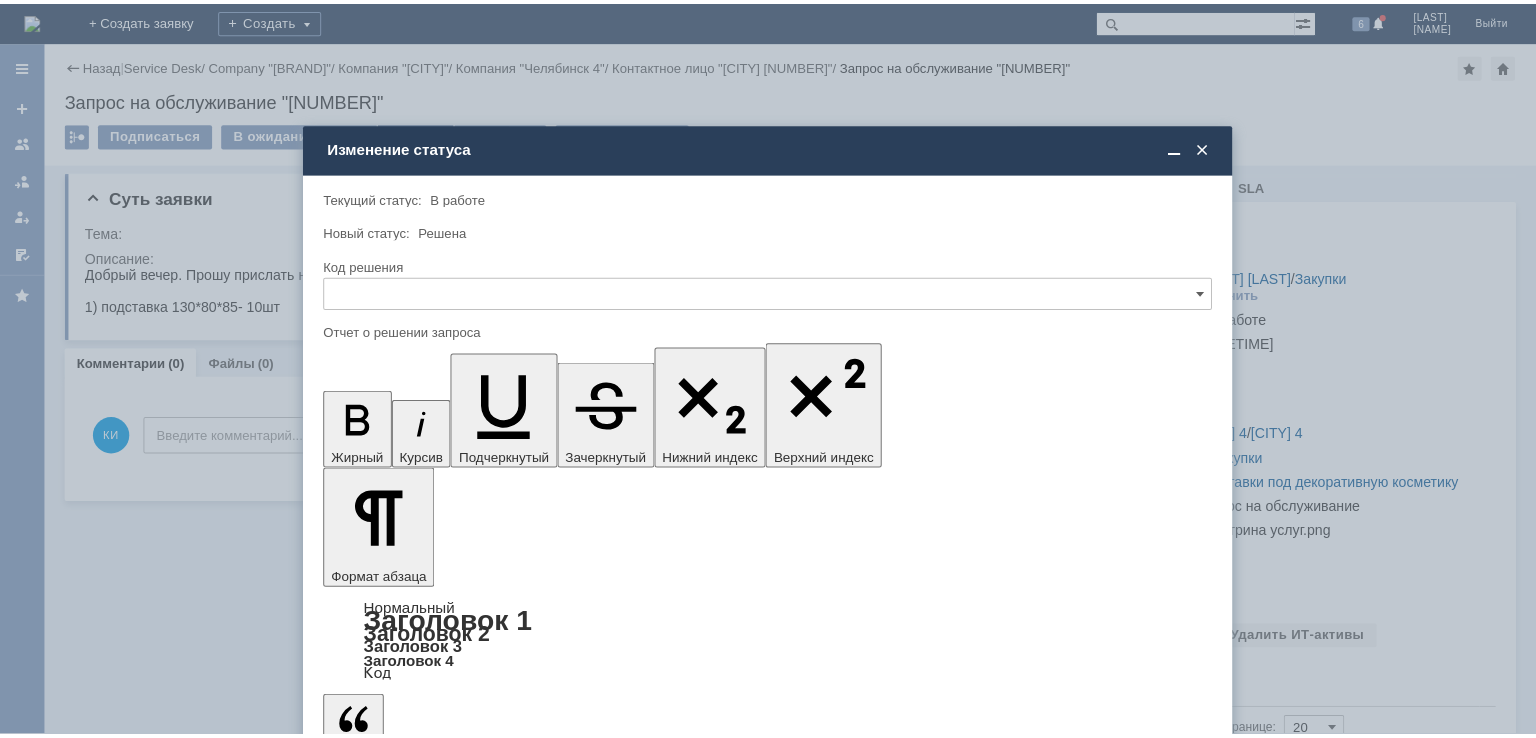 scroll, scrollTop: 0, scrollLeft: 0, axis: both 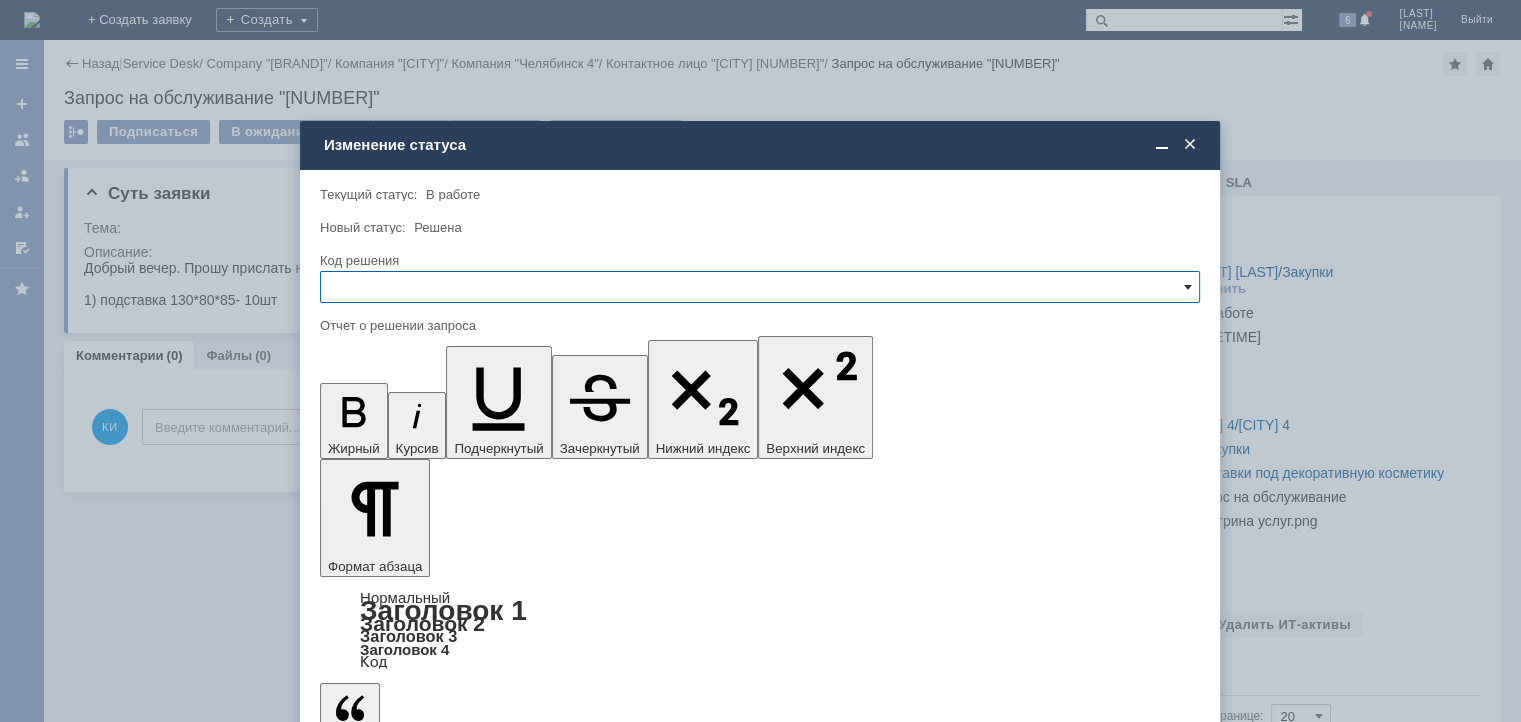 click at bounding box center [760, 287] 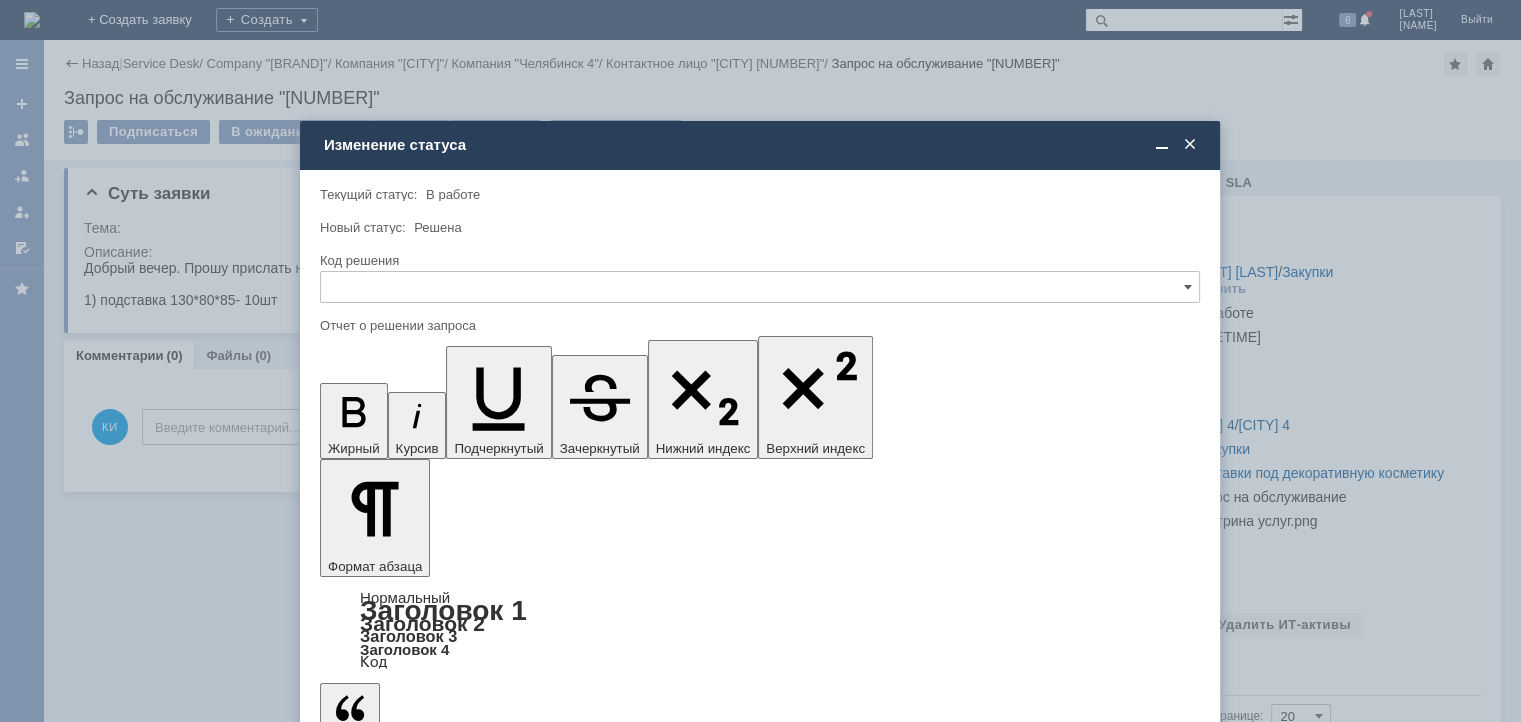 click on "Решено" at bounding box center (760, 423) 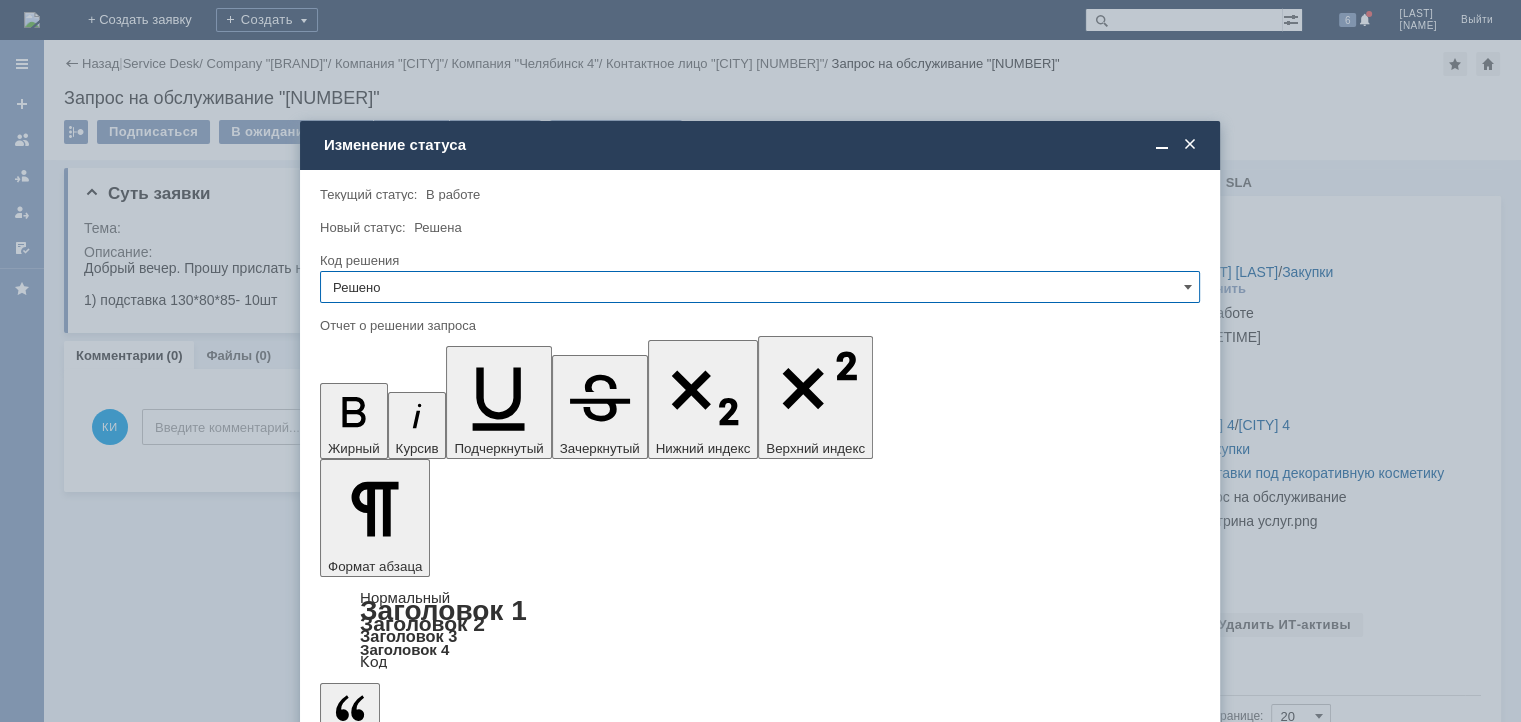 type on "Решено" 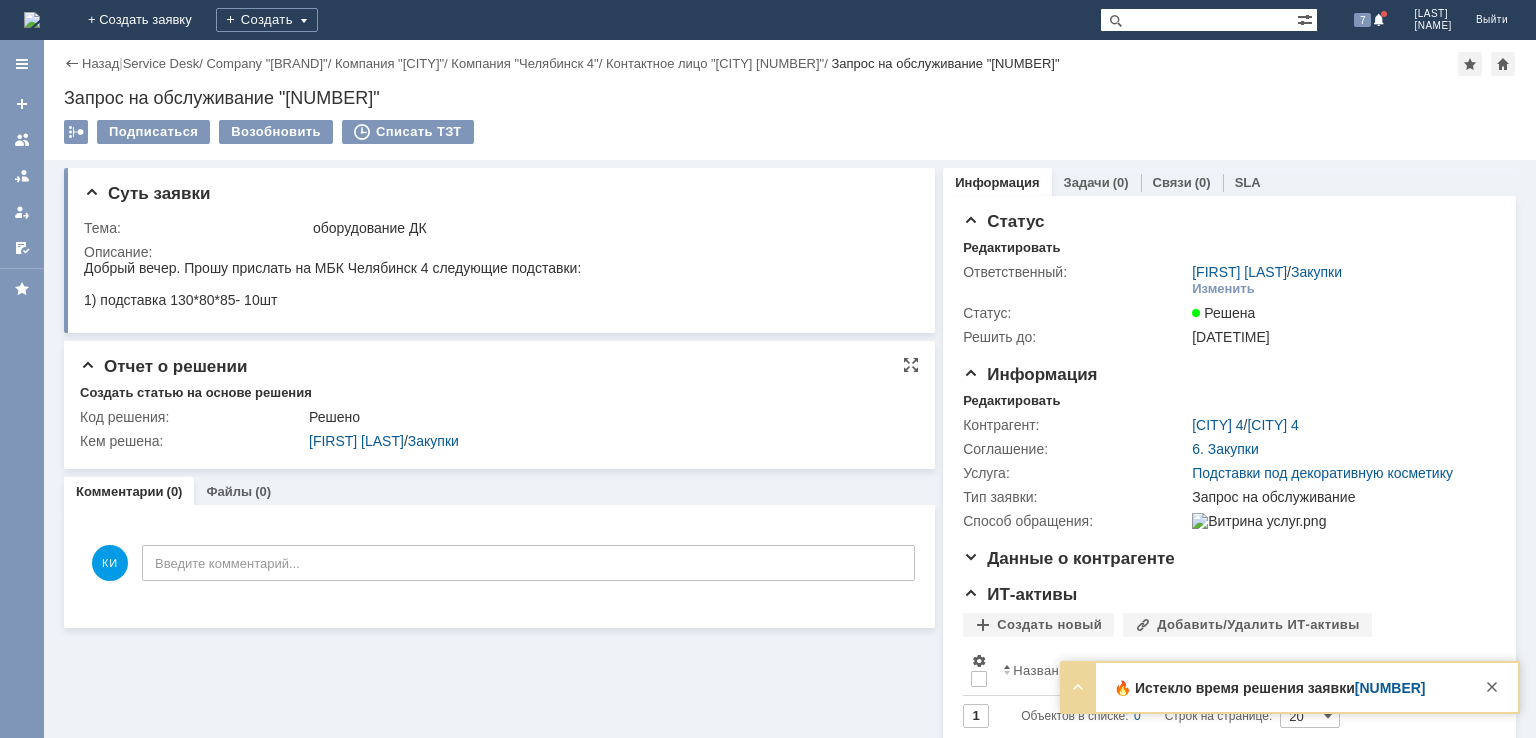 scroll, scrollTop: 0, scrollLeft: 0, axis: both 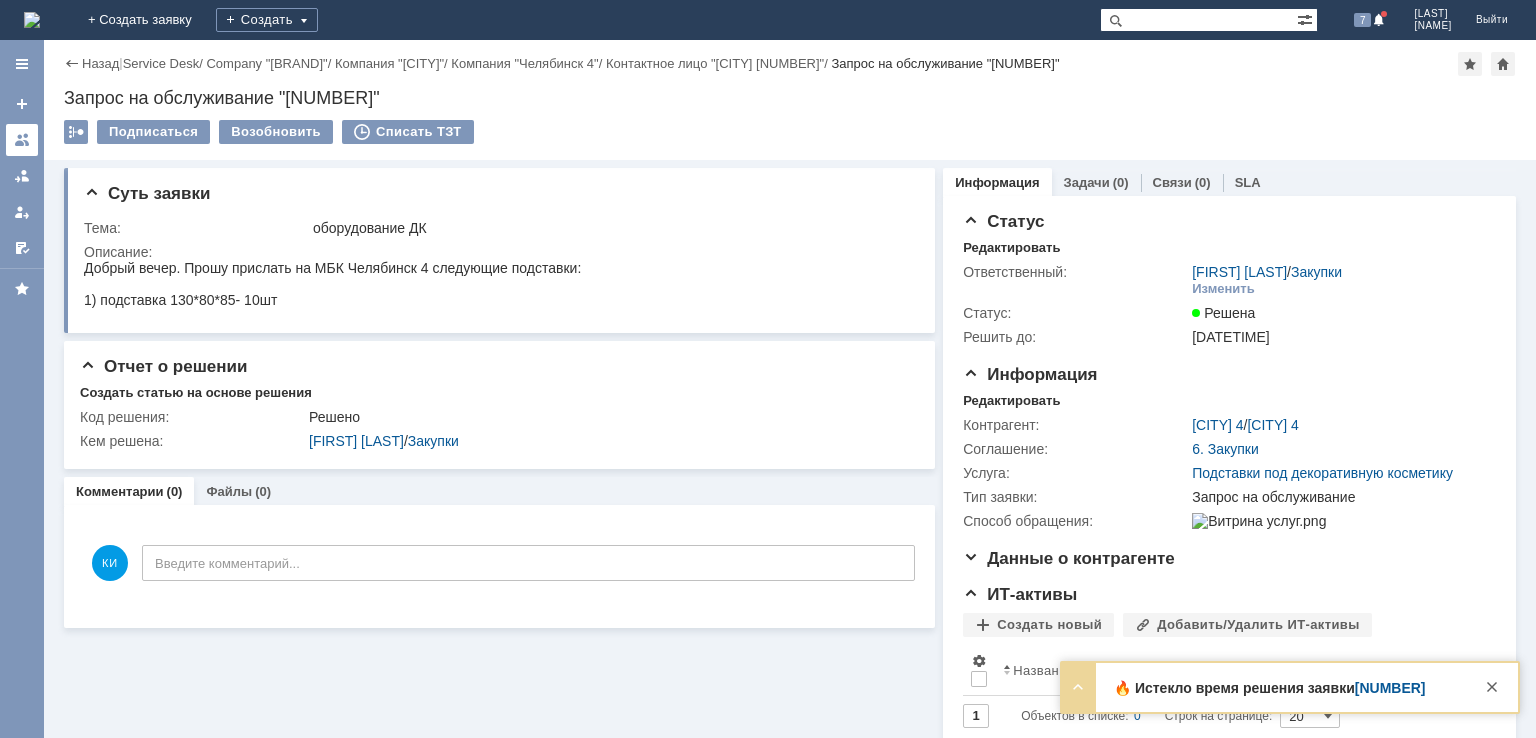 click at bounding box center [22, 140] 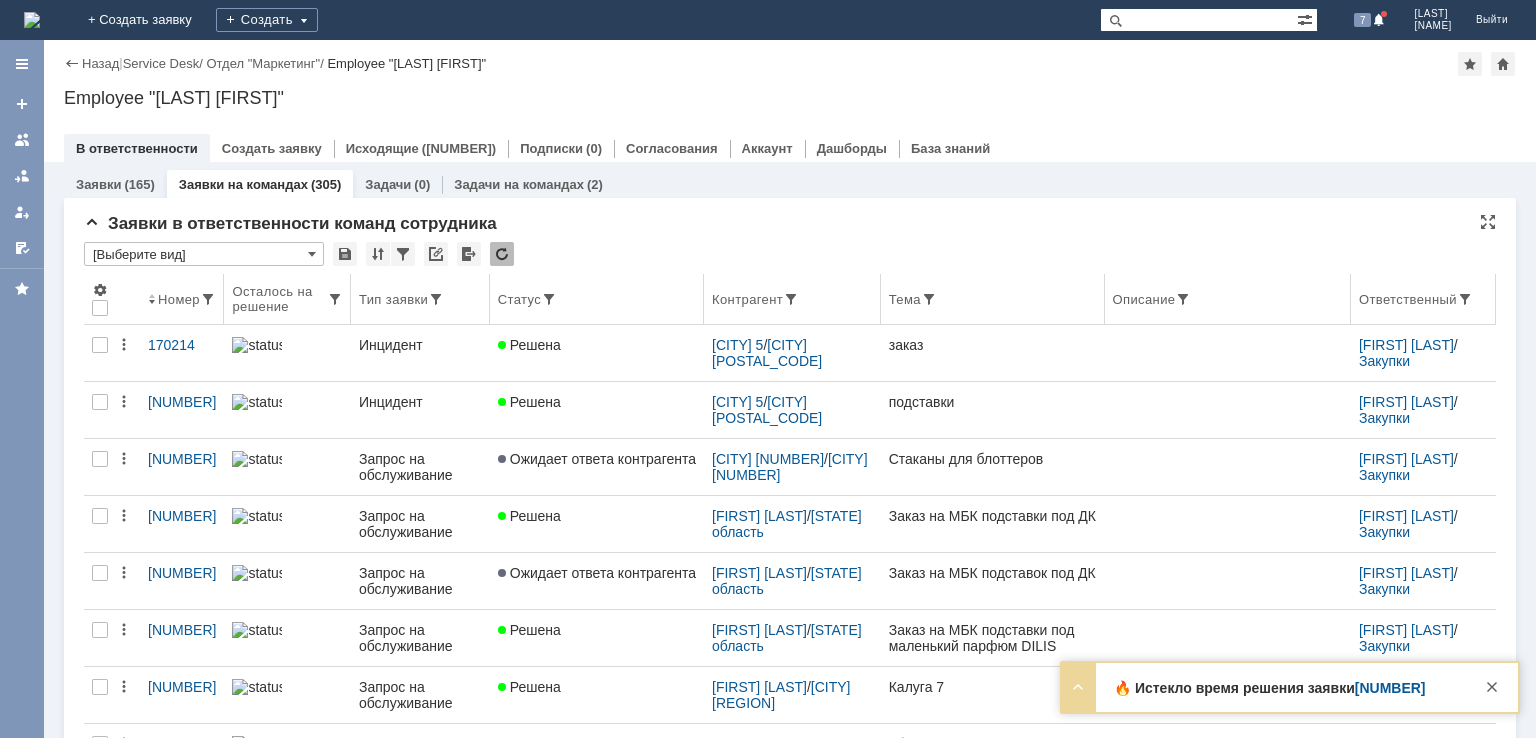 scroll, scrollTop: 0, scrollLeft: 0, axis: both 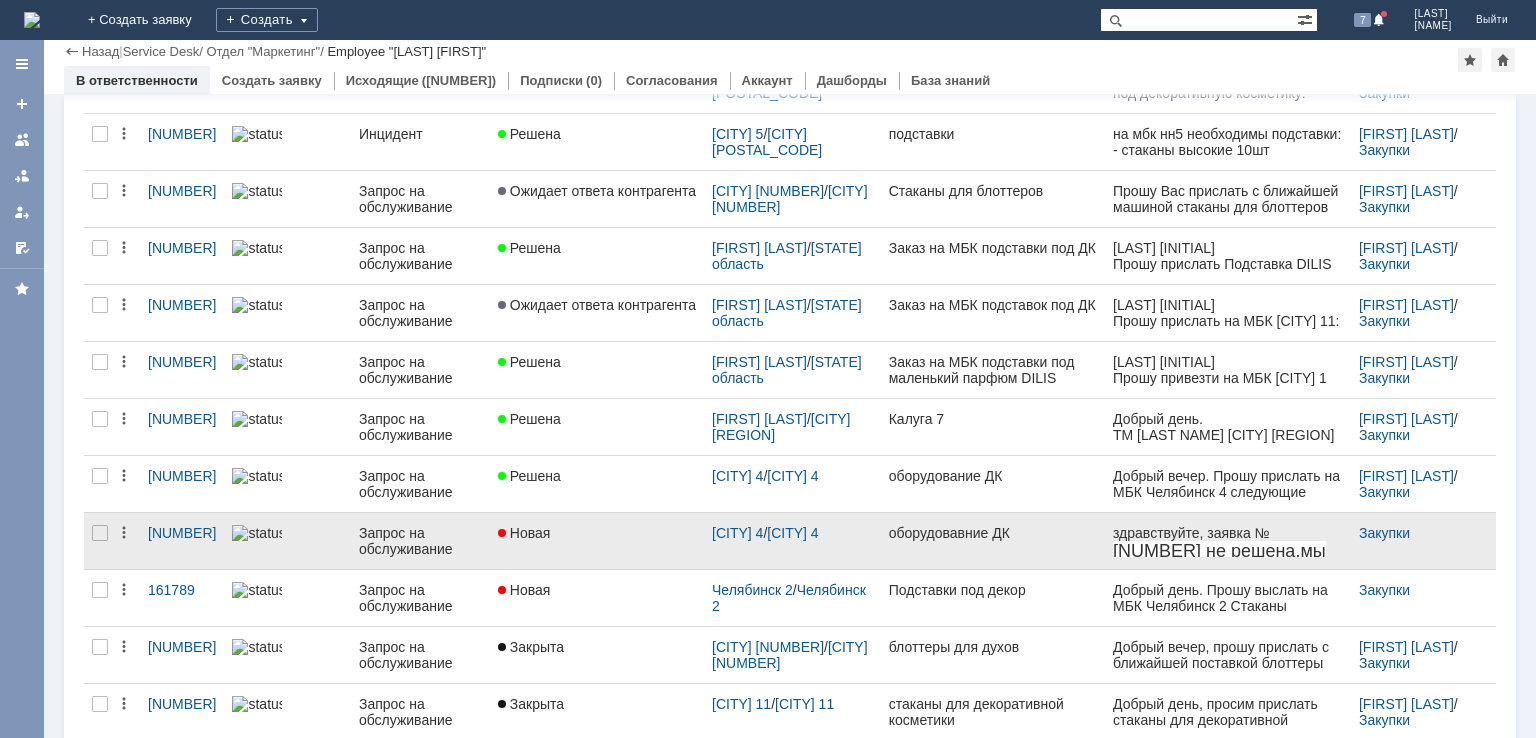 click on "Новая" at bounding box center (597, 533) 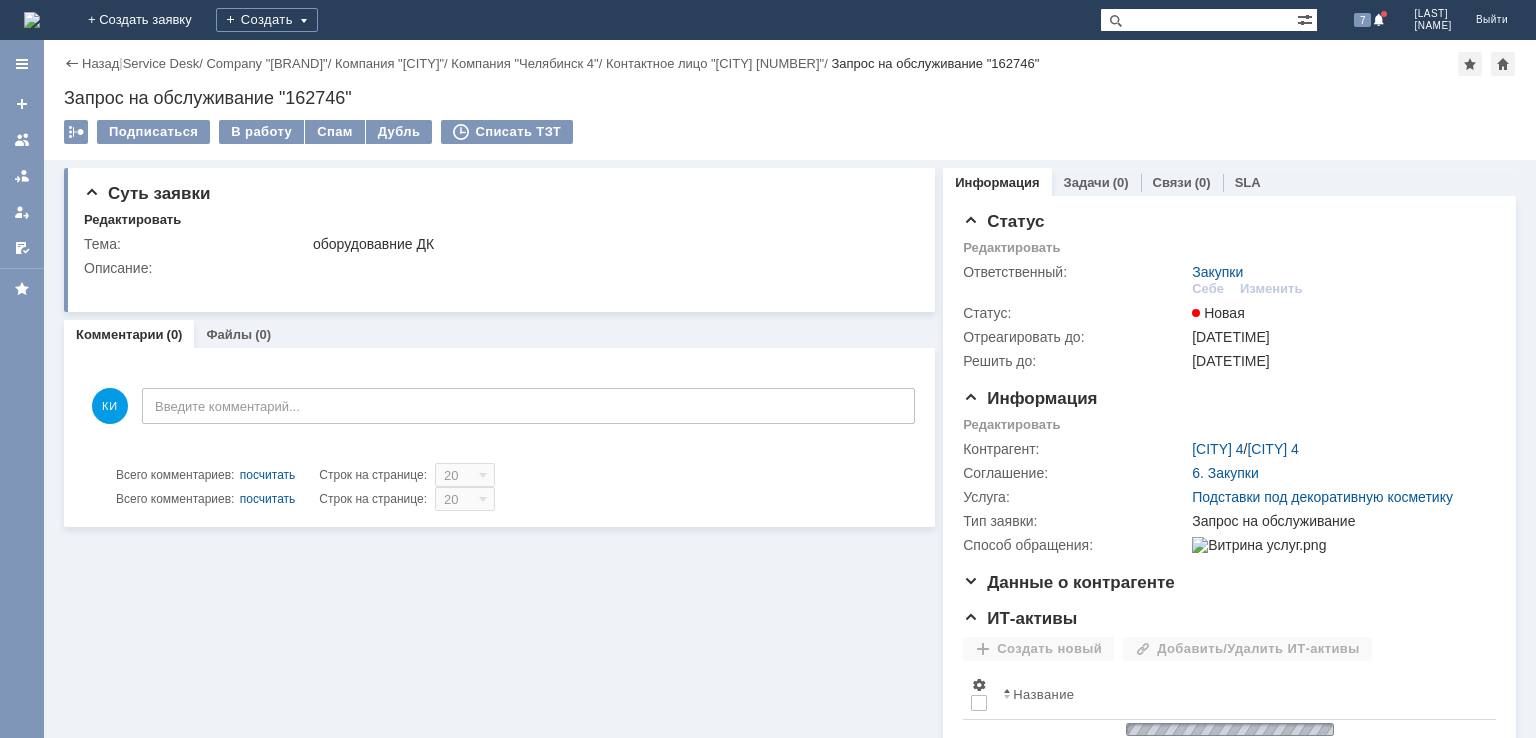 scroll, scrollTop: 0, scrollLeft: 0, axis: both 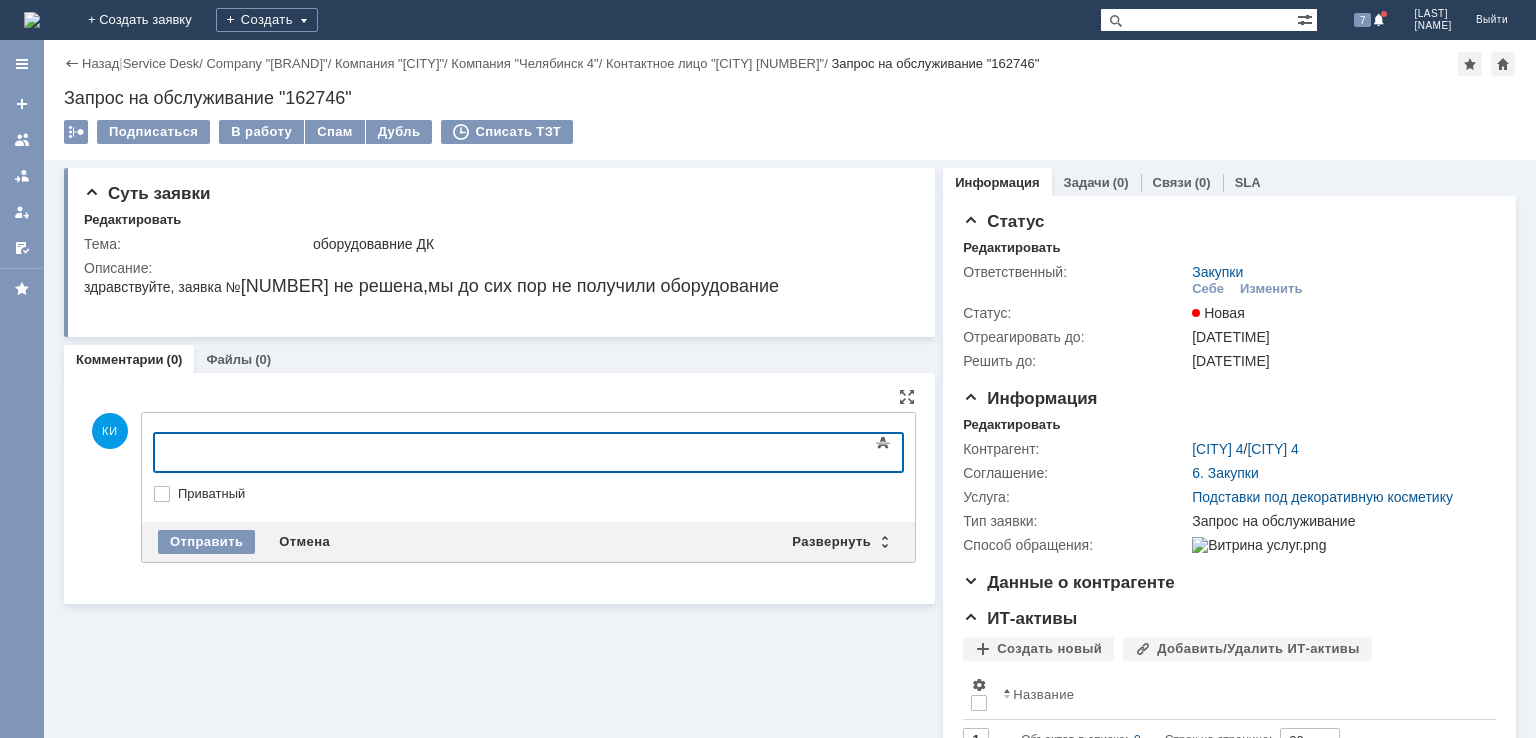 type 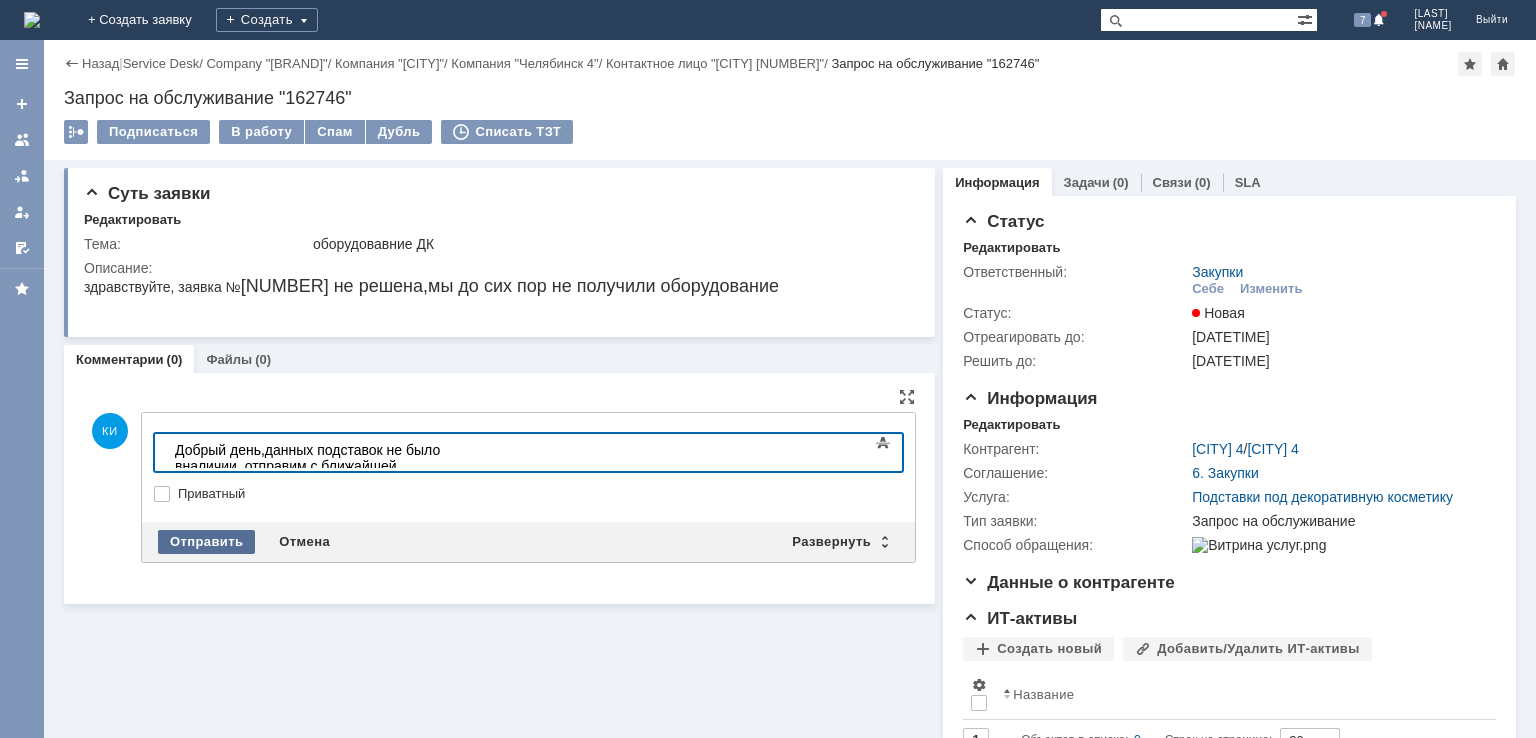 click on "Отправить" at bounding box center [206, 542] 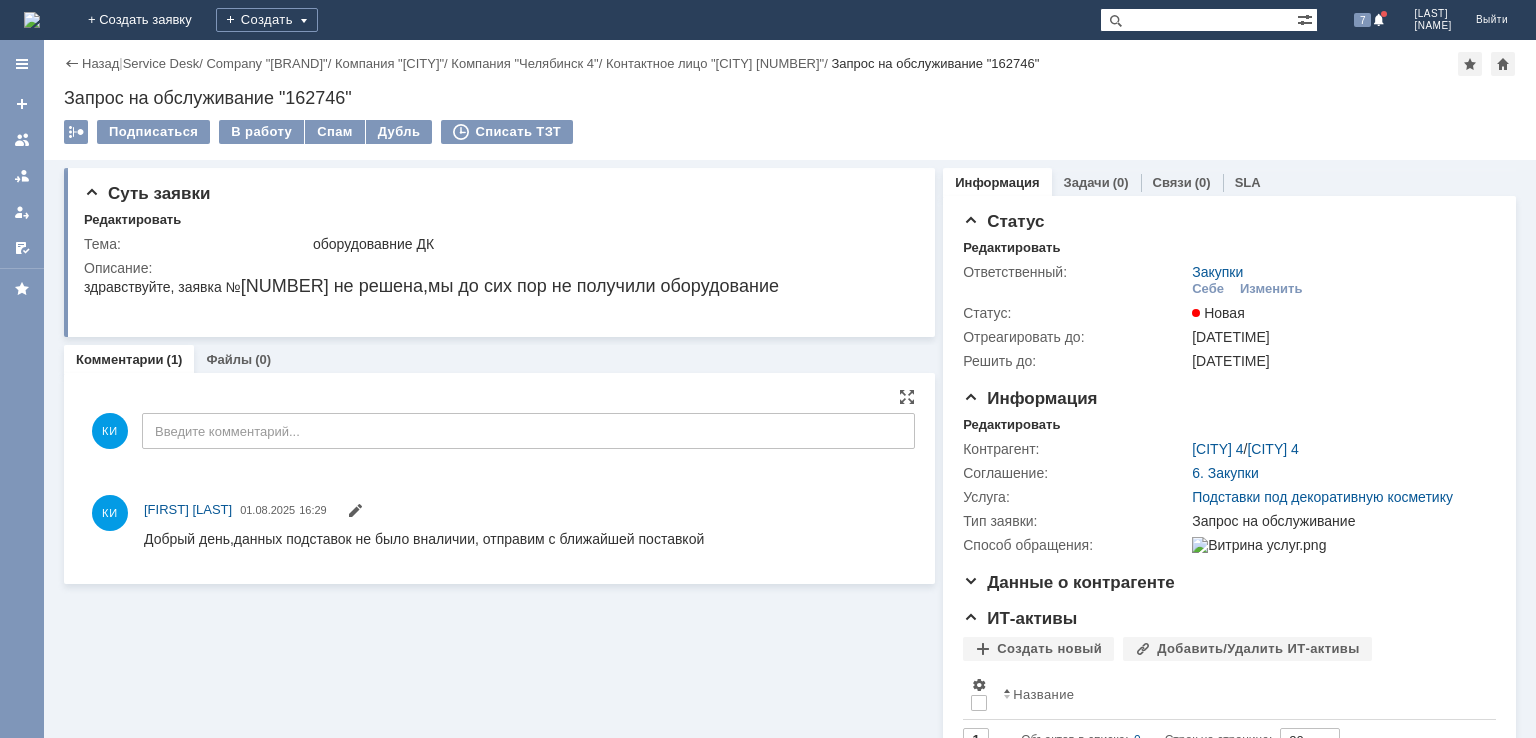 scroll, scrollTop: 0, scrollLeft: 0, axis: both 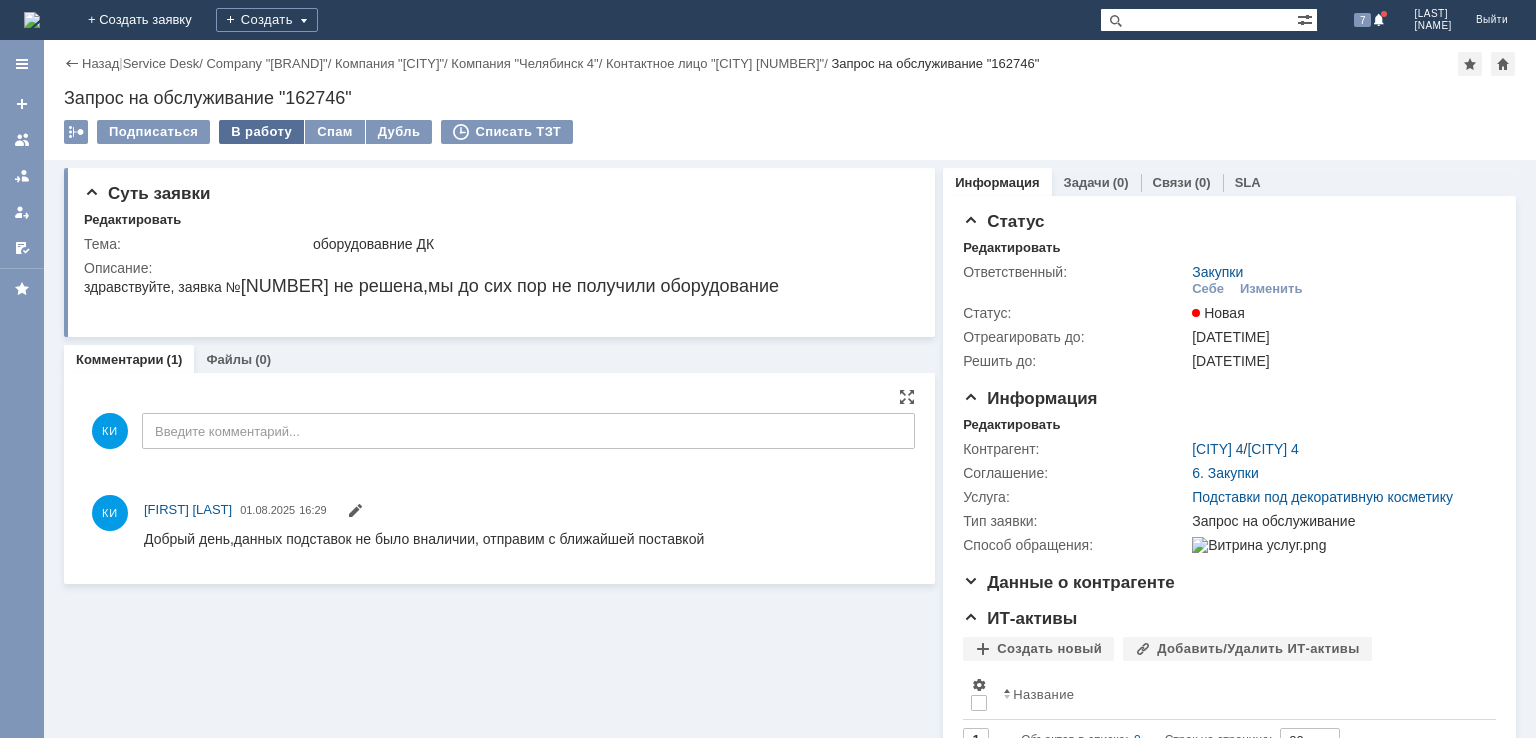 click on "В работу" at bounding box center (261, 132) 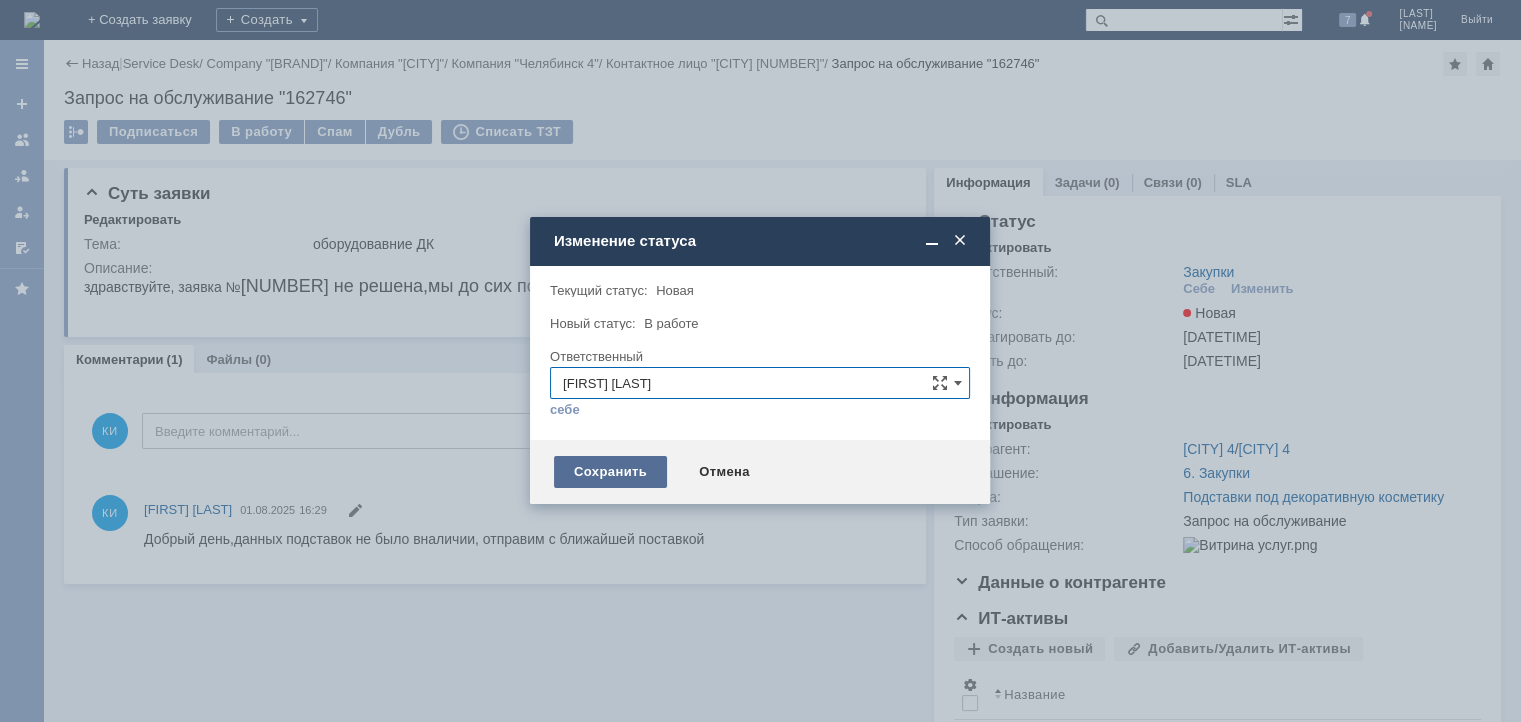 click on "Сохранить" at bounding box center (610, 472) 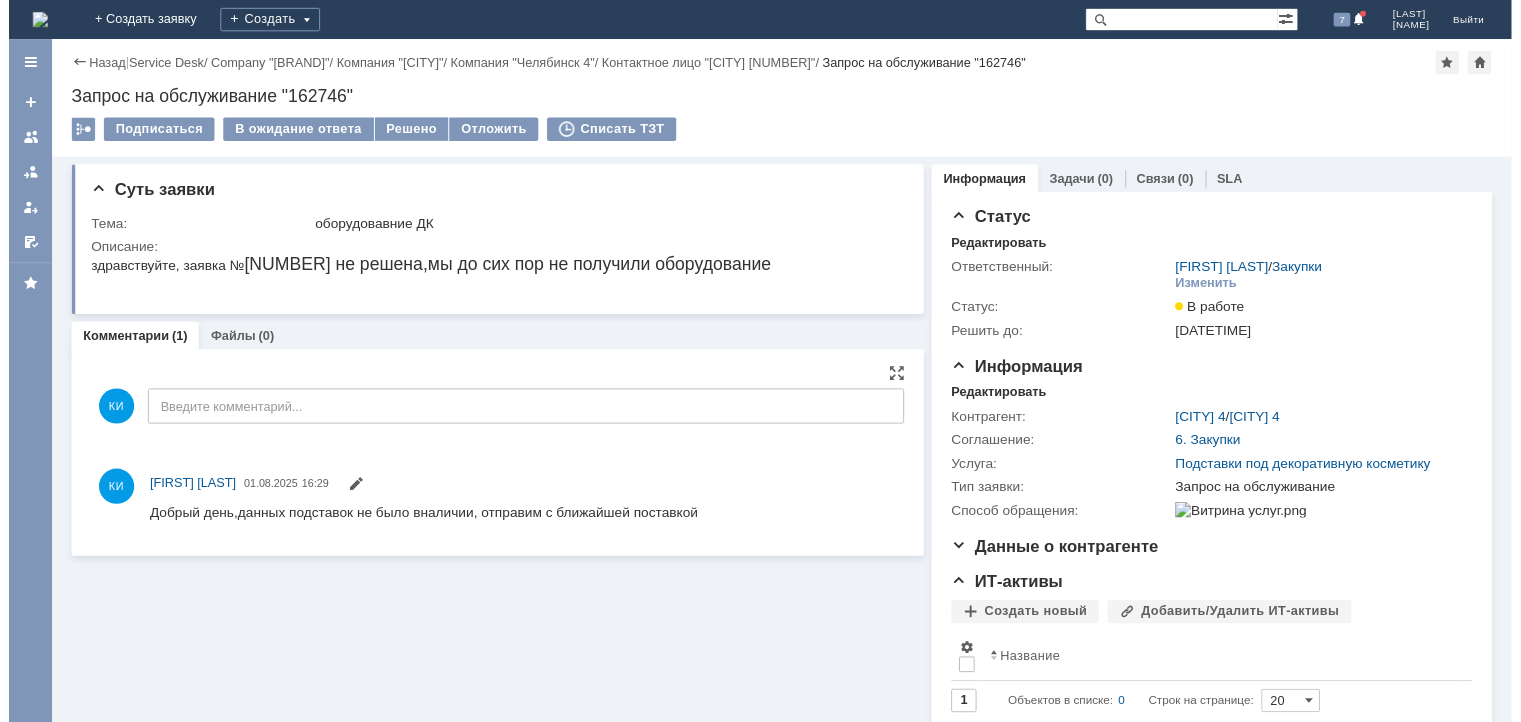 scroll, scrollTop: 0, scrollLeft: 0, axis: both 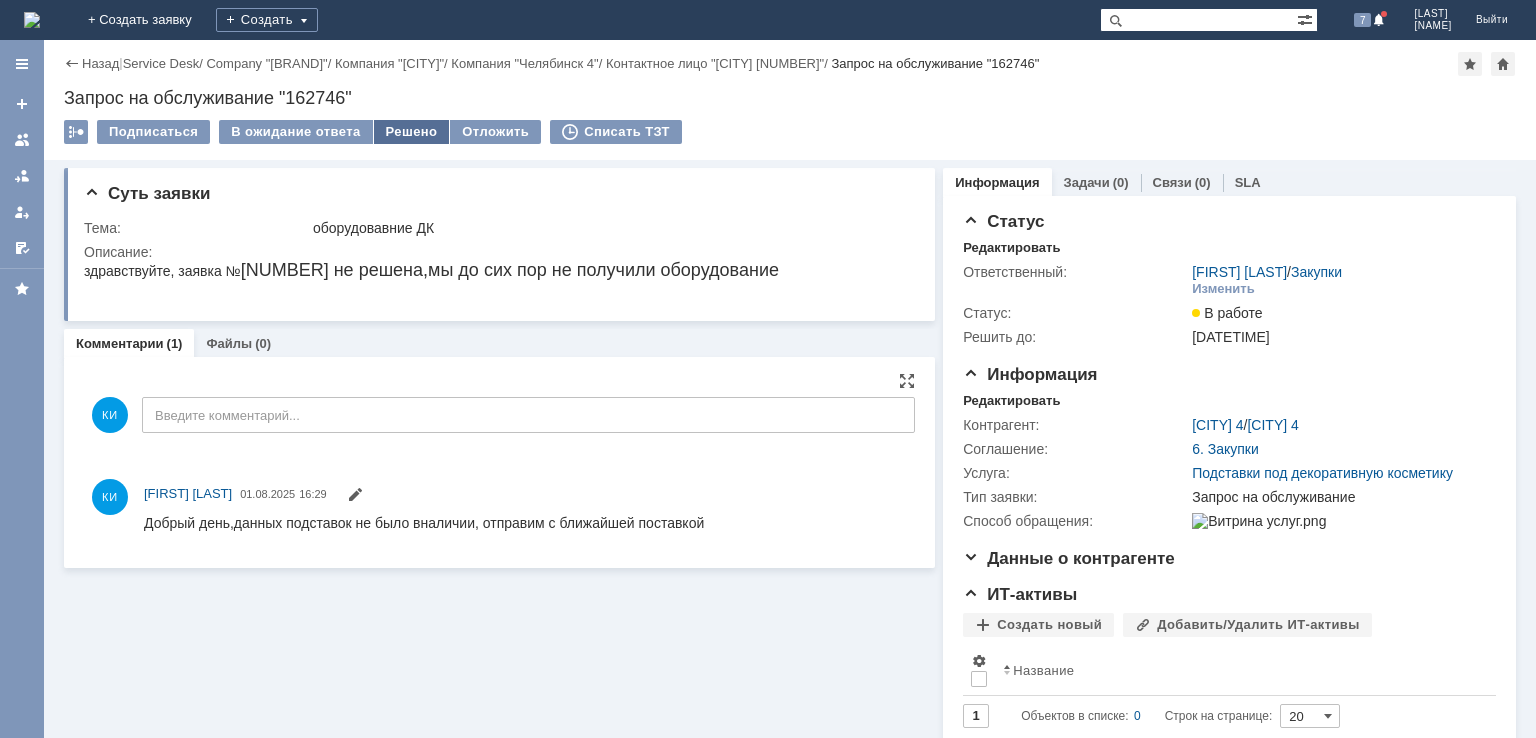 click on "Решено" at bounding box center [412, 132] 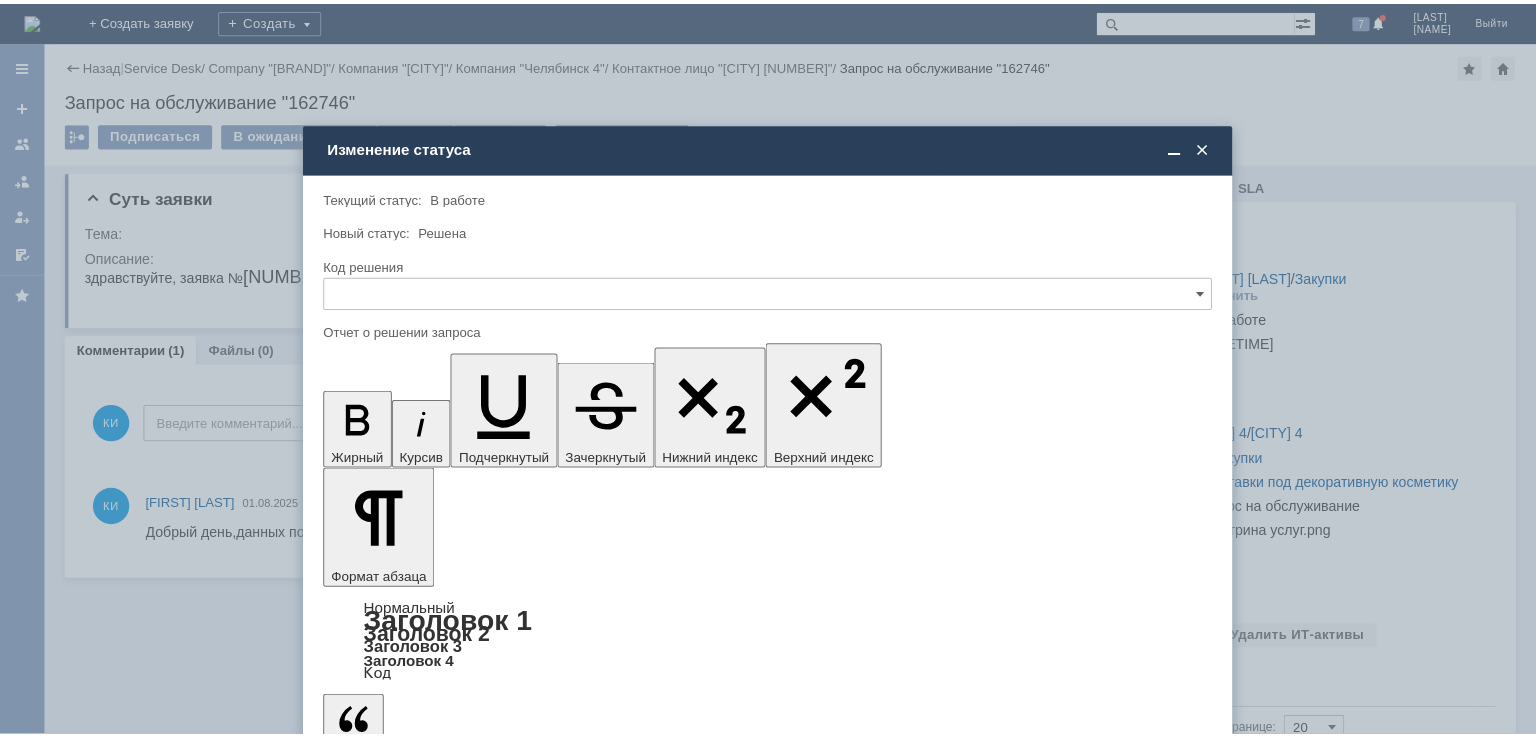 scroll, scrollTop: 0, scrollLeft: 0, axis: both 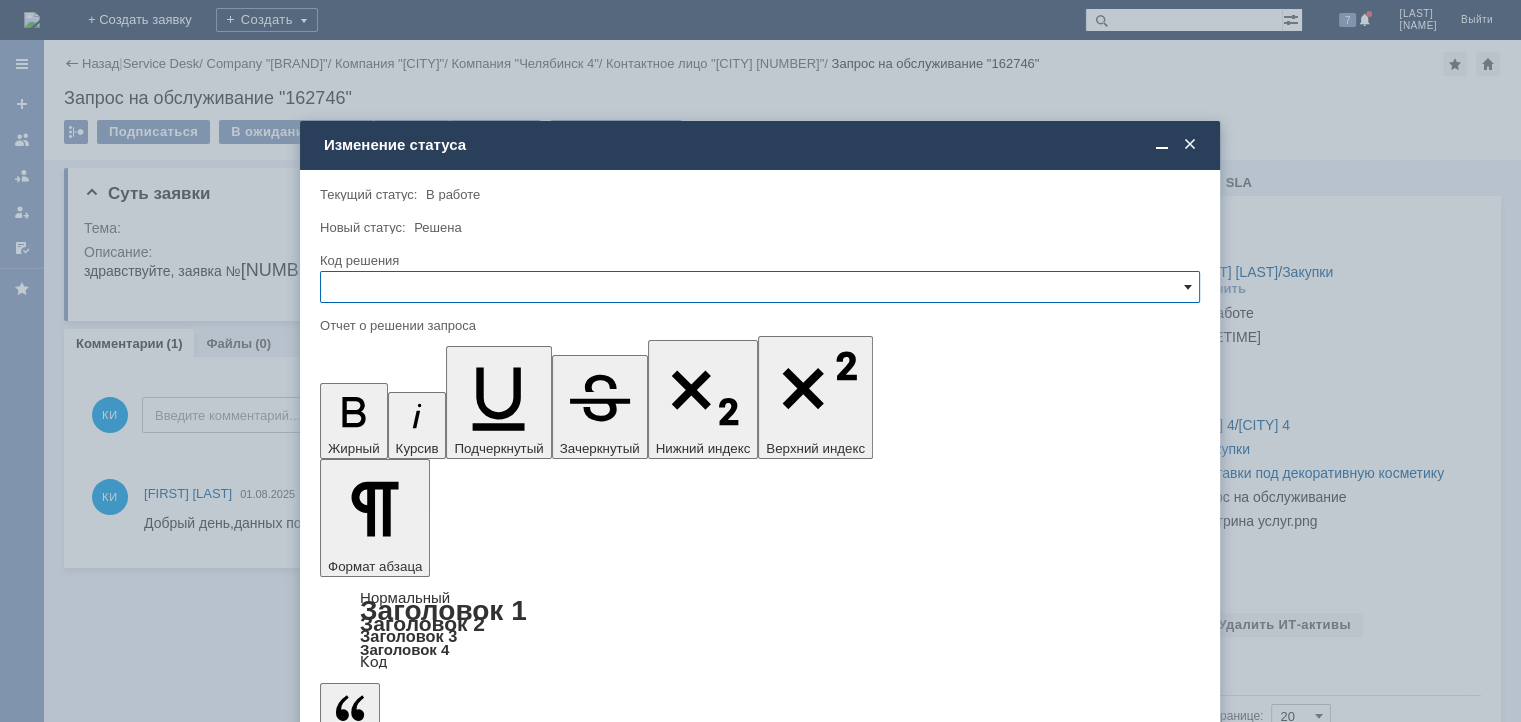 click at bounding box center (1188, 287) 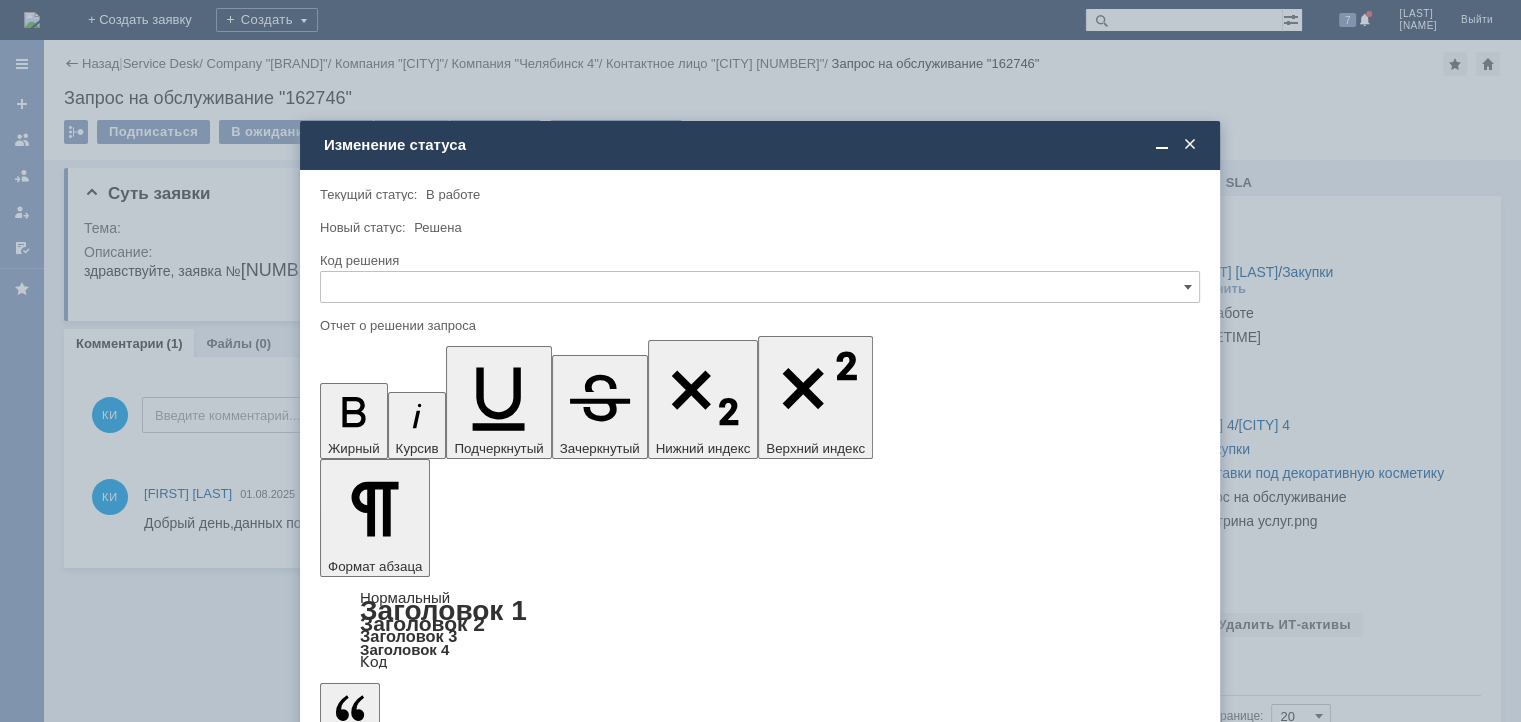 click on "Решено" at bounding box center (760, 423) 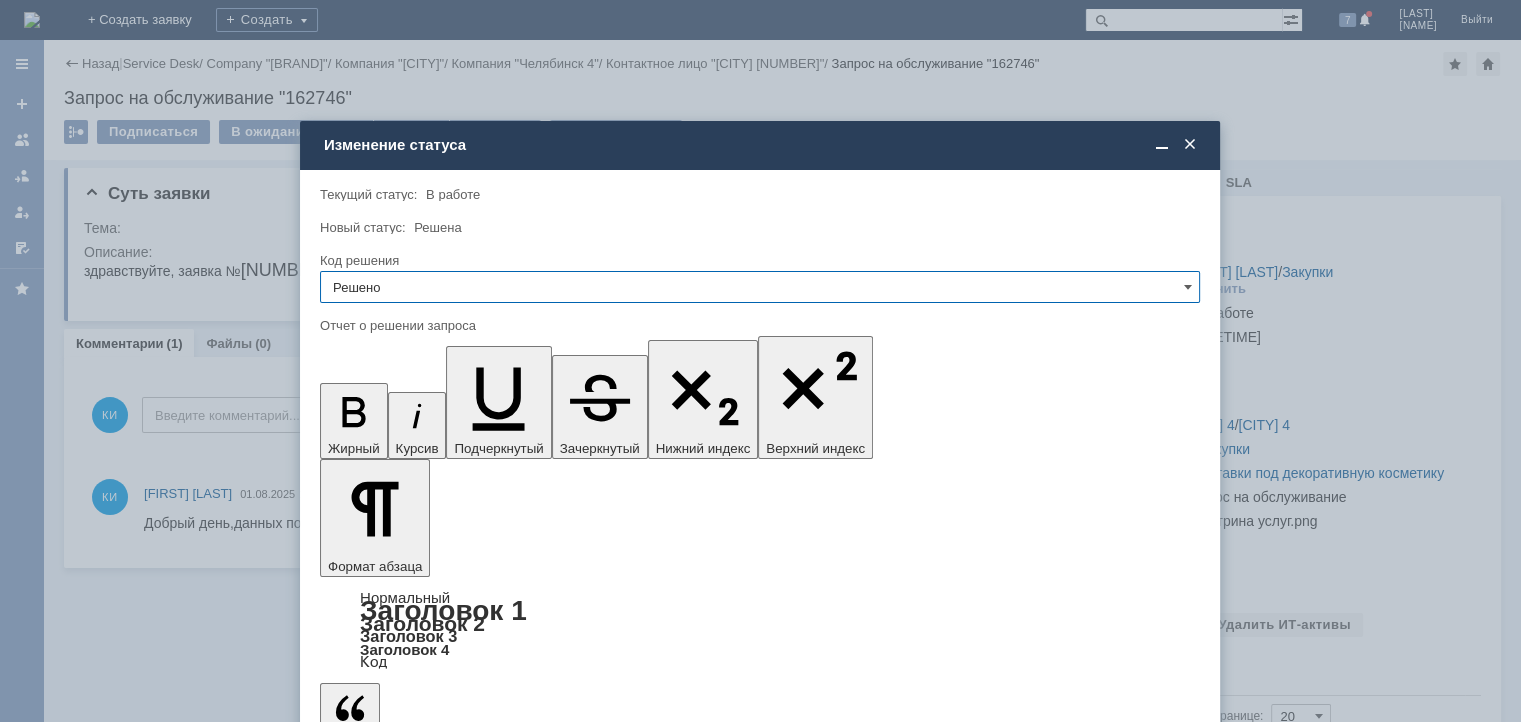 type on "Решено" 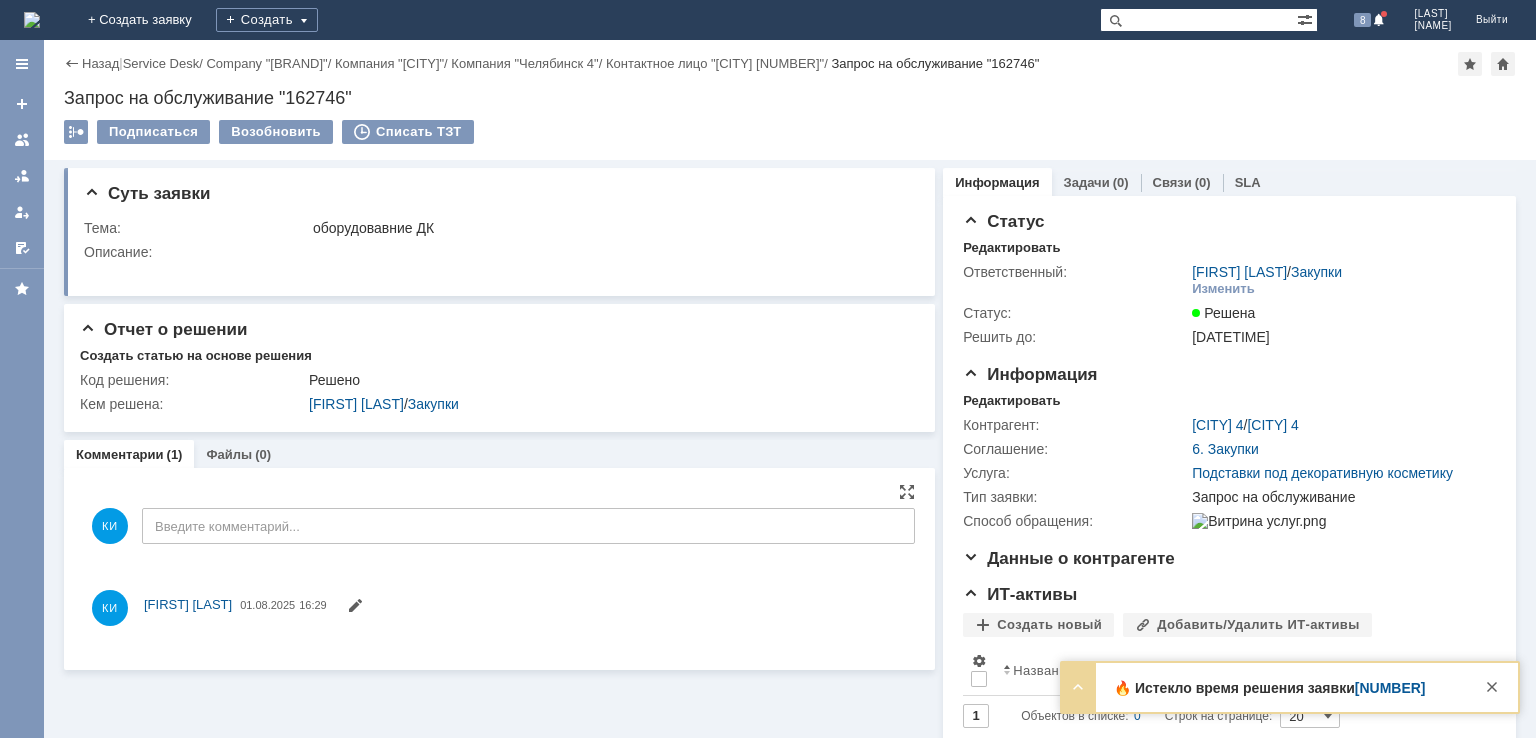 scroll, scrollTop: 0, scrollLeft: 0, axis: both 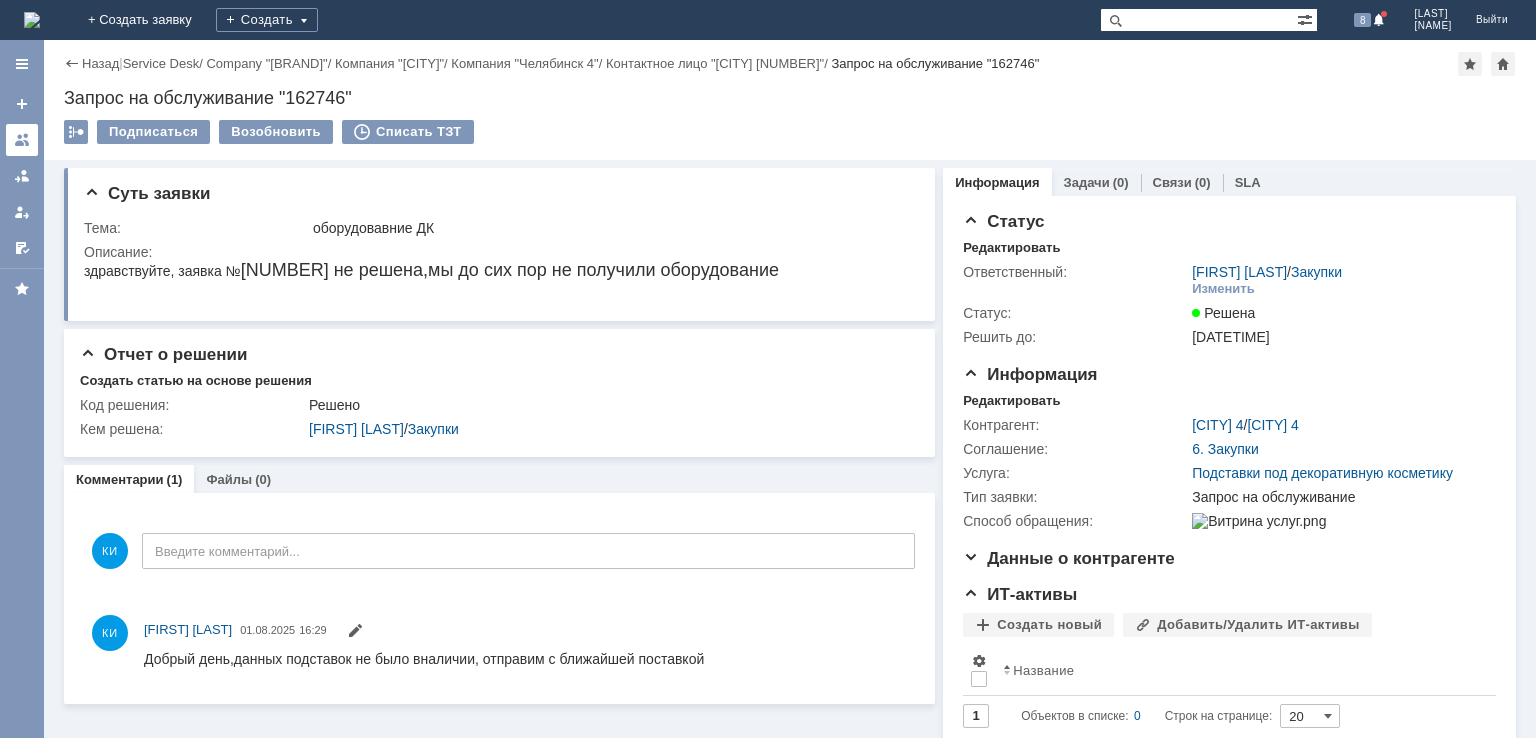 click at bounding box center (22, 140) 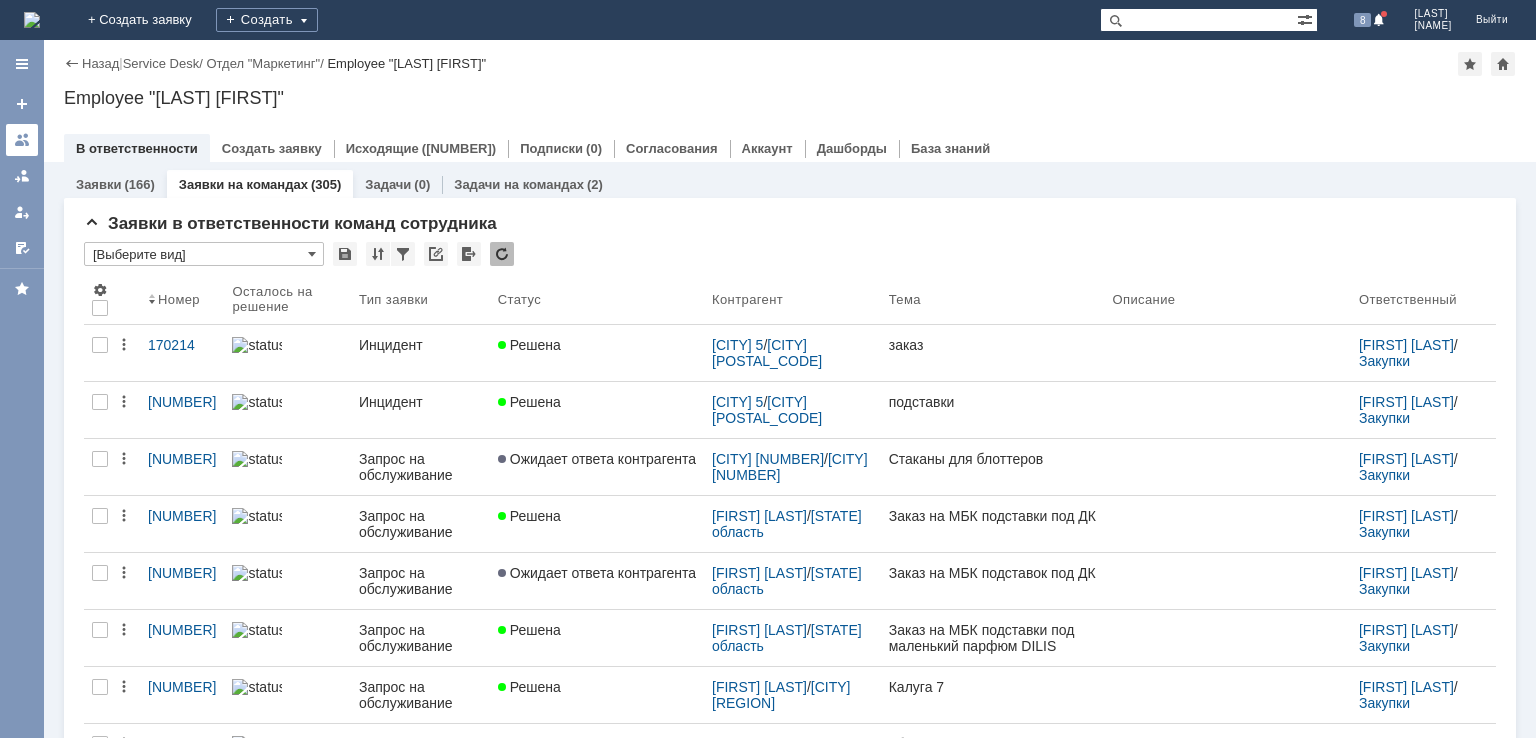 scroll, scrollTop: 0, scrollLeft: 0, axis: both 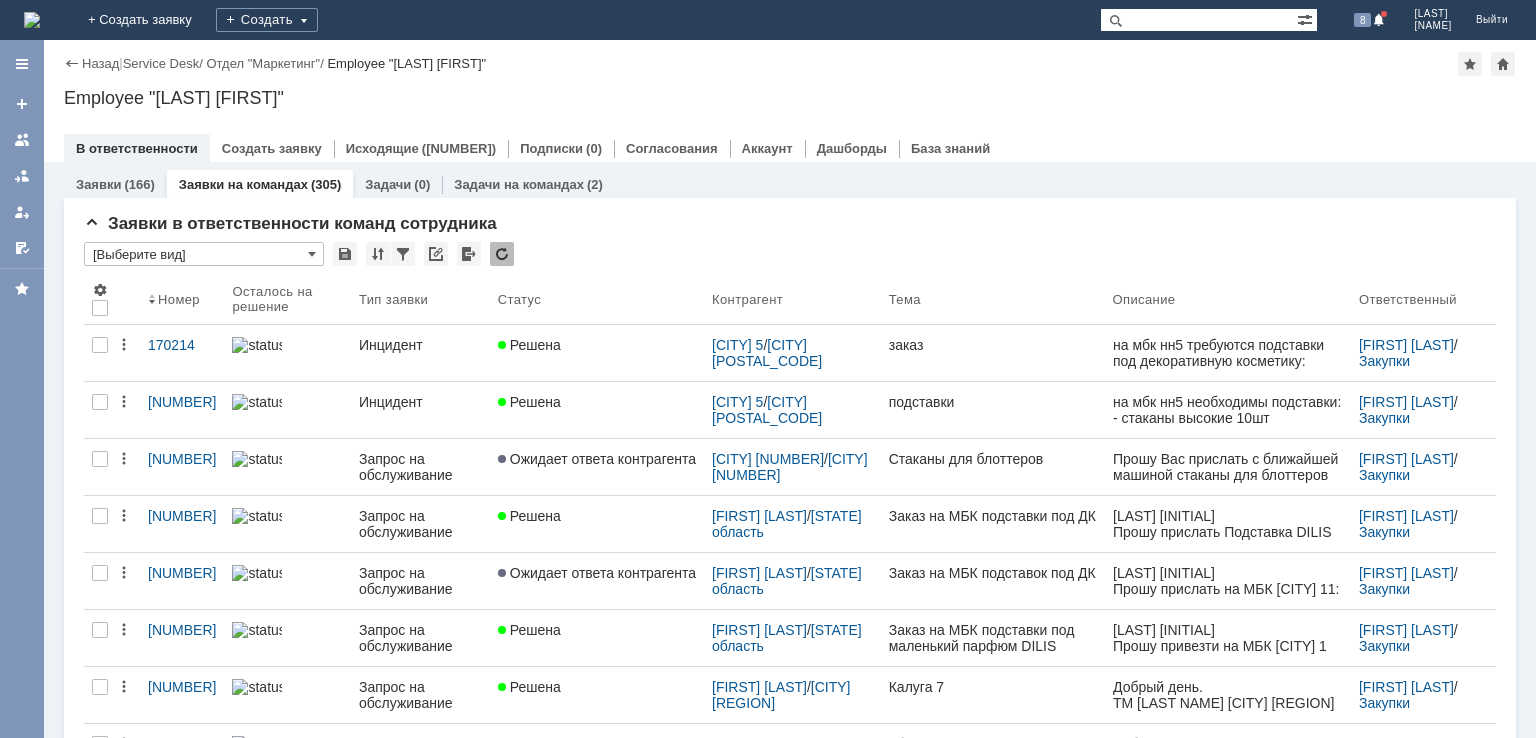 click at bounding box center (1198, 20) 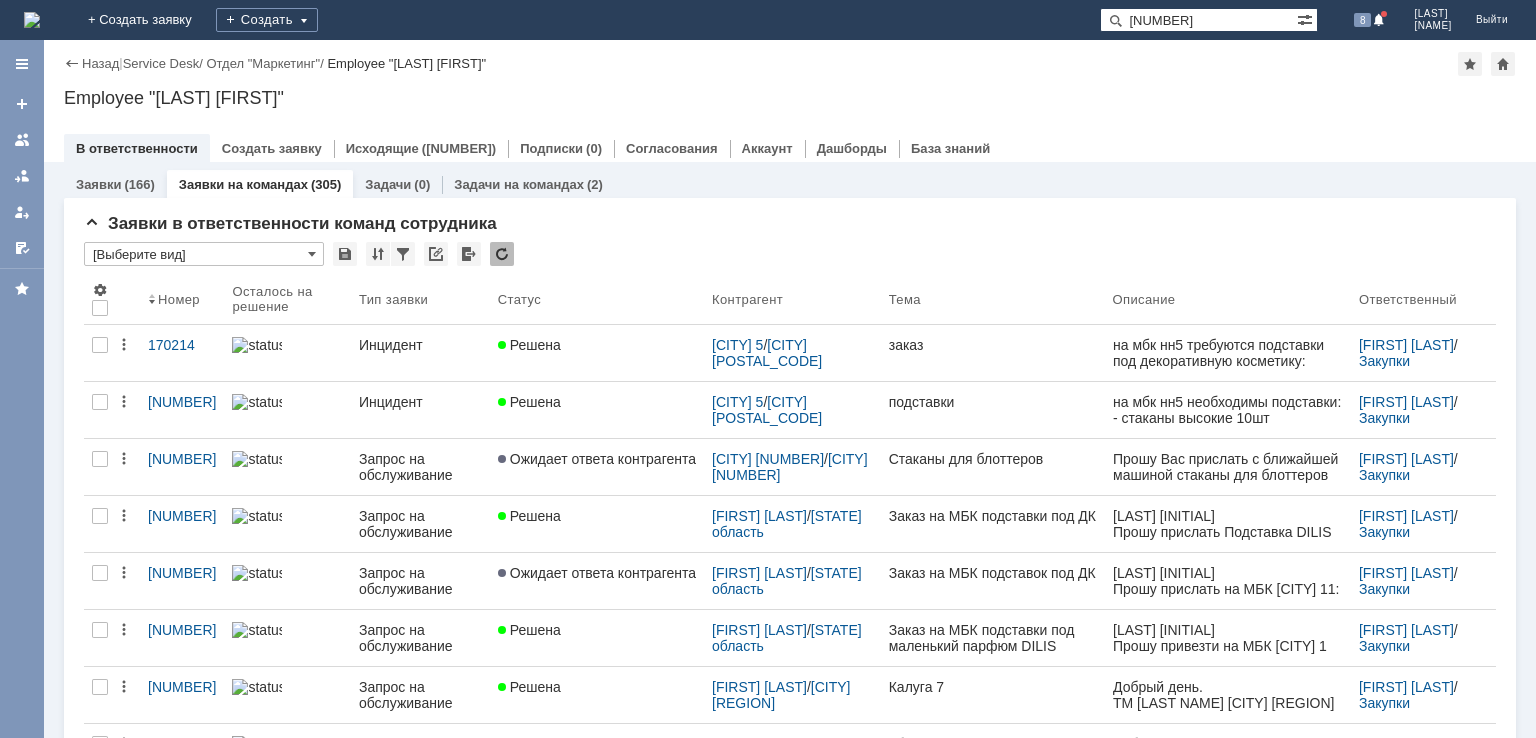 type on "[NUMBER]" 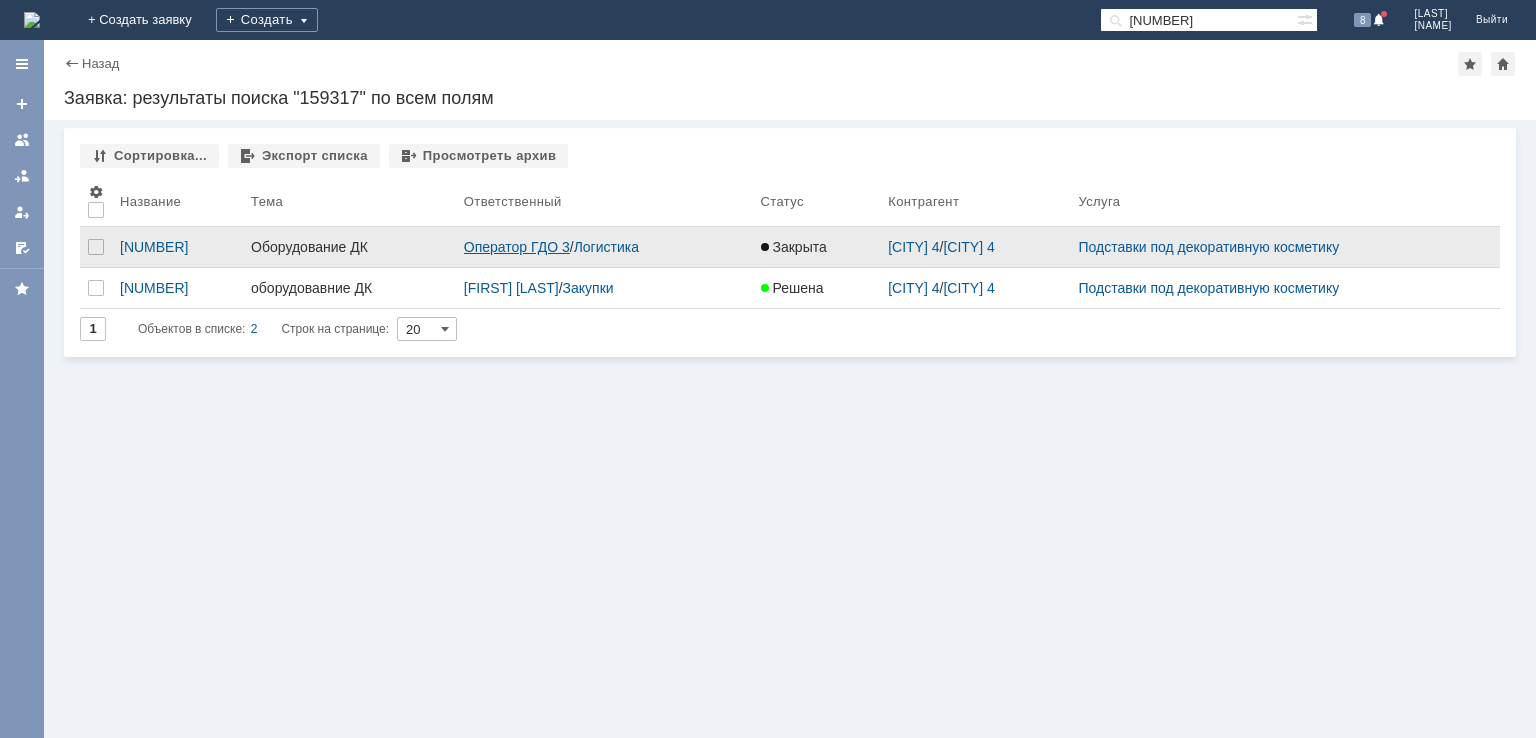 click on "Оператор ГДО 3" at bounding box center [517, 247] 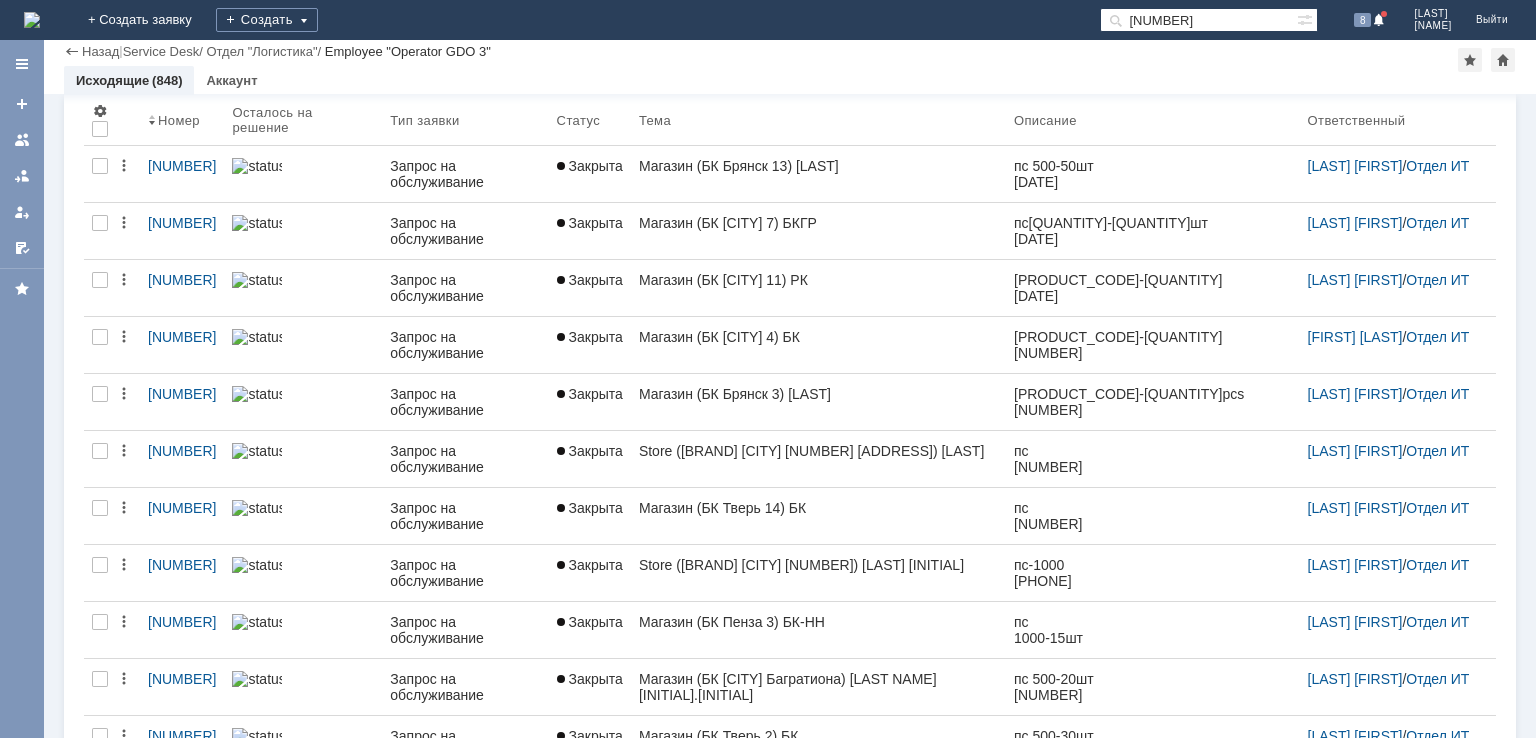 click at bounding box center (1112, 20) 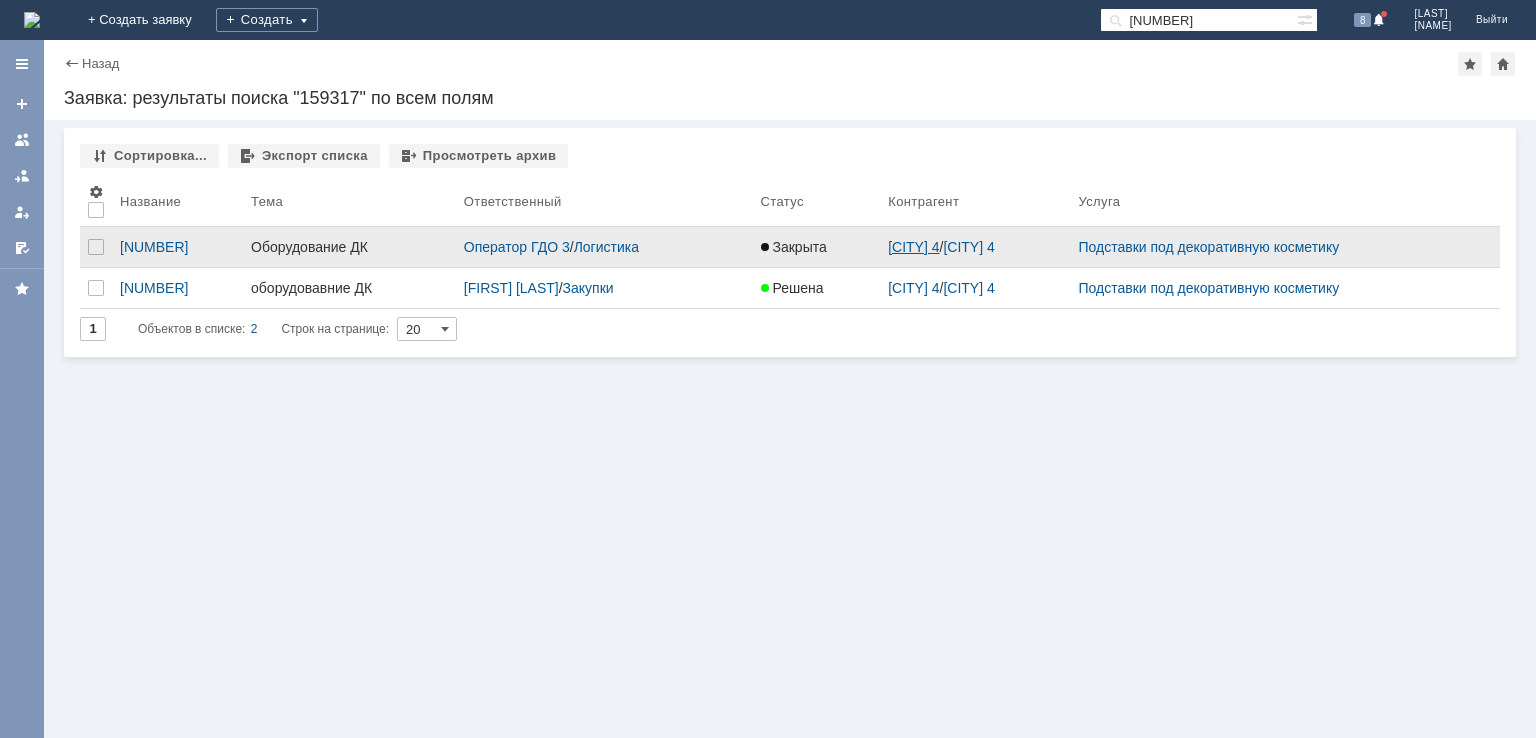 click on "[CITY] 4" at bounding box center (913, 247) 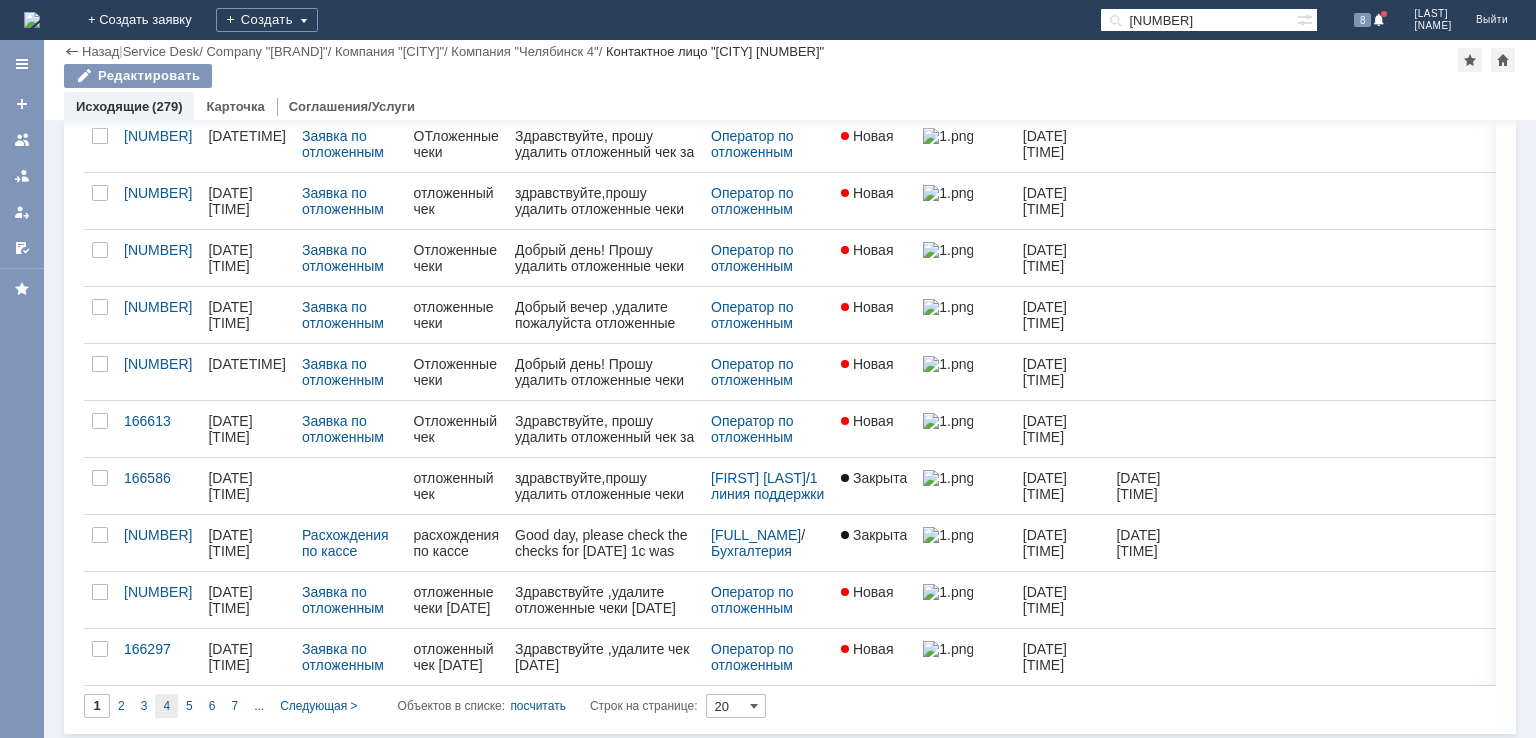 click on "4" at bounding box center (166, 706) 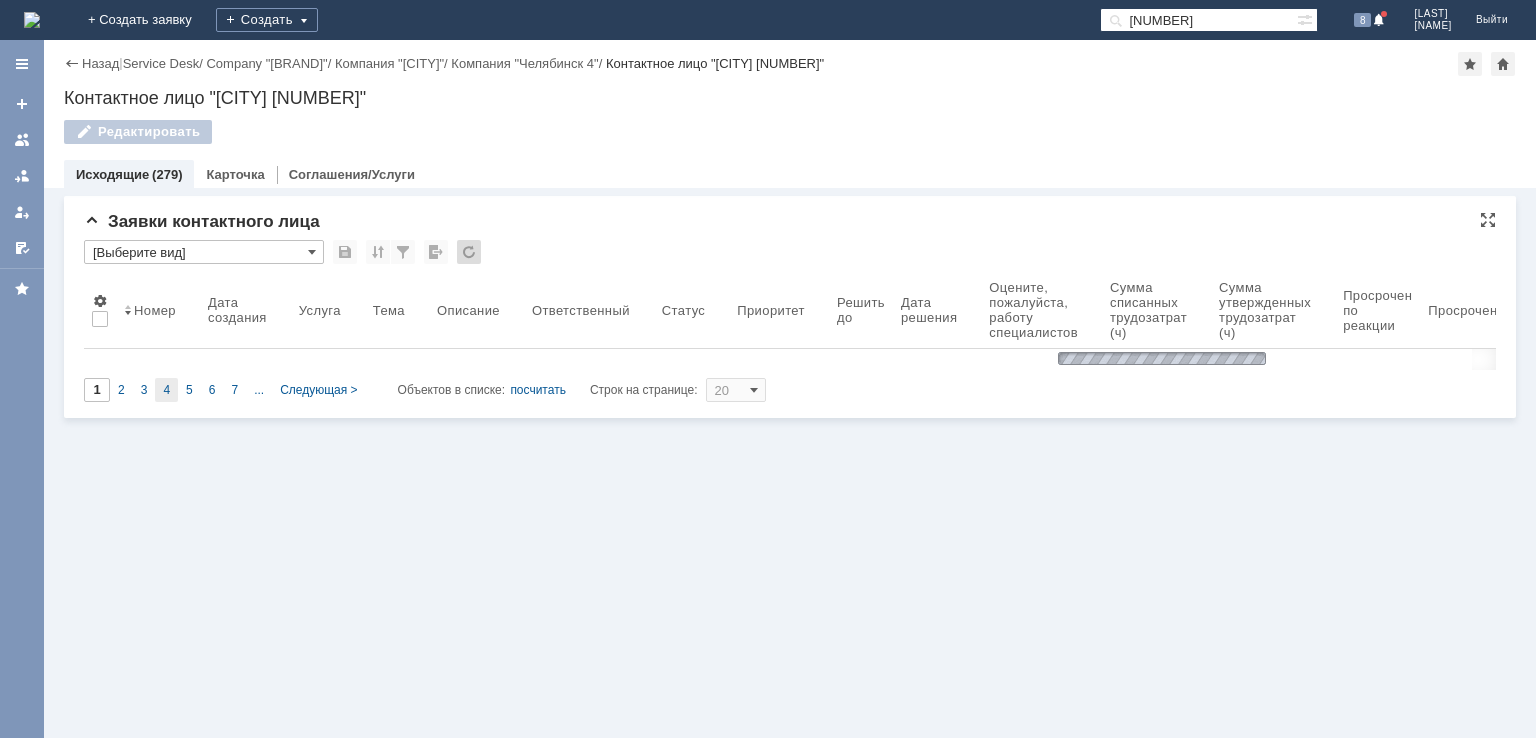 type on "4" 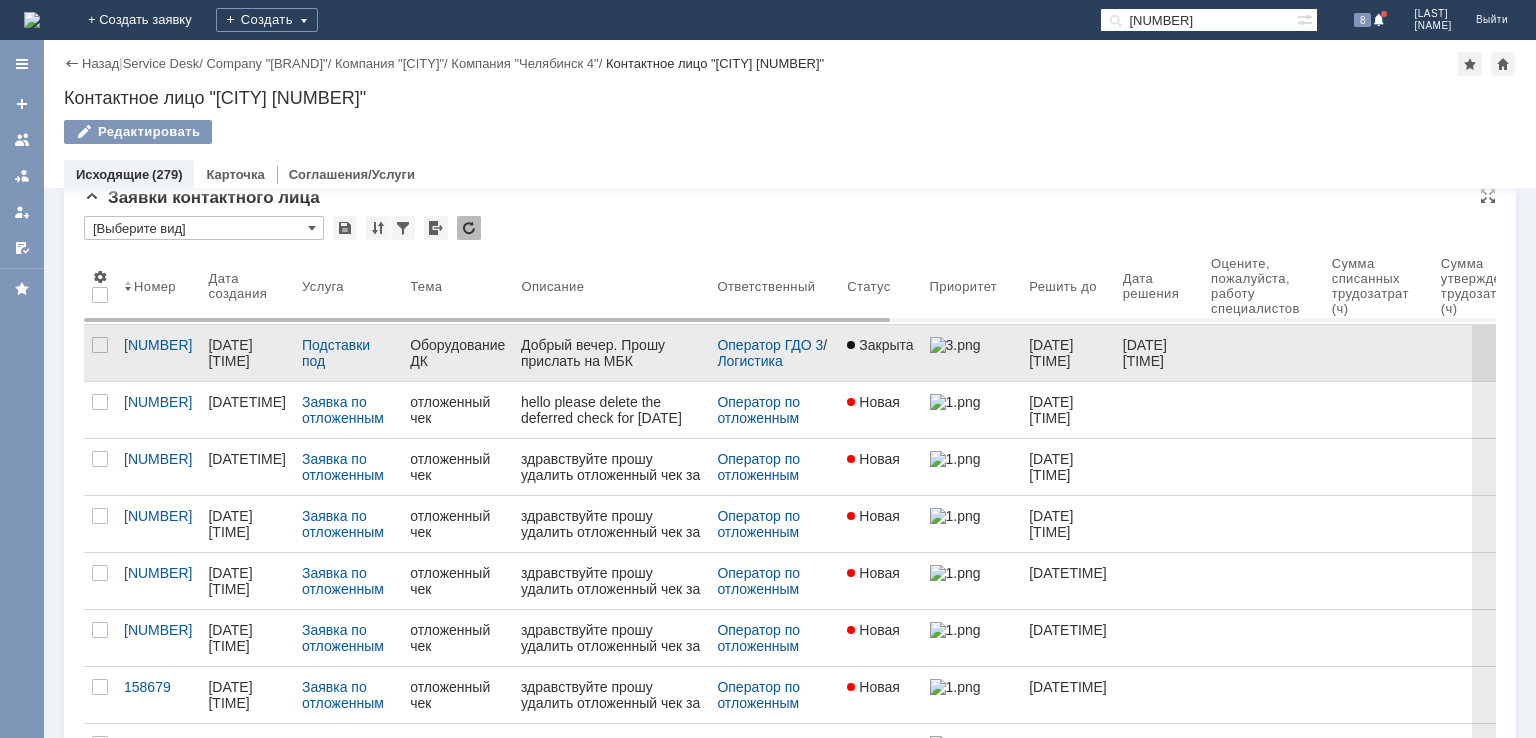 click on "Подставки под декоративную косметику" at bounding box center [348, 353] 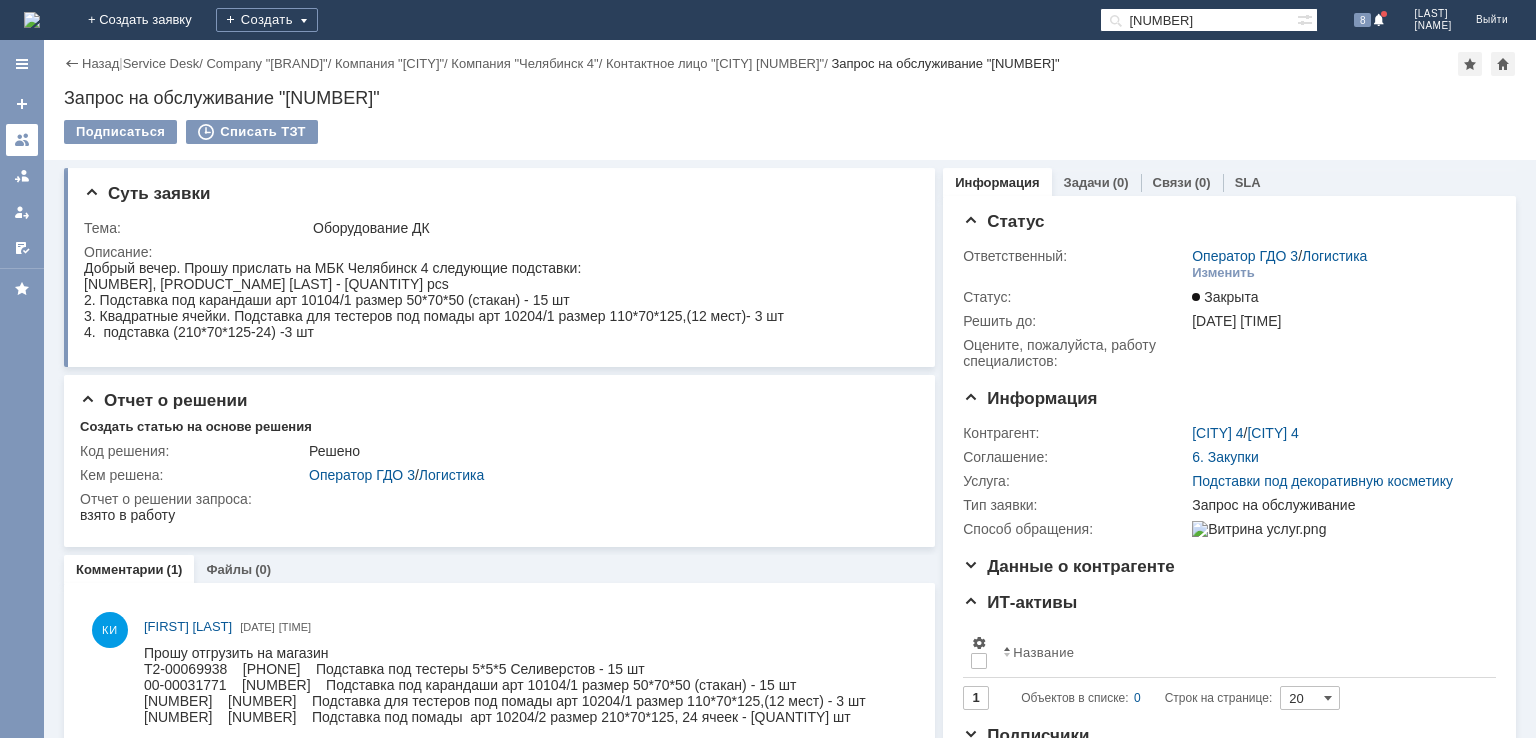 click at bounding box center [22, 140] 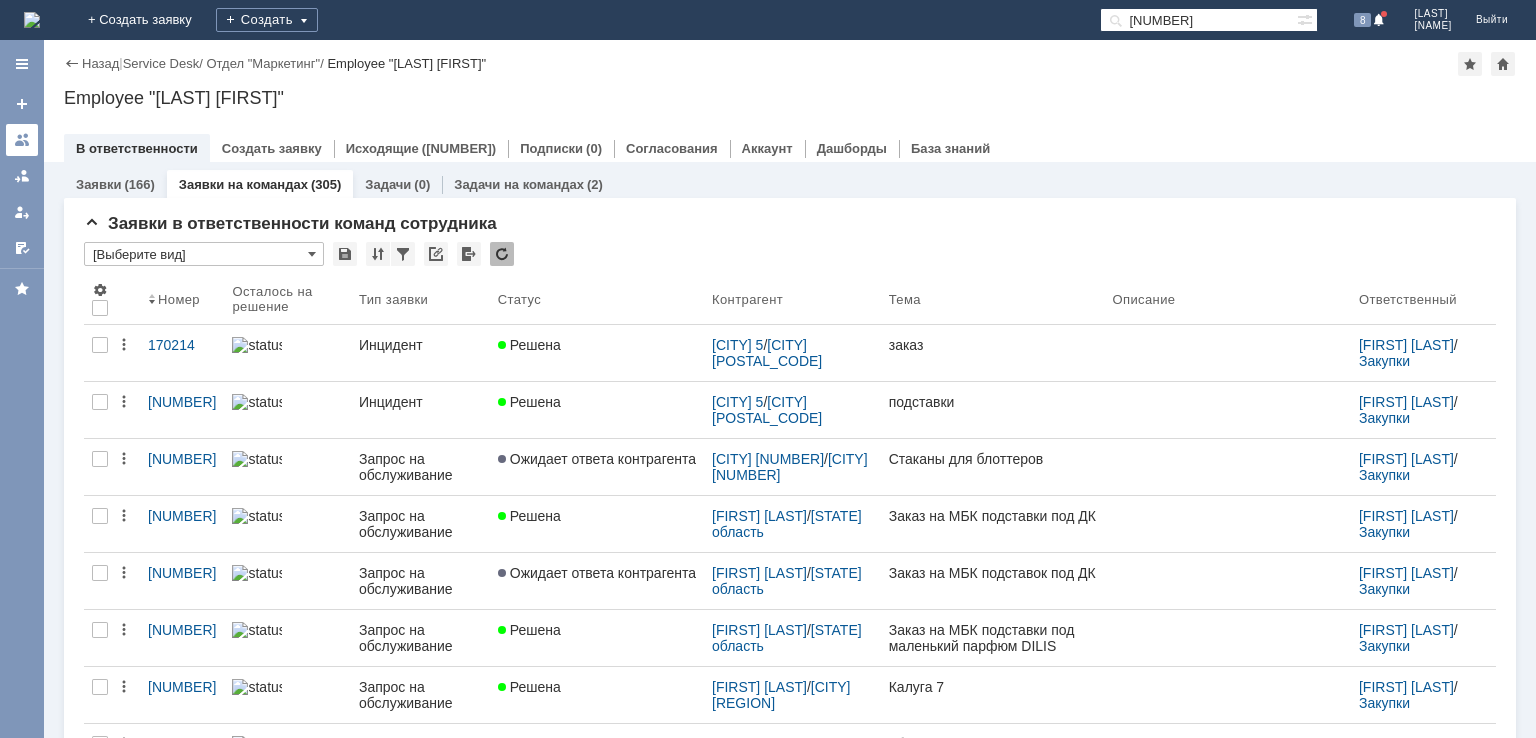scroll, scrollTop: 0, scrollLeft: 0, axis: both 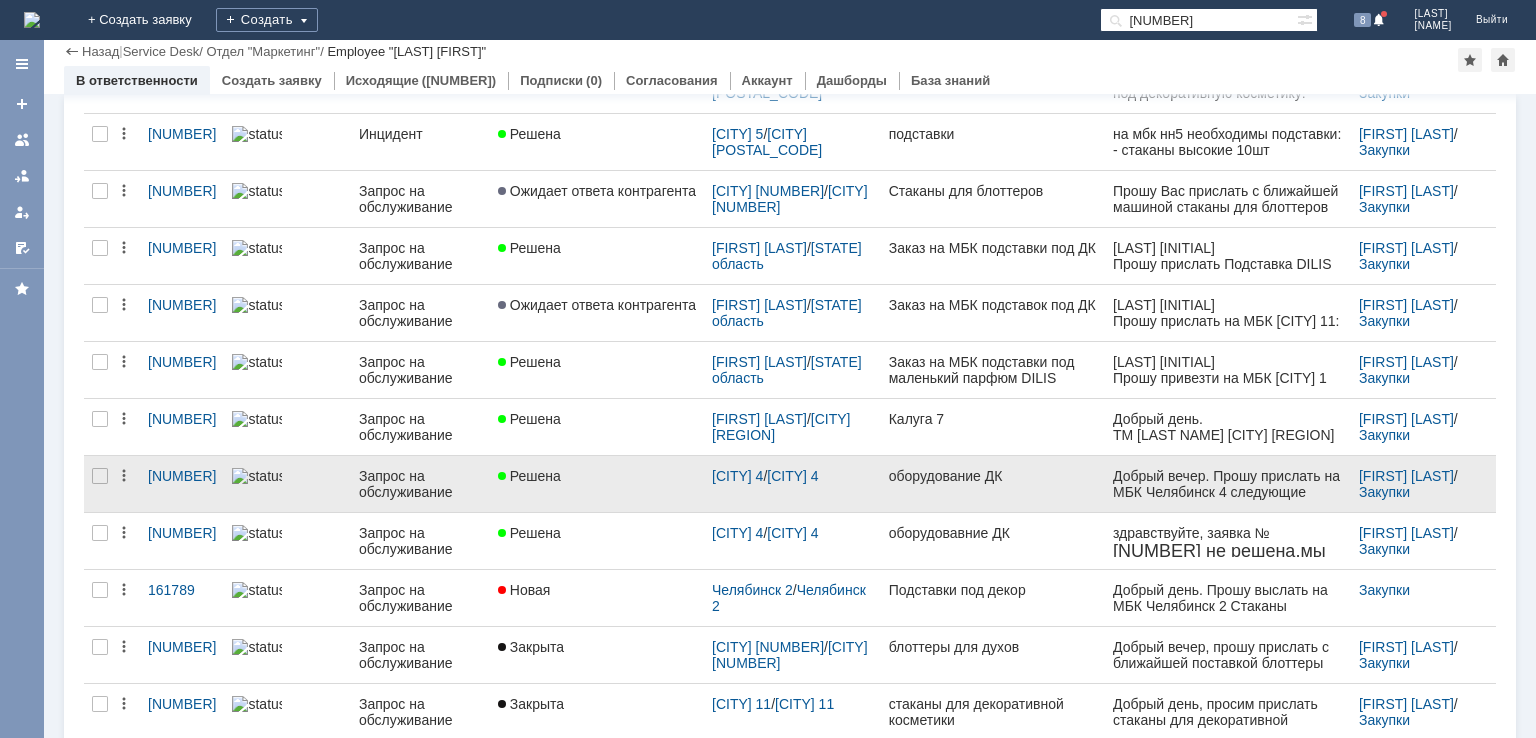 click on "Решена" at bounding box center (597, 476) 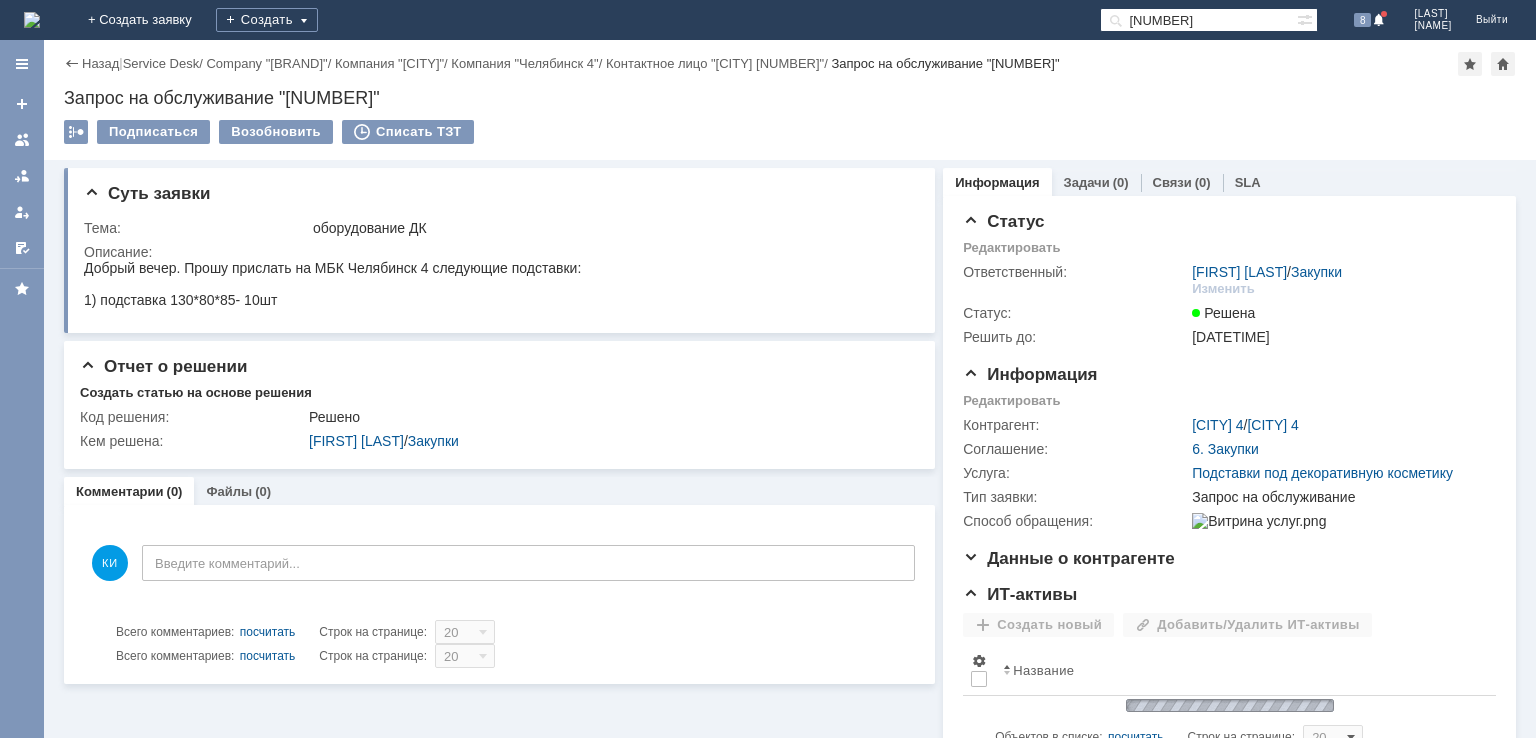 scroll, scrollTop: 0, scrollLeft: 0, axis: both 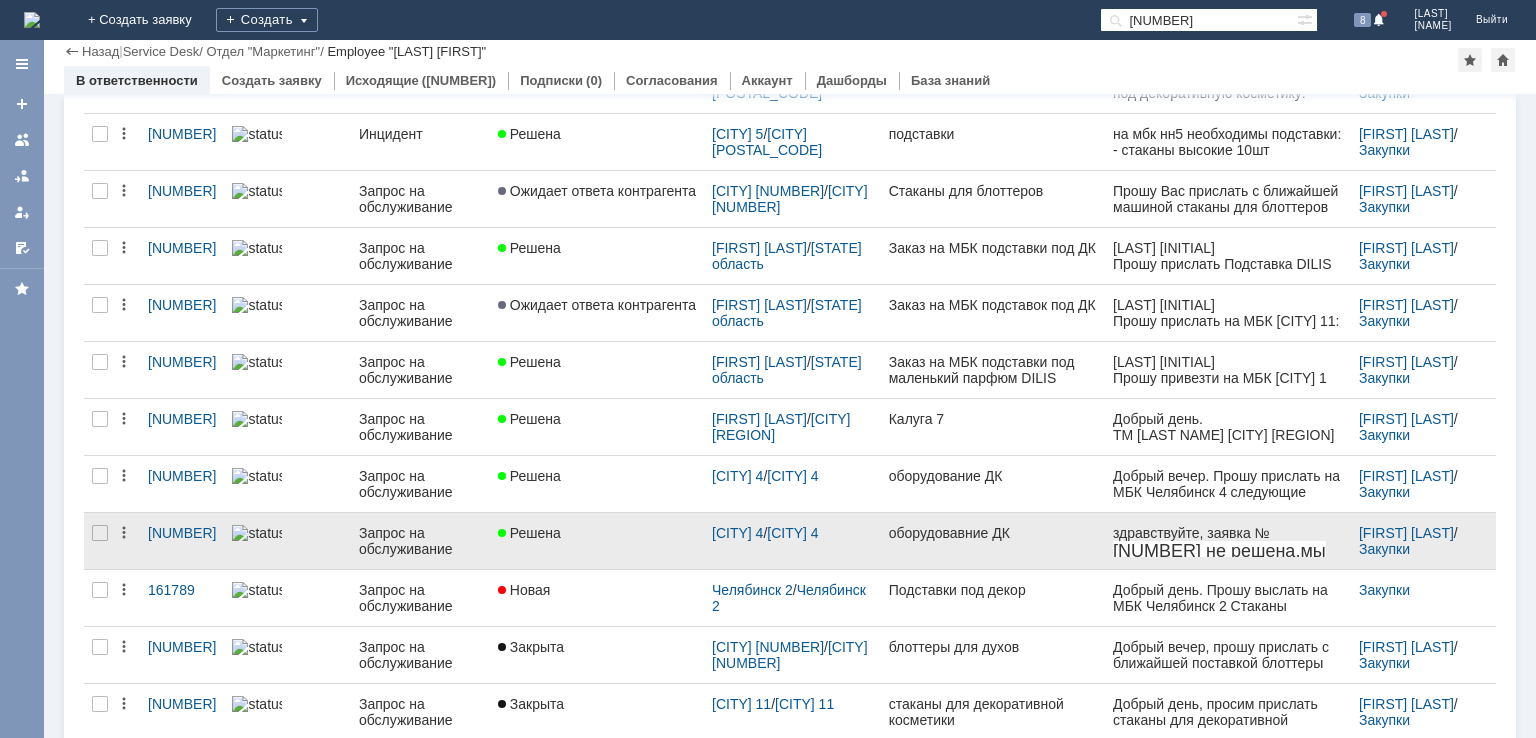 click on "Решена" at bounding box center (597, 541) 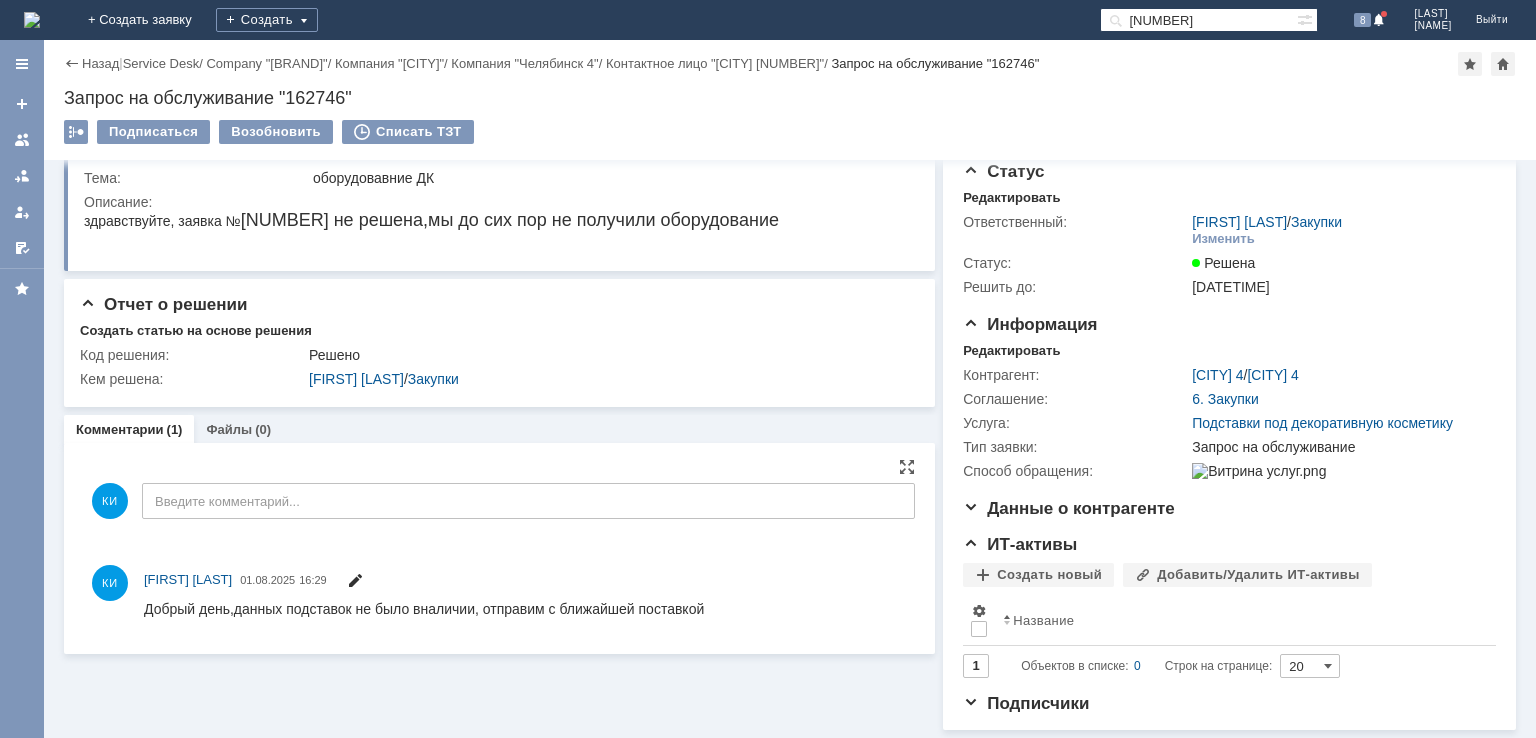 click at bounding box center [355, 583] 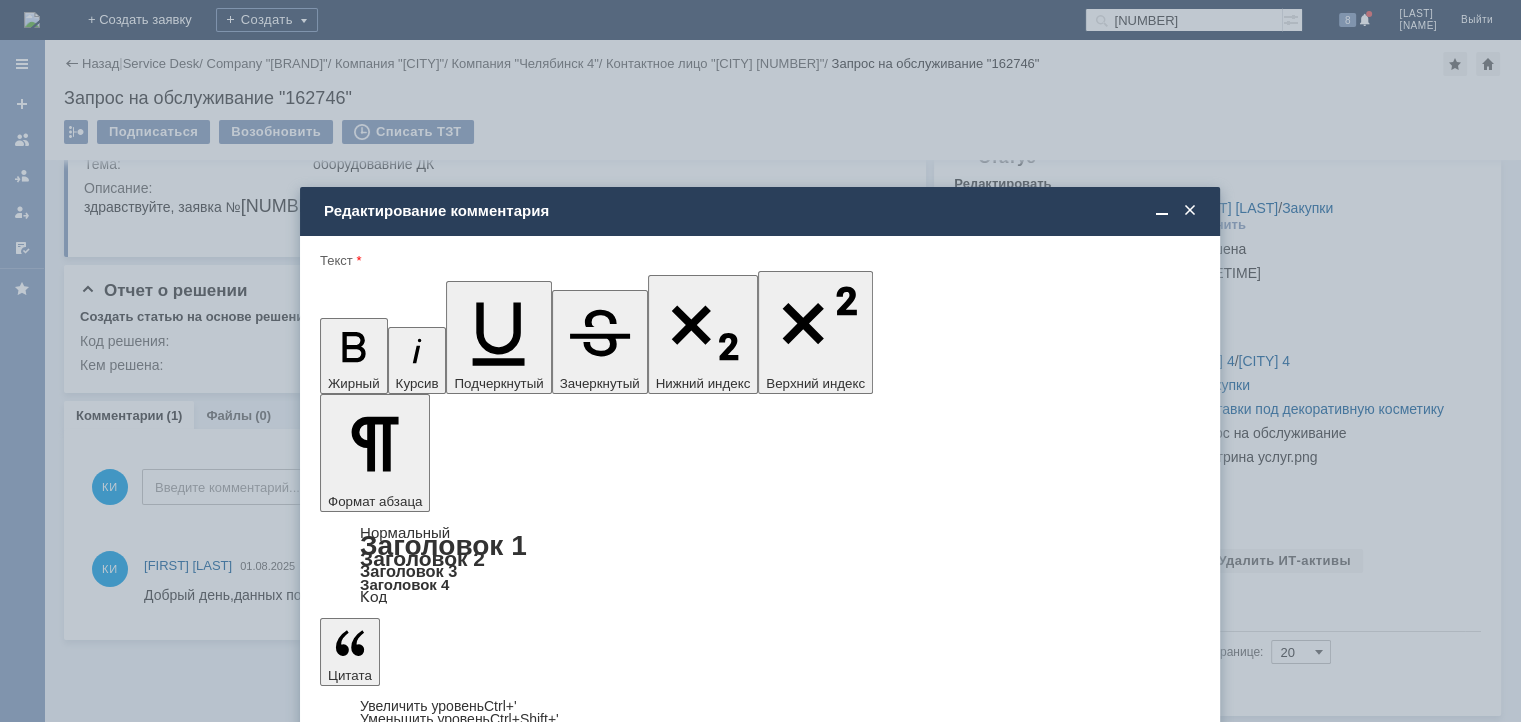drag, startPoint x: 434, startPoint y: 5625, endPoint x: 959, endPoint y: 5643, distance: 525.3085 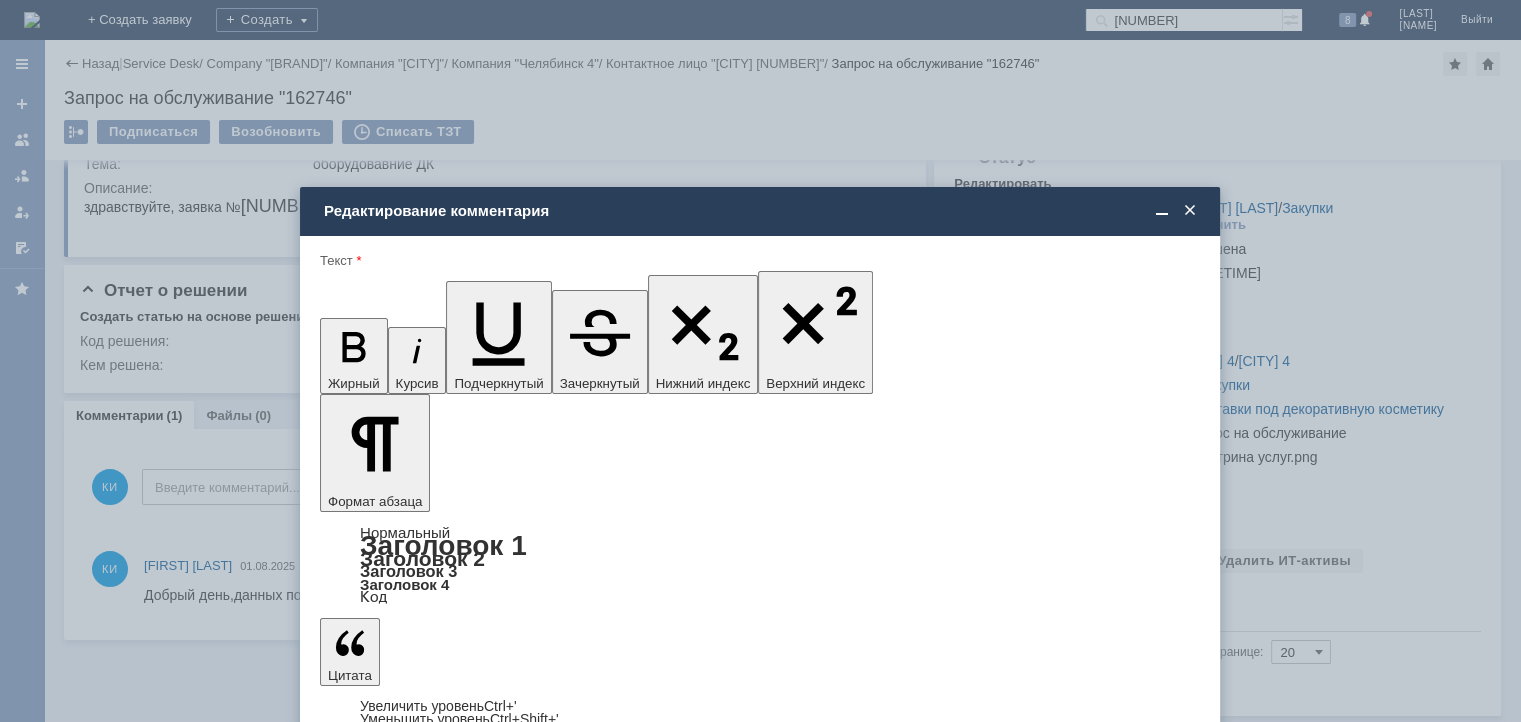 type 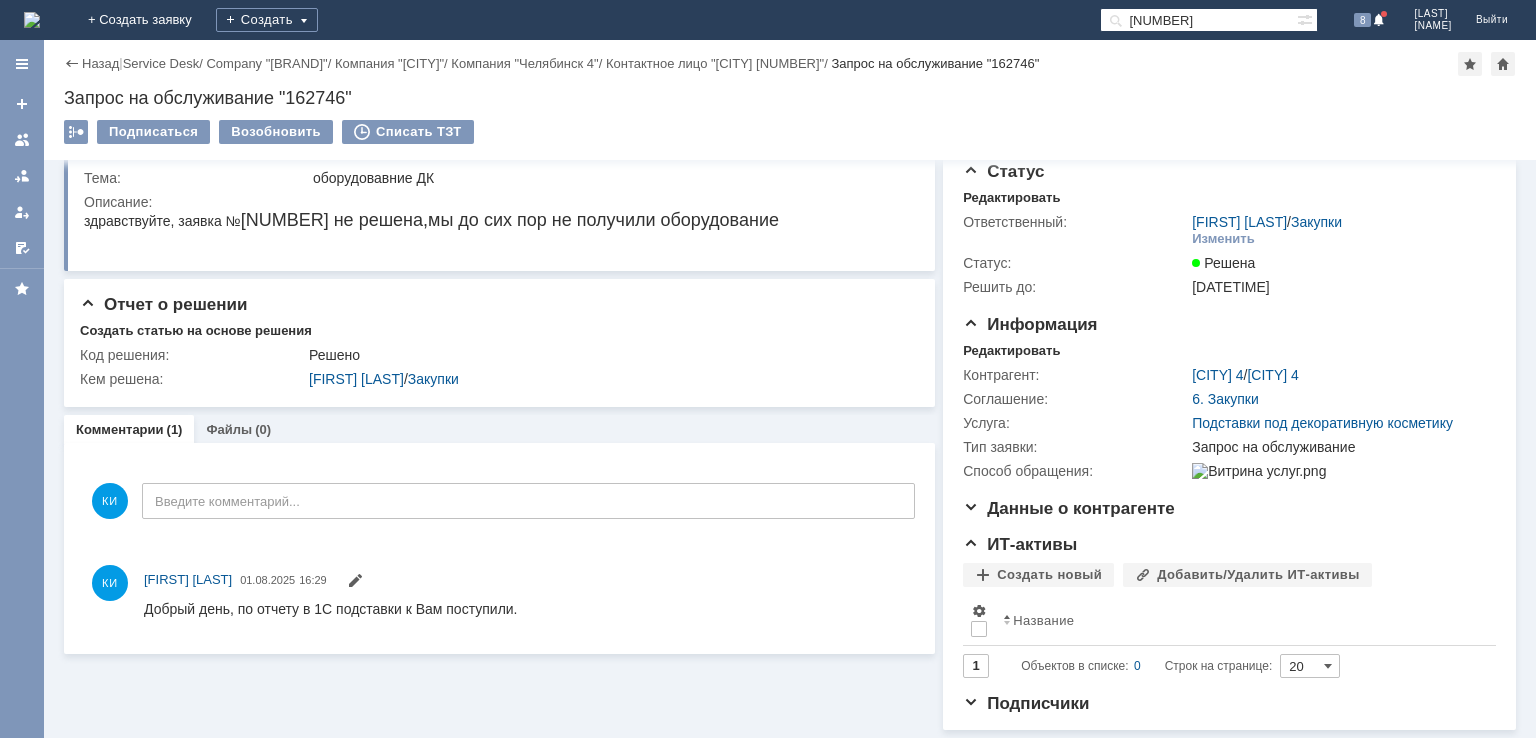scroll, scrollTop: 0, scrollLeft: 0, axis: both 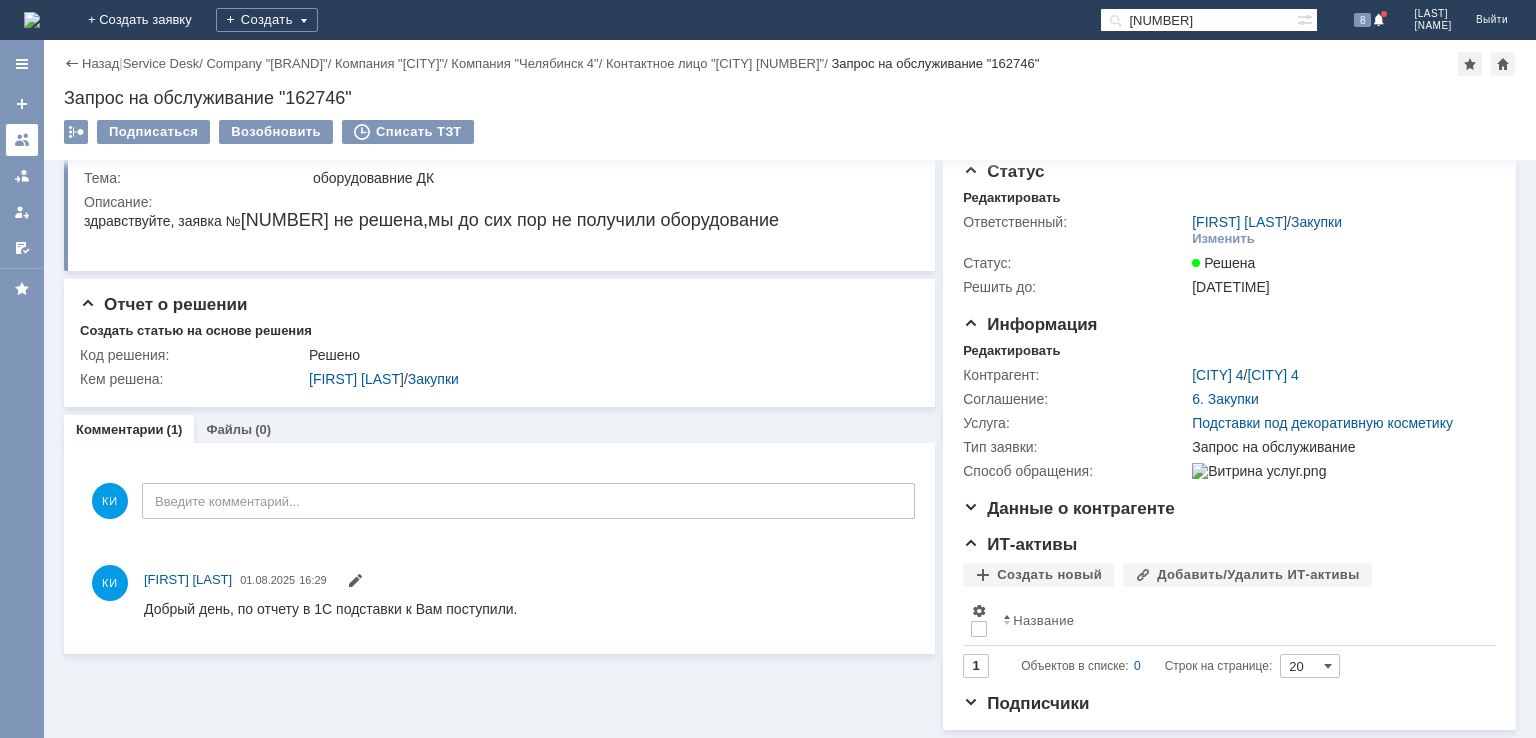 click at bounding box center (22, 140) 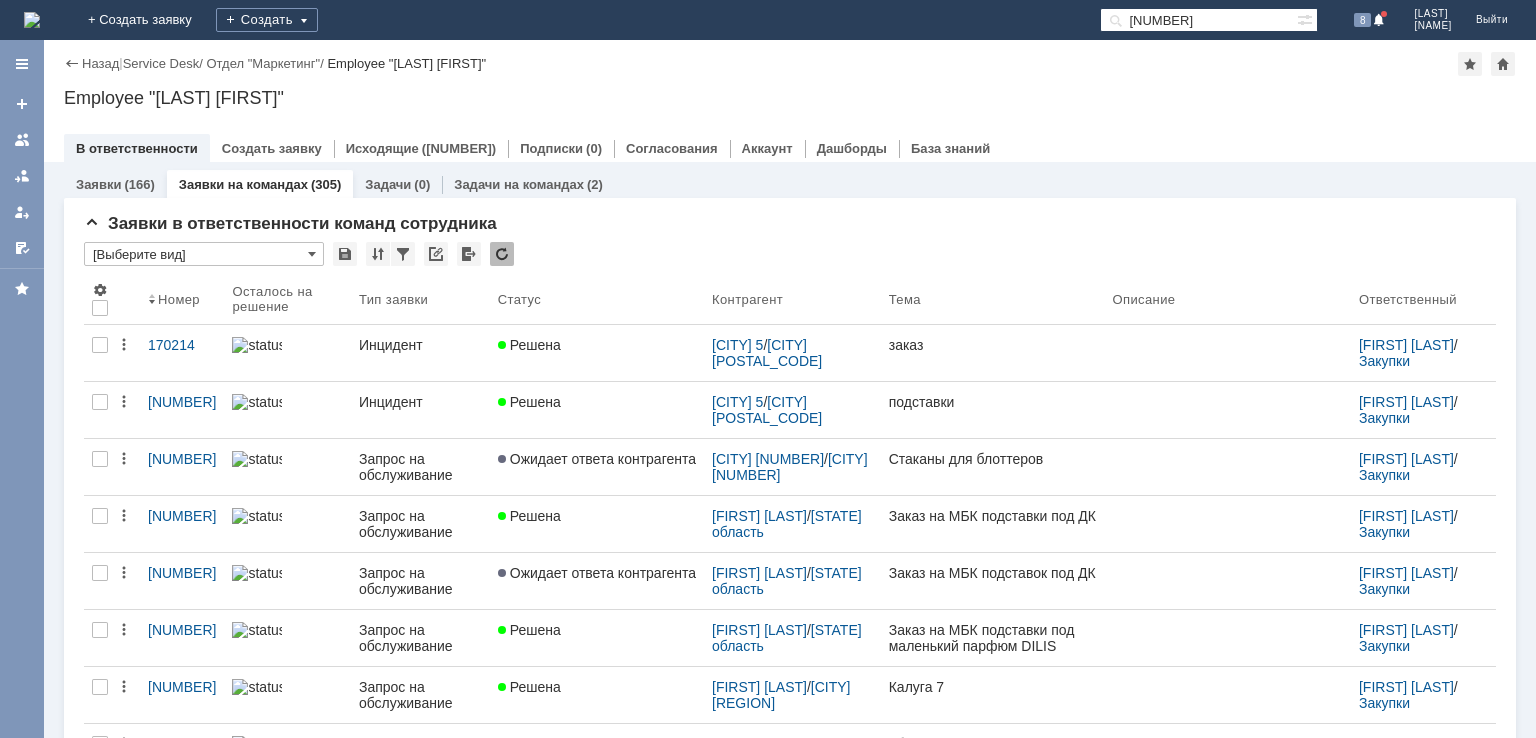 scroll, scrollTop: 0, scrollLeft: 0, axis: both 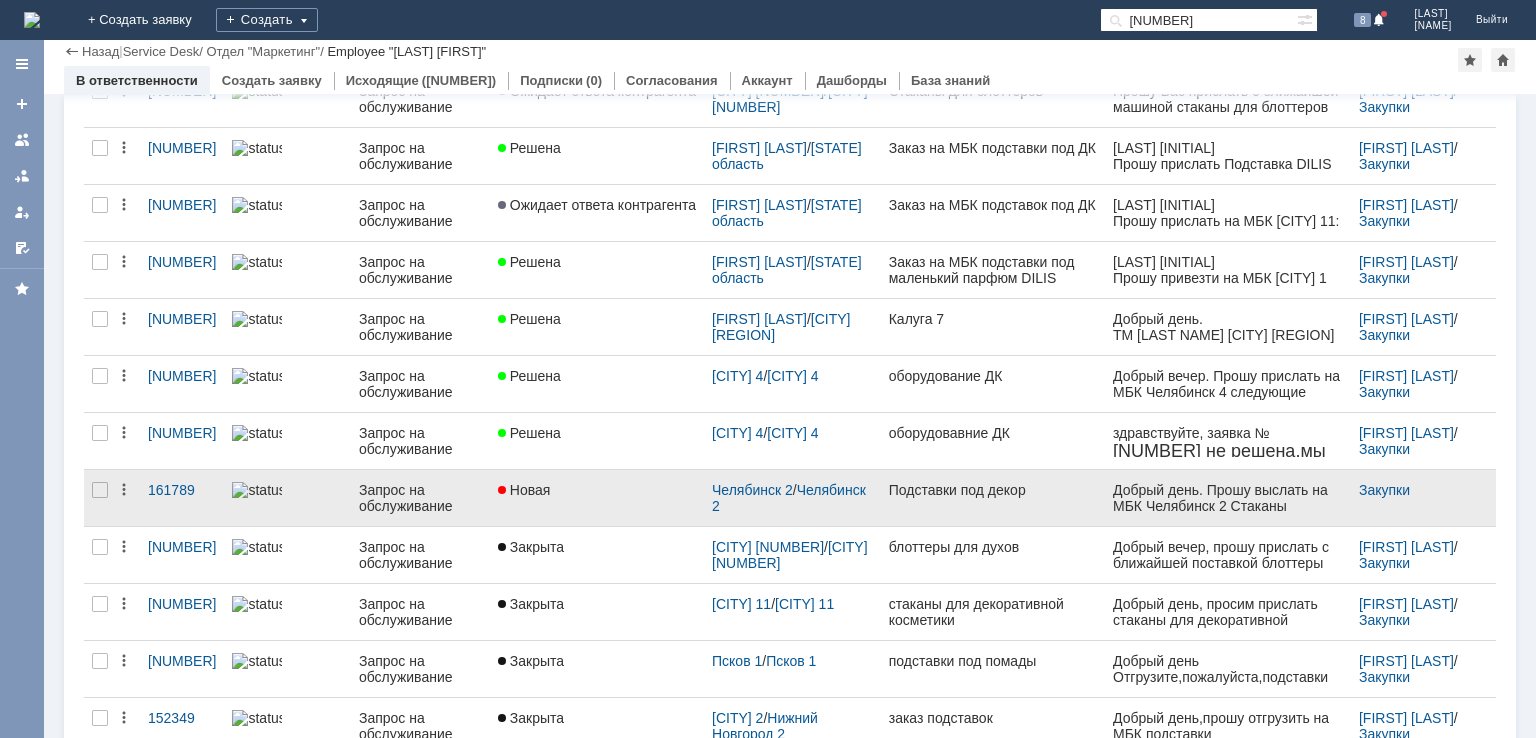click on "Новая" at bounding box center (597, 490) 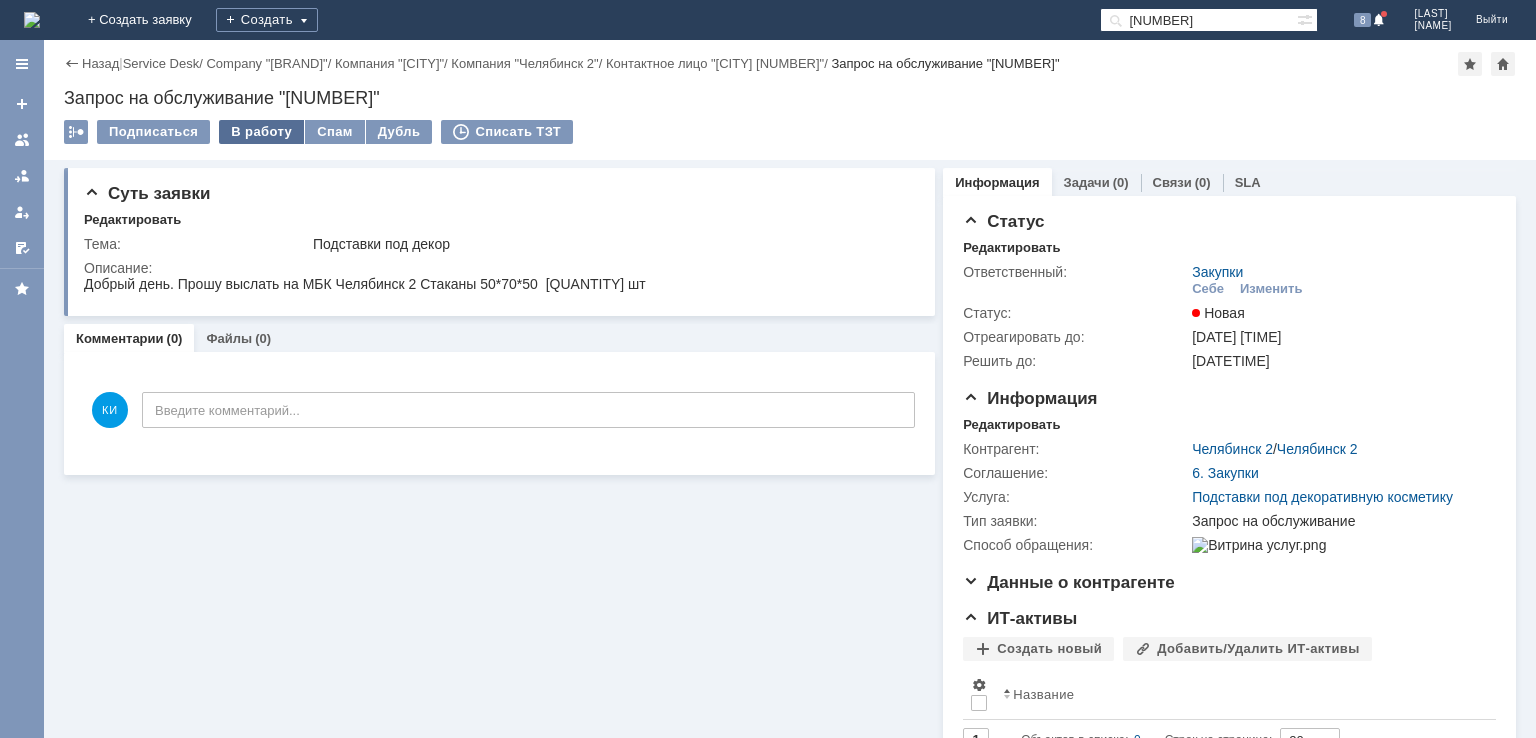 click on "В работу" at bounding box center (261, 132) 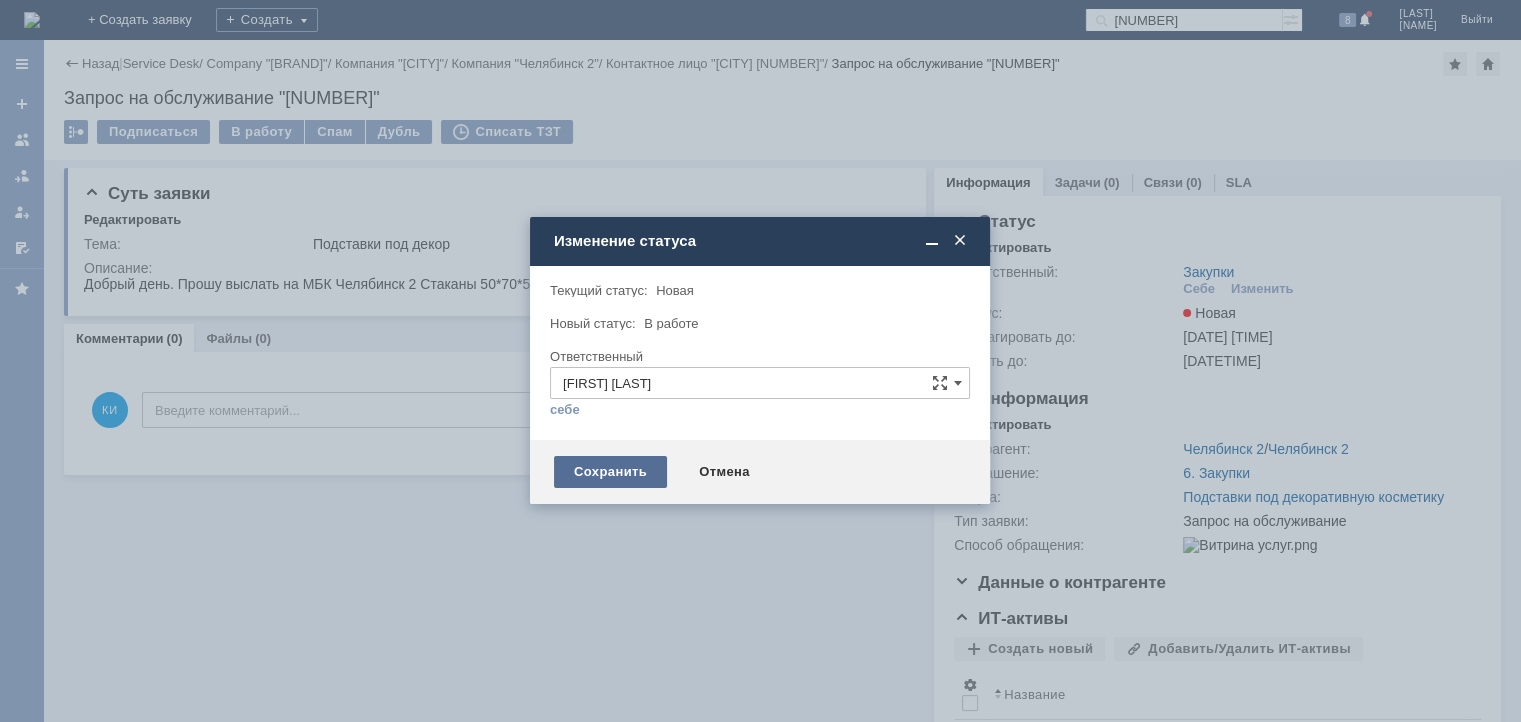 click on "Сохранить" at bounding box center (610, 472) 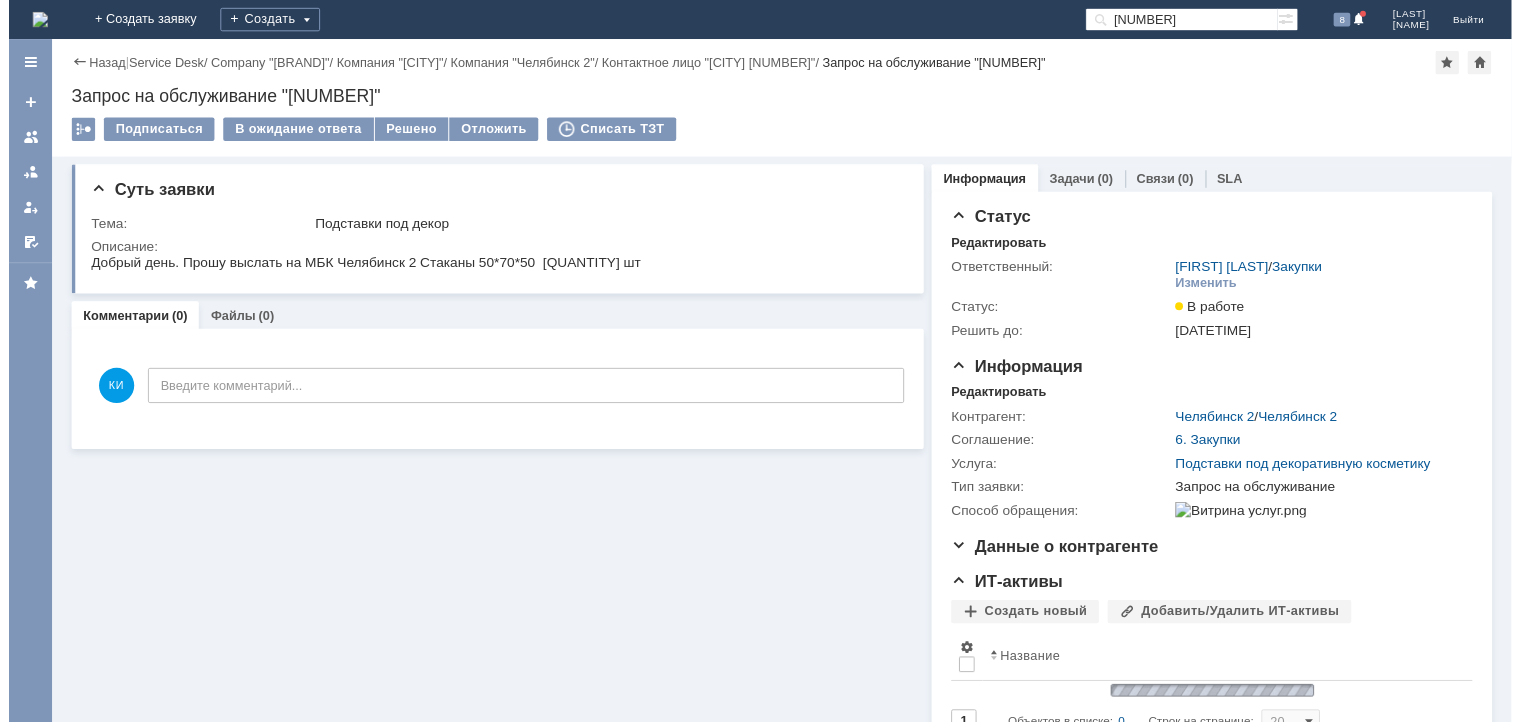 scroll, scrollTop: 0, scrollLeft: 0, axis: both 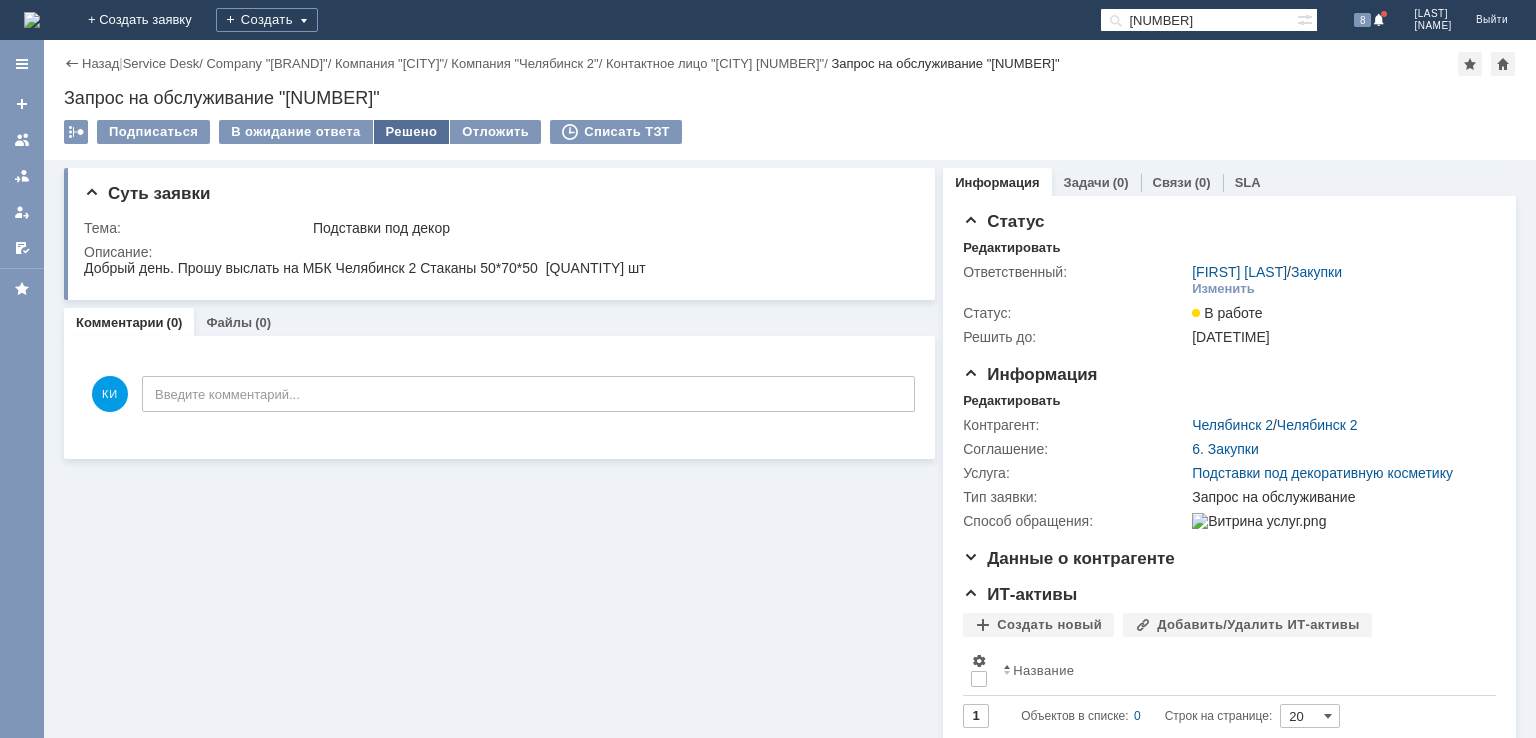 click on "Решено" at bounding box center (412, 132) 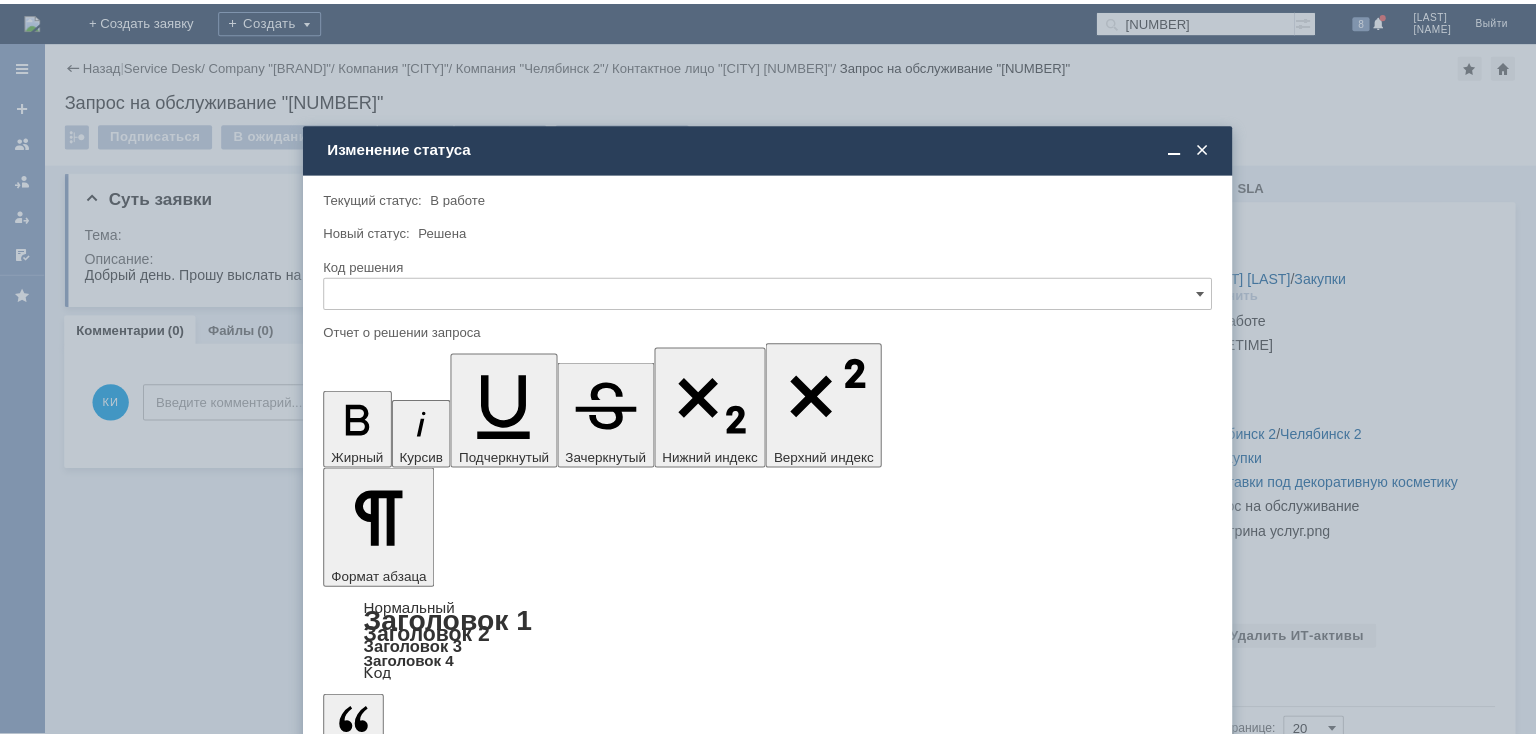 scroll, scrollTop: 0, scrollLeft: 0, axis: both 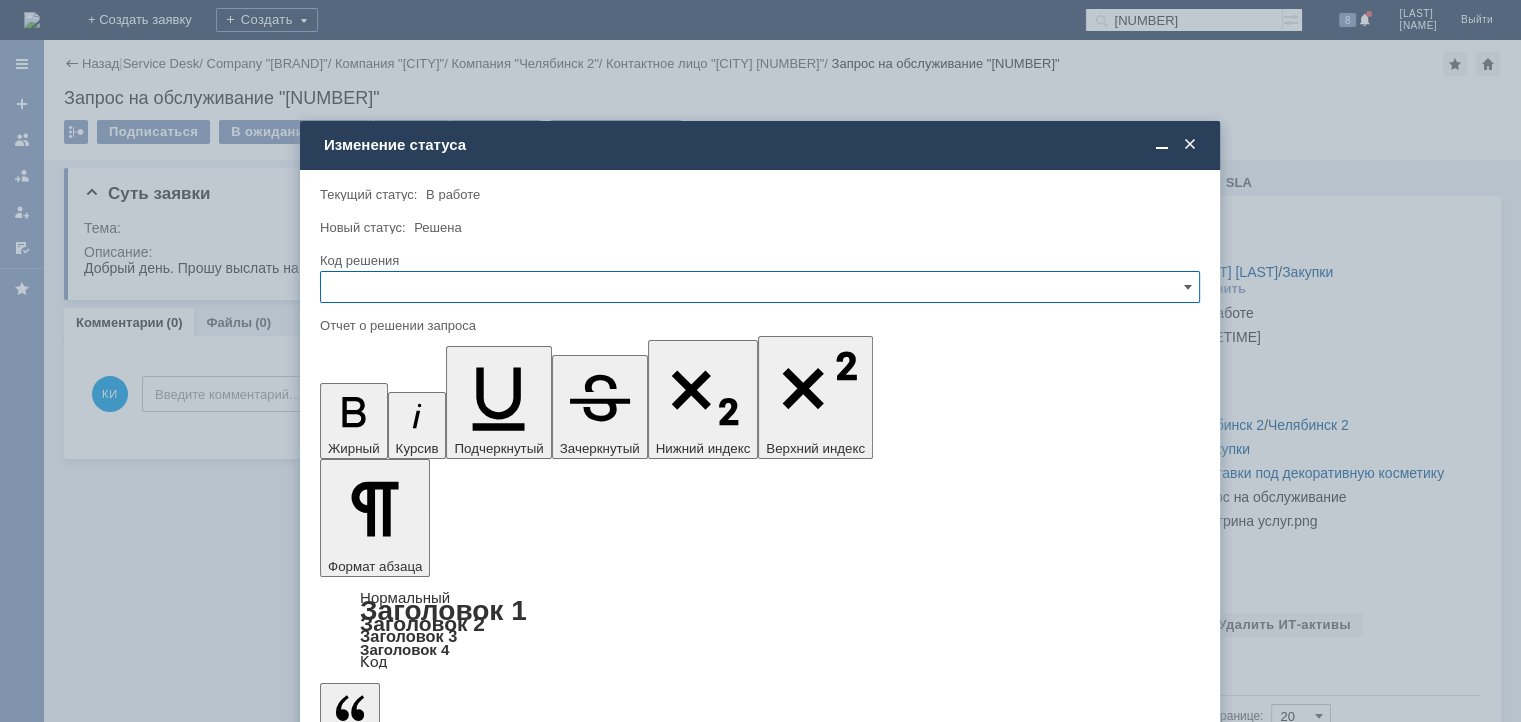 click at bounding box center (760, 287) 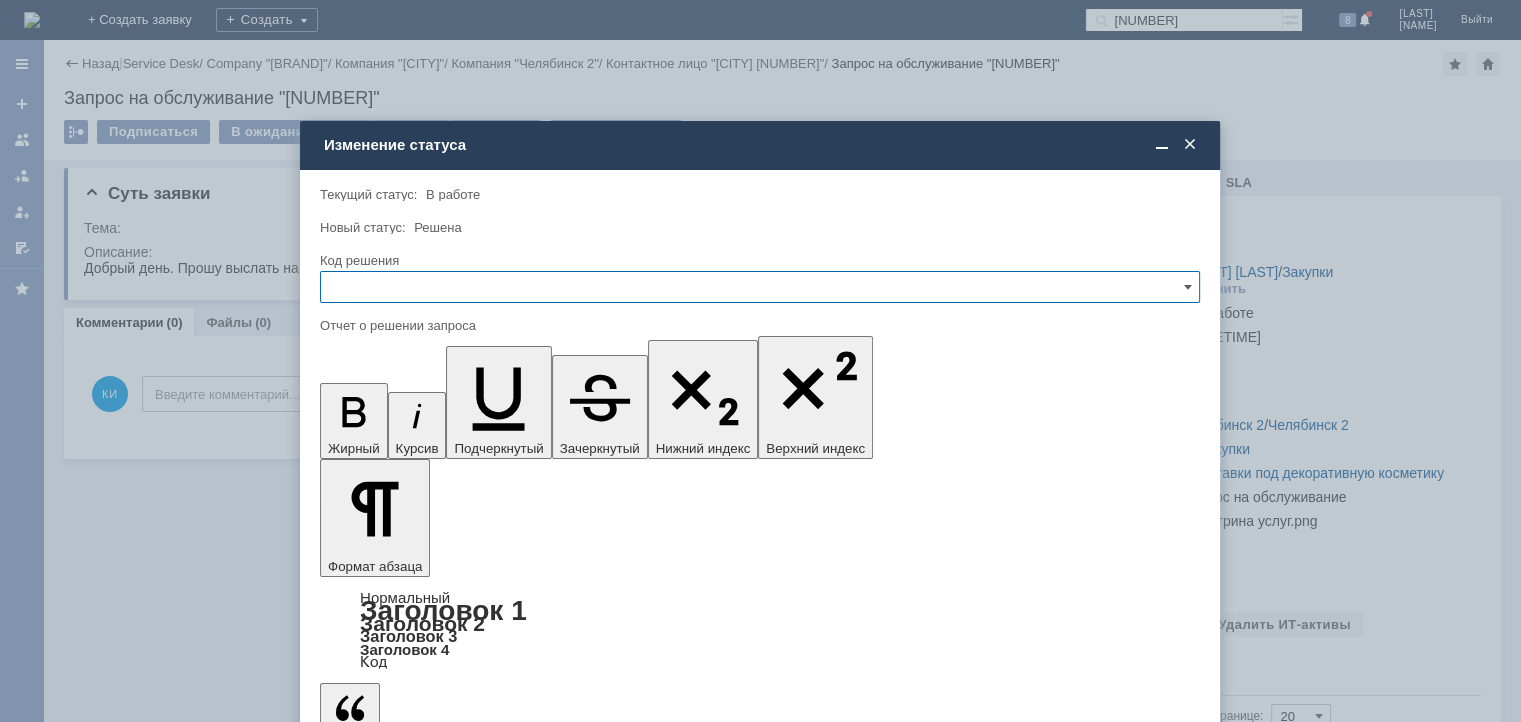 click on "Решено" at bounding box center (760, 423) 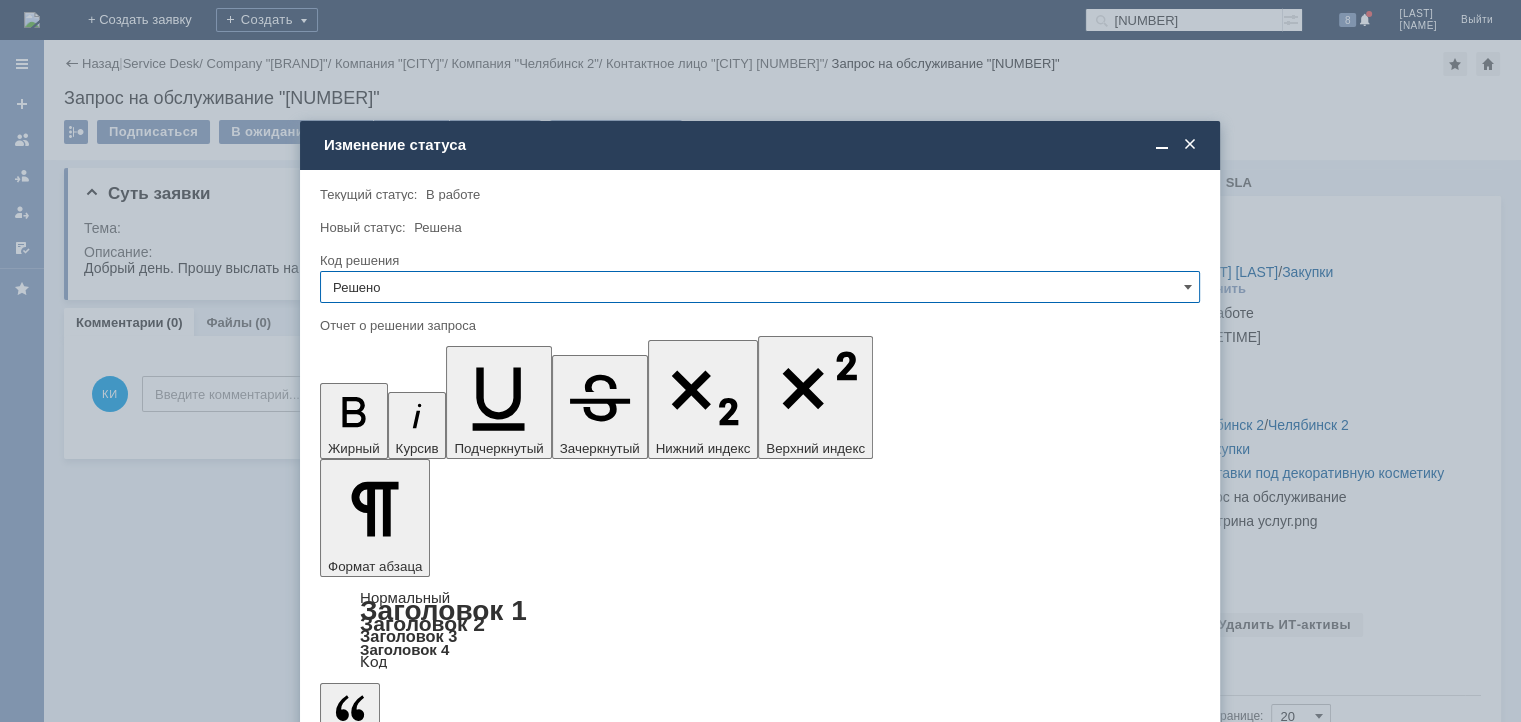 type on "Решено" 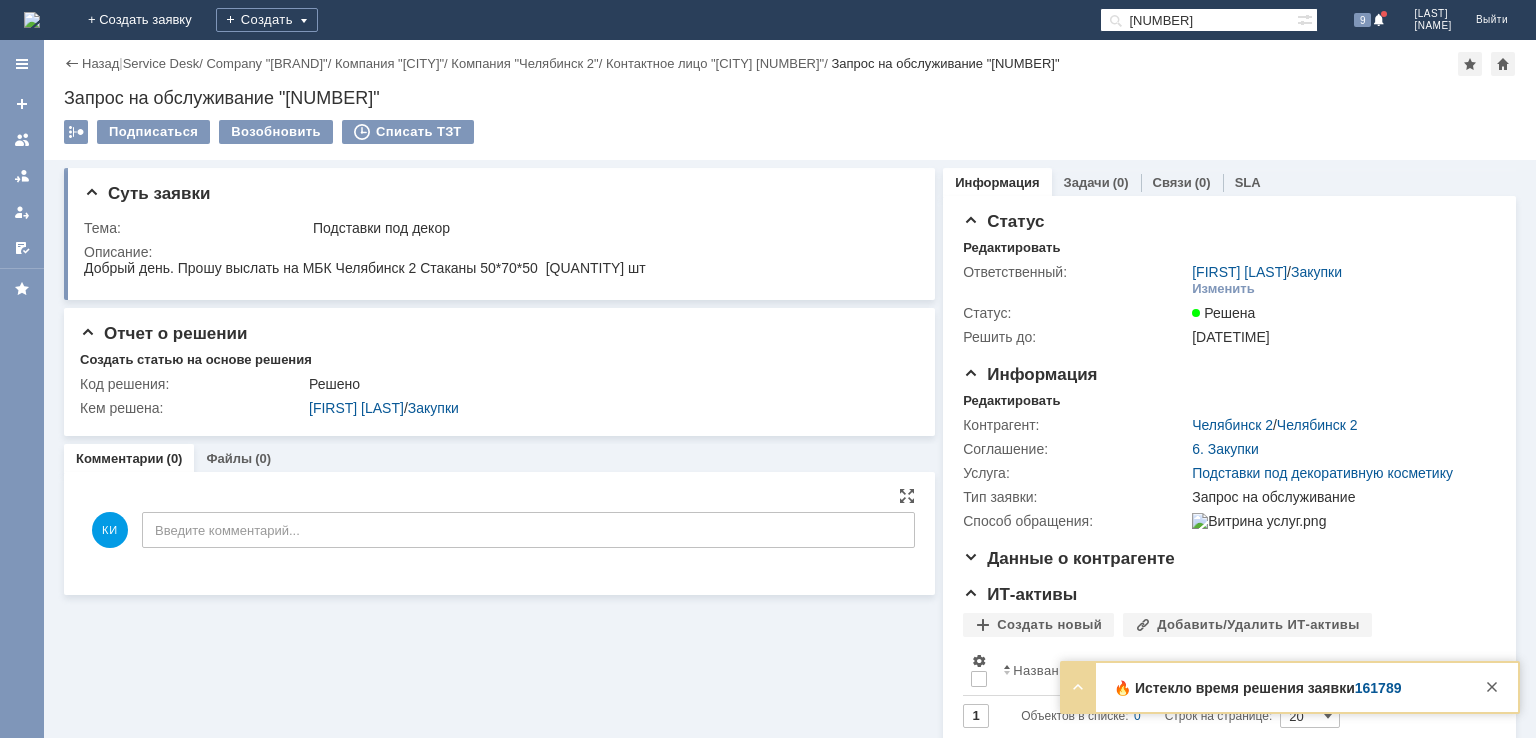 scroll, scrollTop: 0, scrollLeft: 0, axis: both 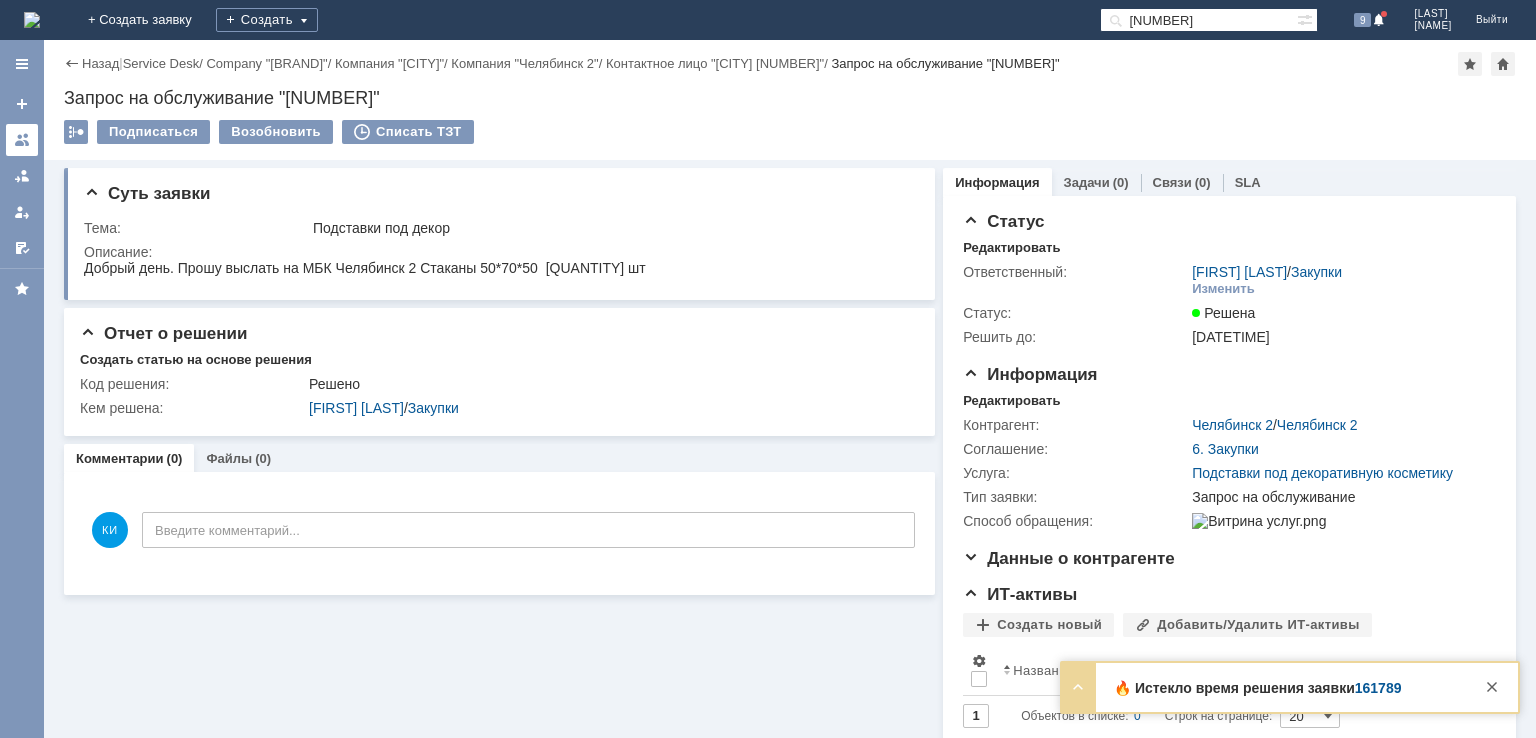 click at bounding box center (22, 140) 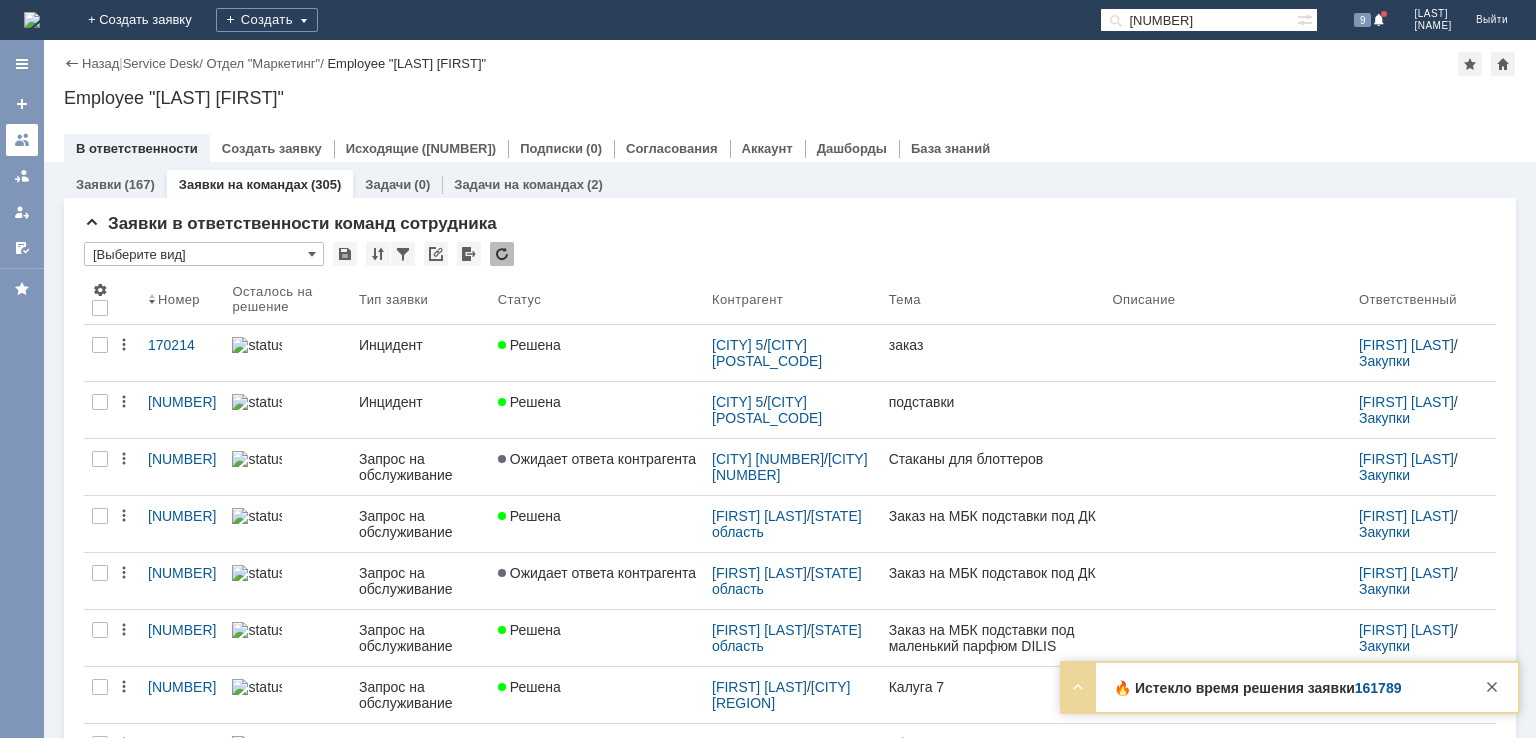 scroll, scrollTop: 0, scrollLeft: 0, axis: both 